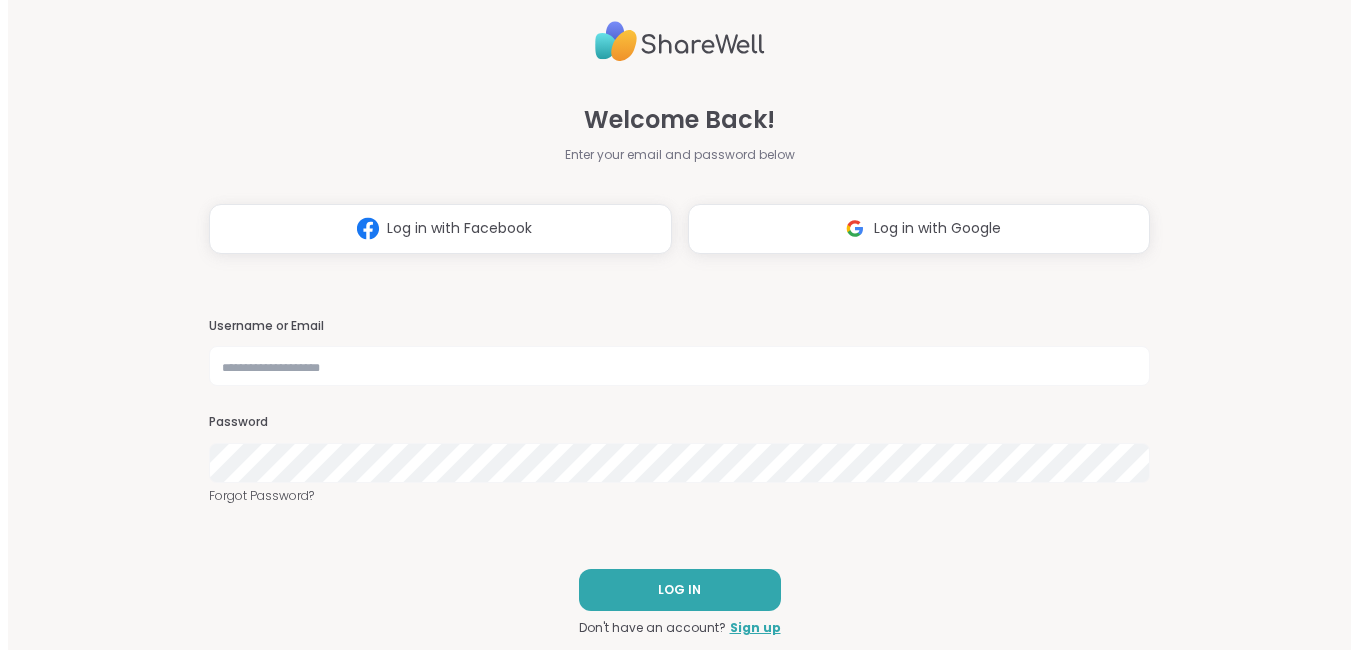 scroll, scrollTop: 0, scrollLeft: 0, axis: both 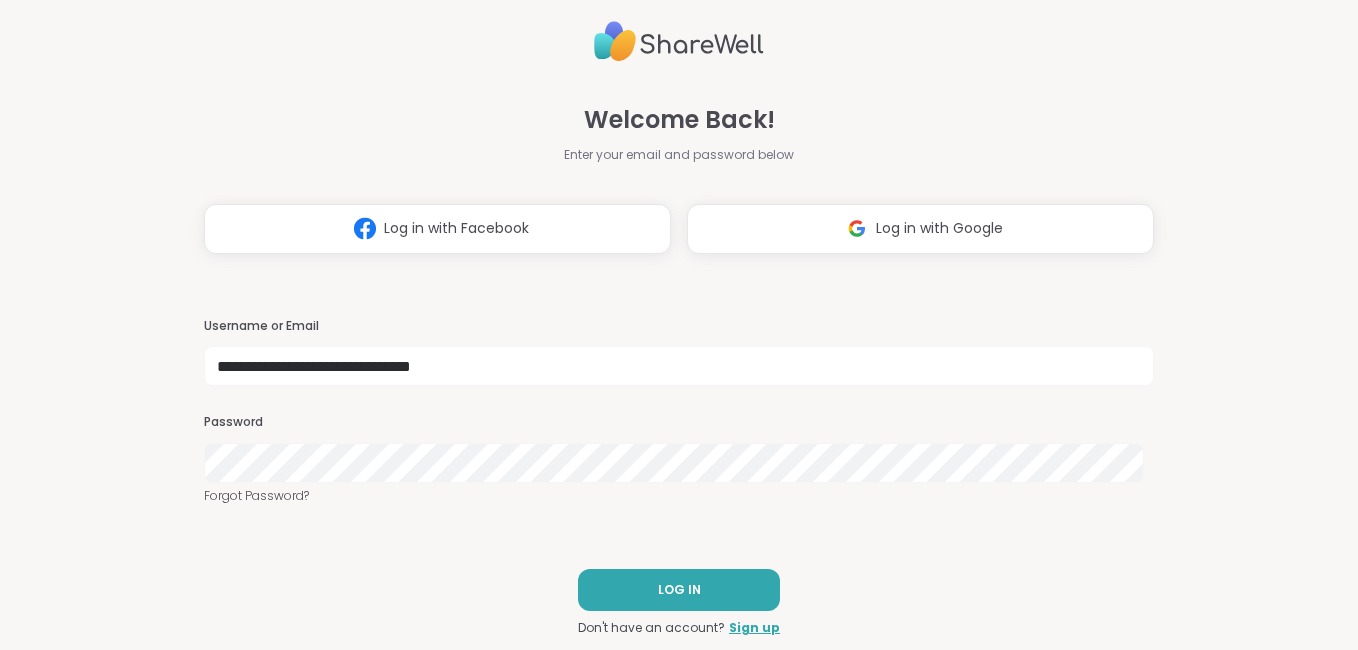 type on "**********" 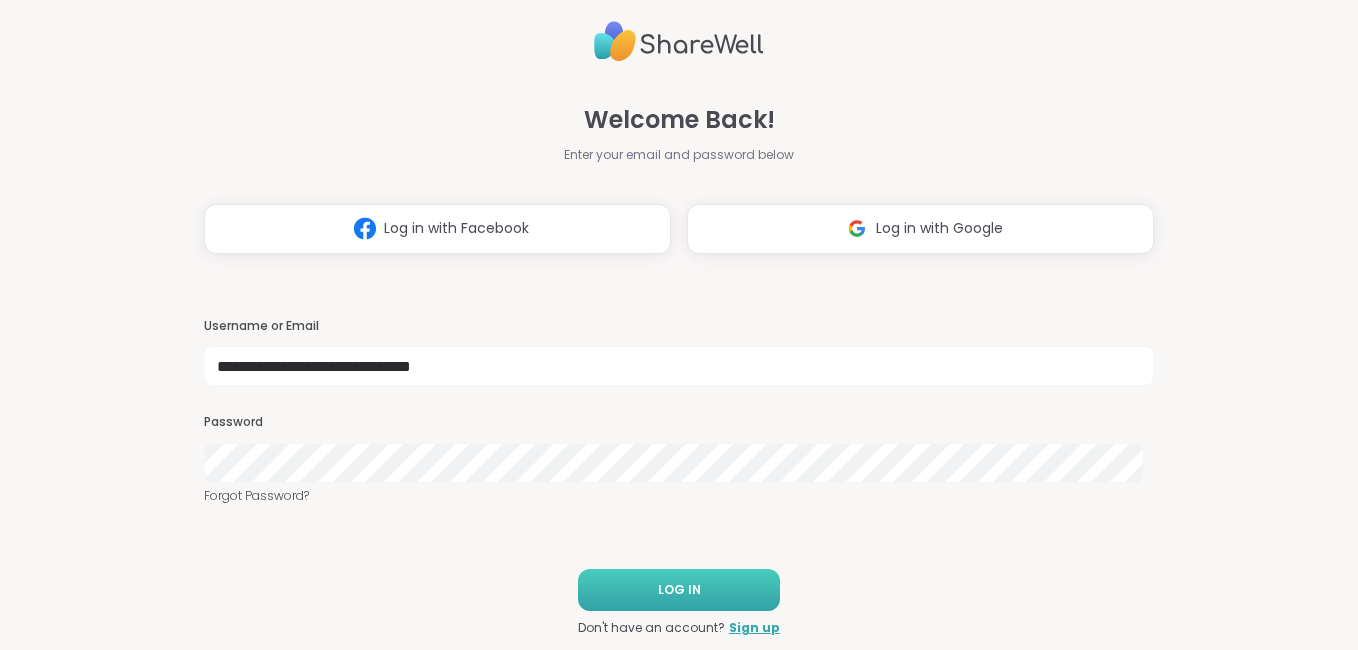 click on "LOG IN" at bounding box center [679, 590] 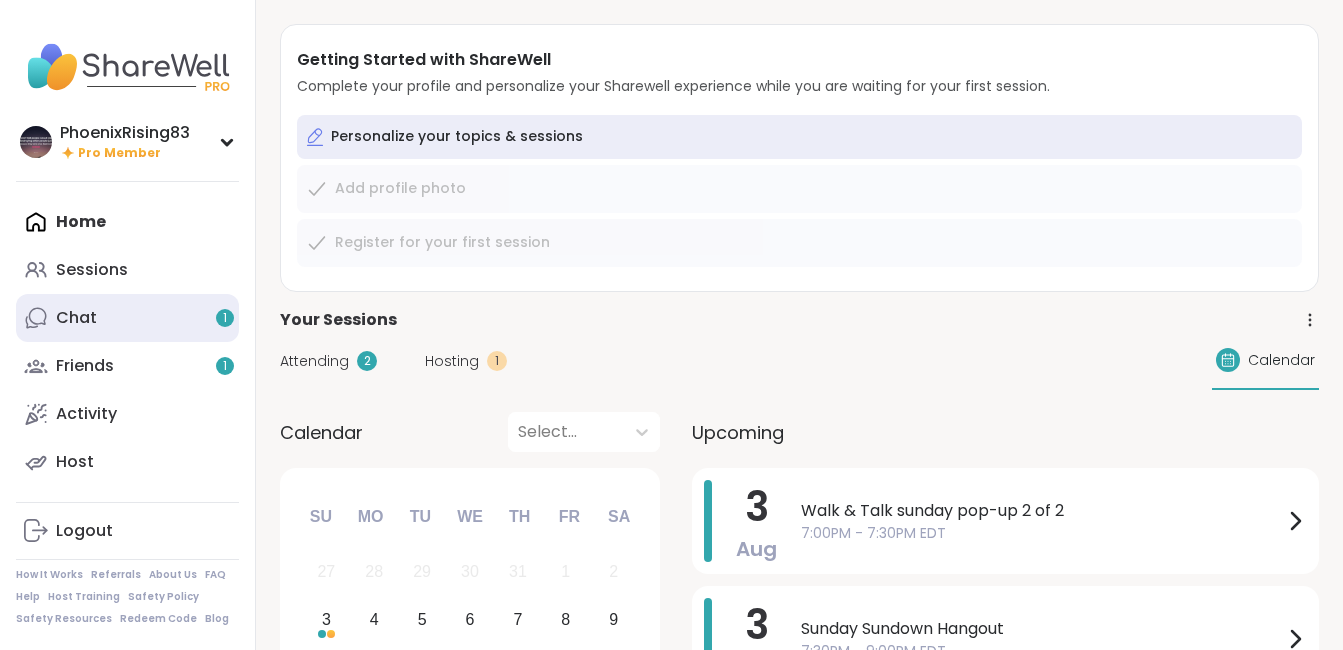 click on "Chat 1" at bounding box center (127, 318) 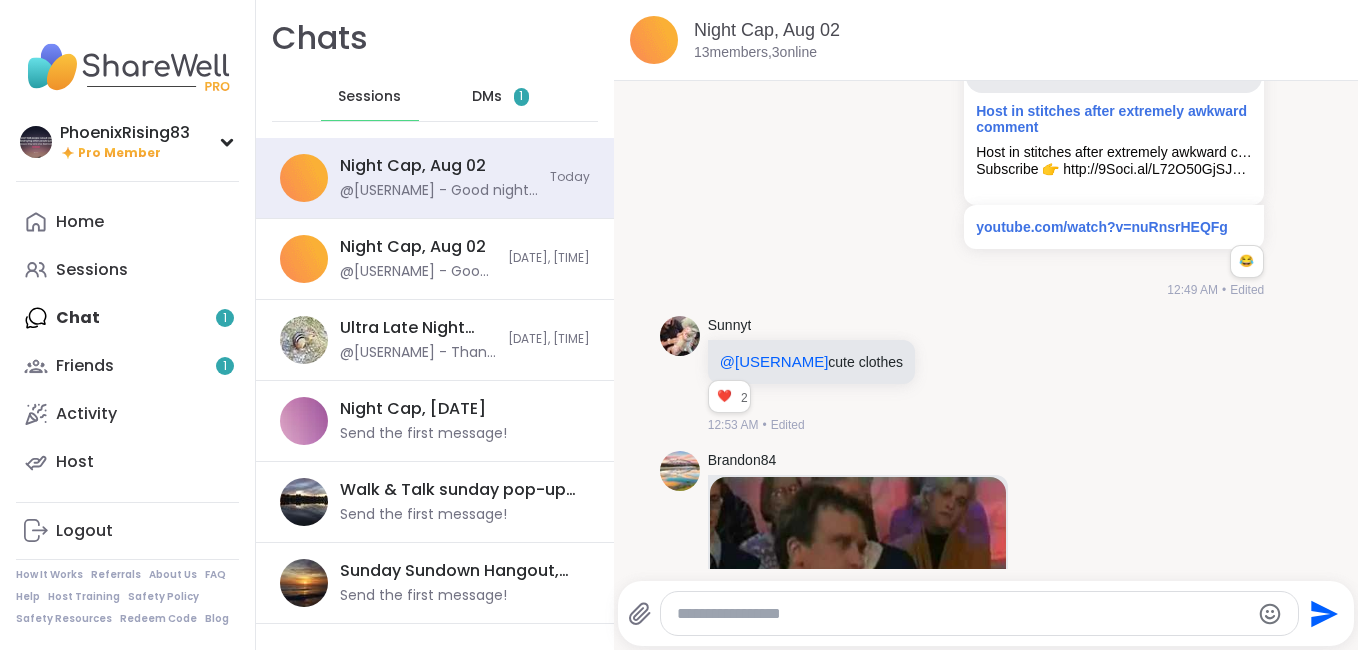 scroll, scrollTop: 8191, scrollLeft: 0, axis: vertical 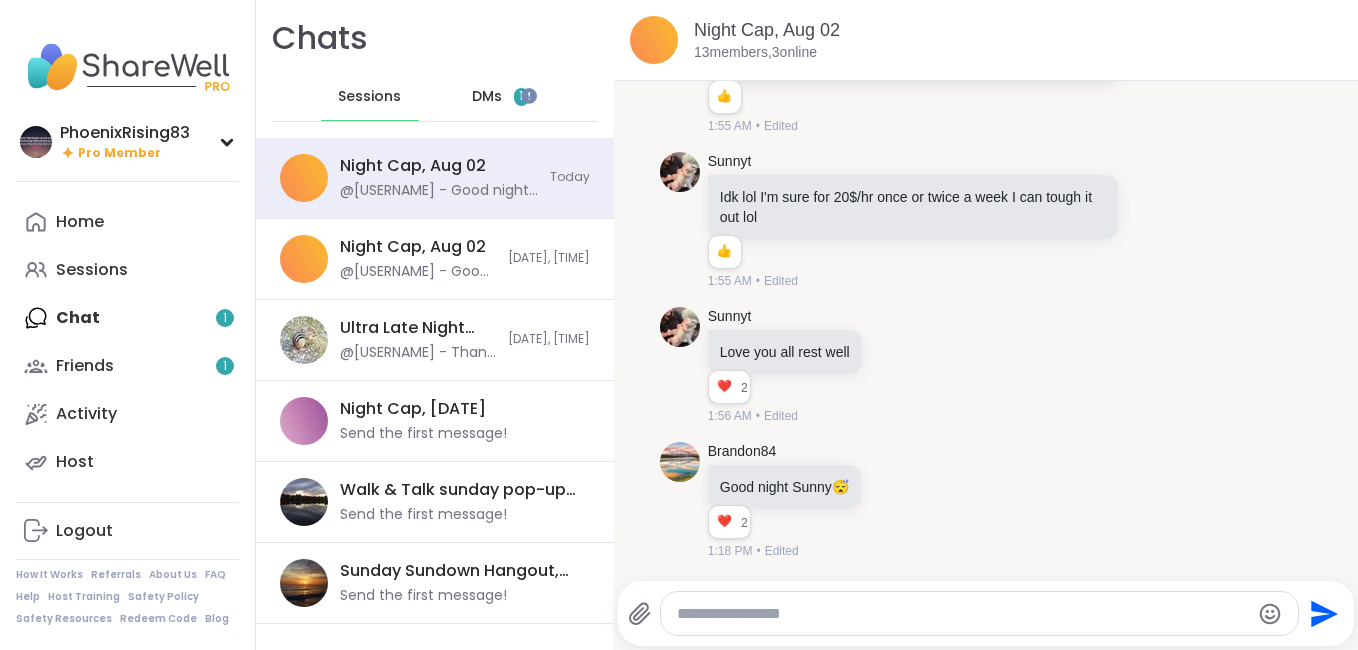 click on "DMs" at bounding box center (487, 97) 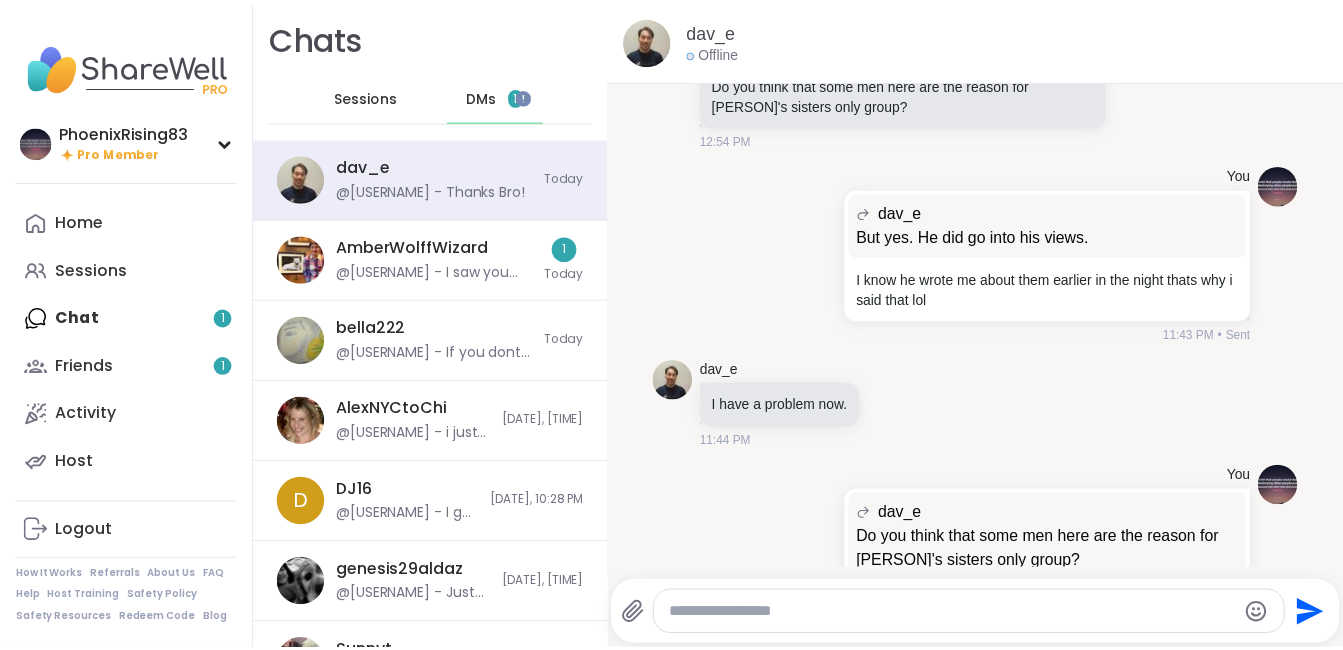 scroll, scrollTop: 15946, scrollLeft: 0, axis: vertical 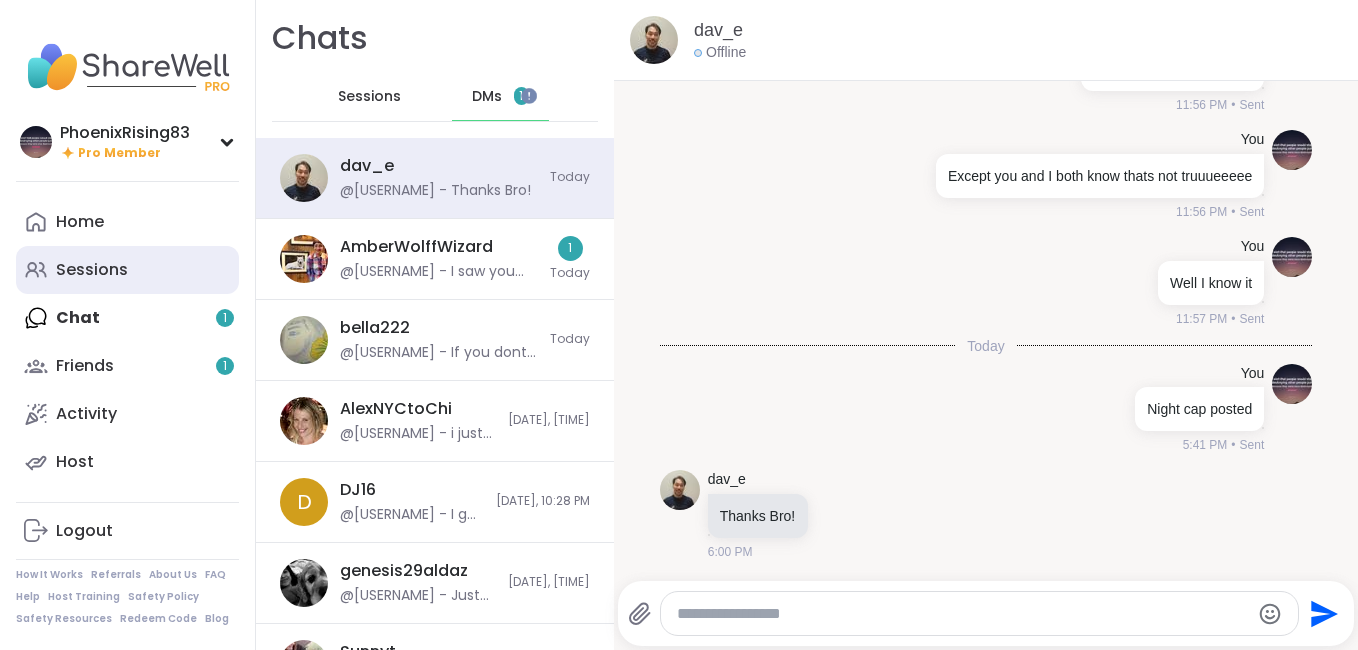 click on "Sessions" at bounding box center (127, 270) 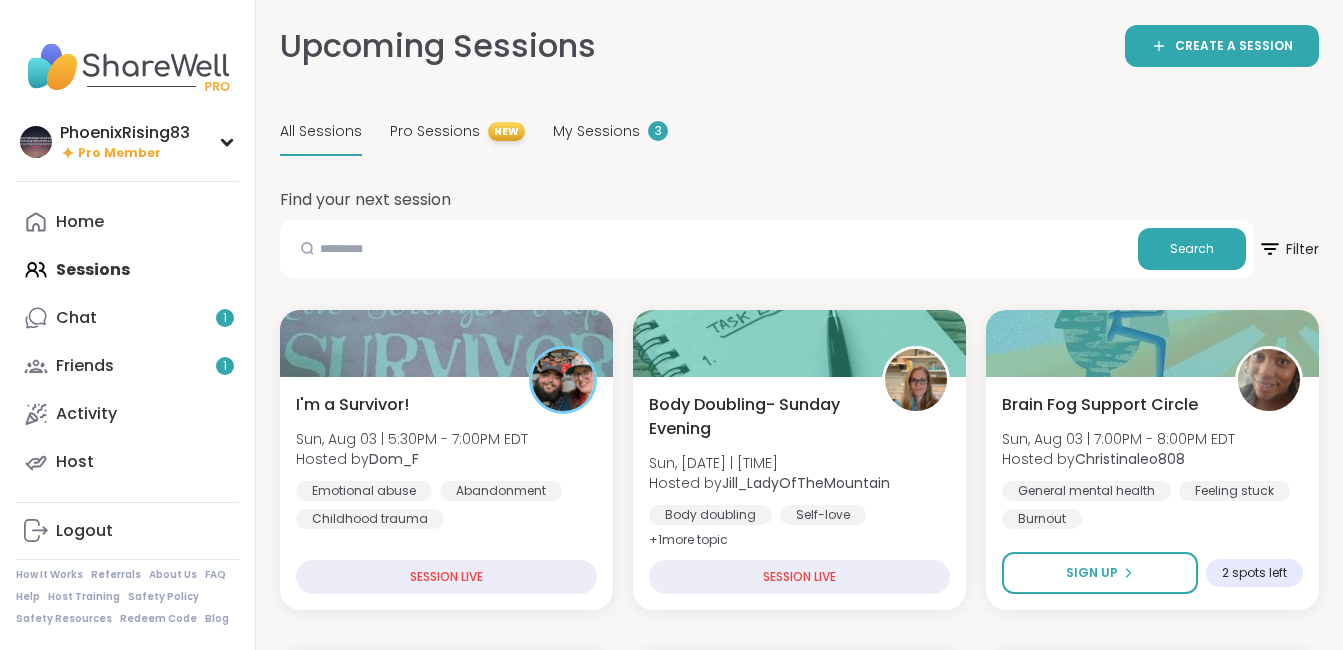 scroll, scrollTop: 568, scrollLeft: 0, axis: vertical 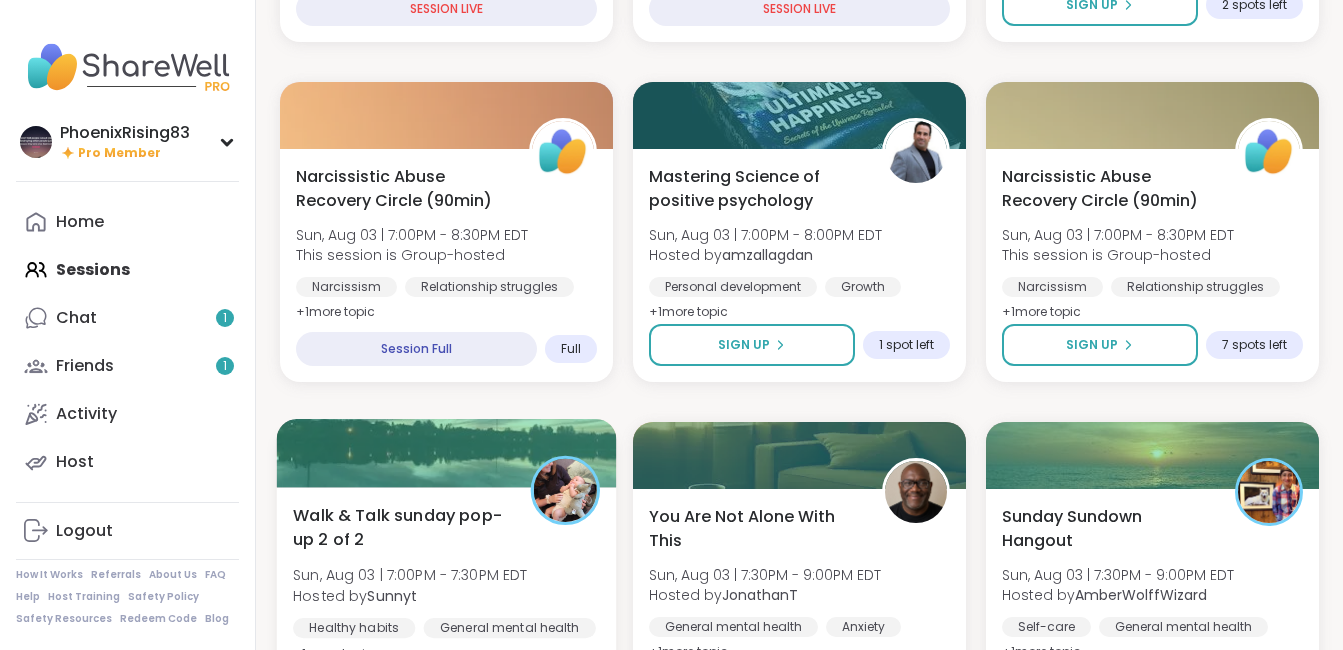 click on "Walk & Talk sunday pop-up 2 of 2 Sun, [DATE] | [TIME] Hosted by [NAME] Healthy habits General mental health Good company + 1 & more topic" at bounding box center (446, 584) 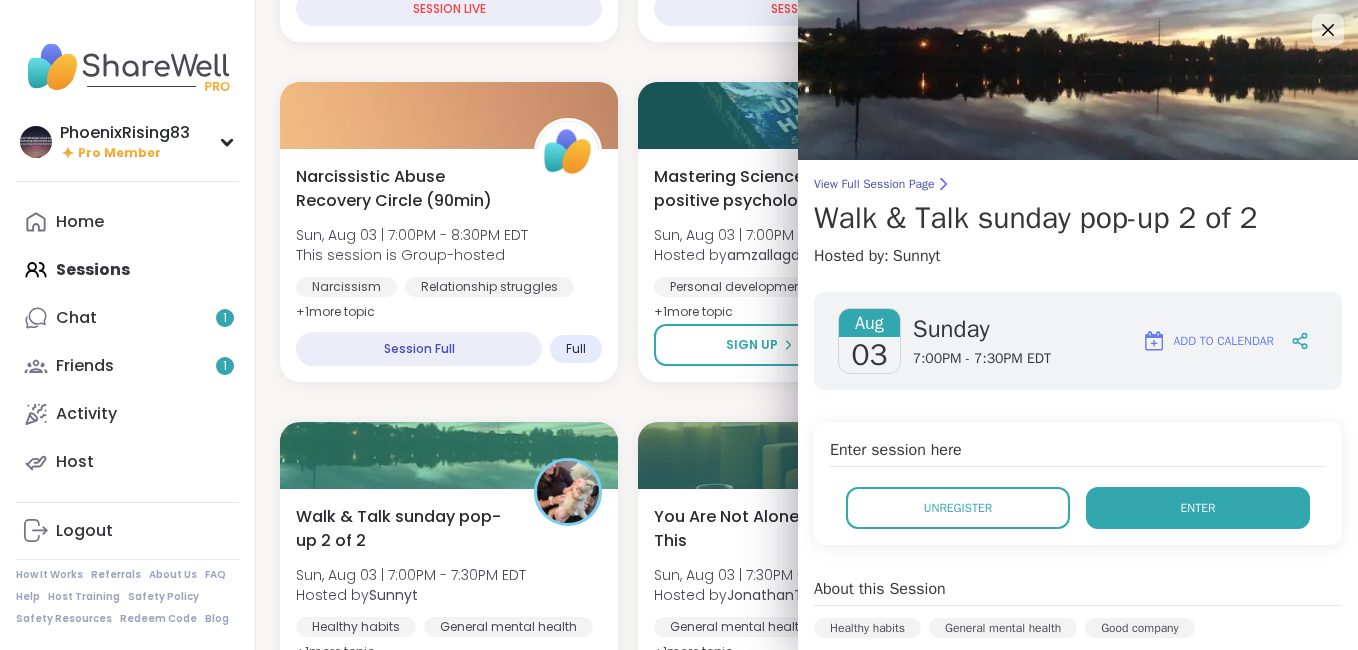 click on "Enter" at bounding box center [1198, 508] 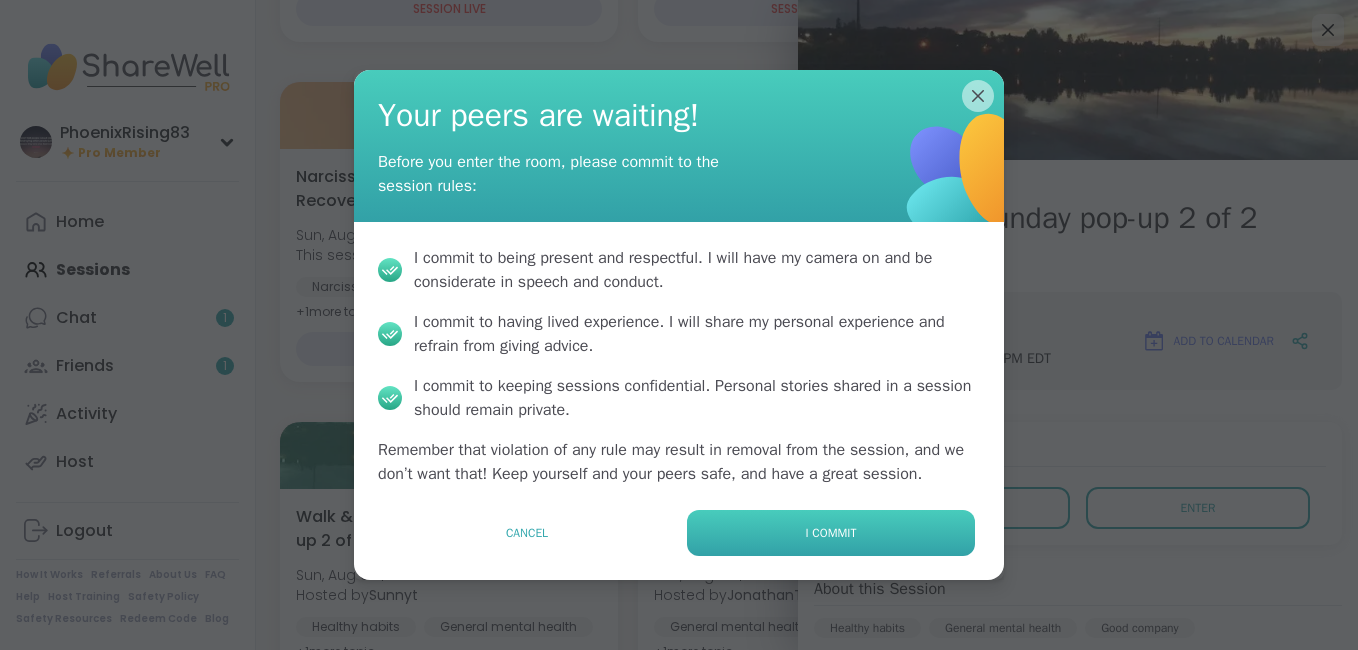 click on "I commit" at bounding box center (831, 533) 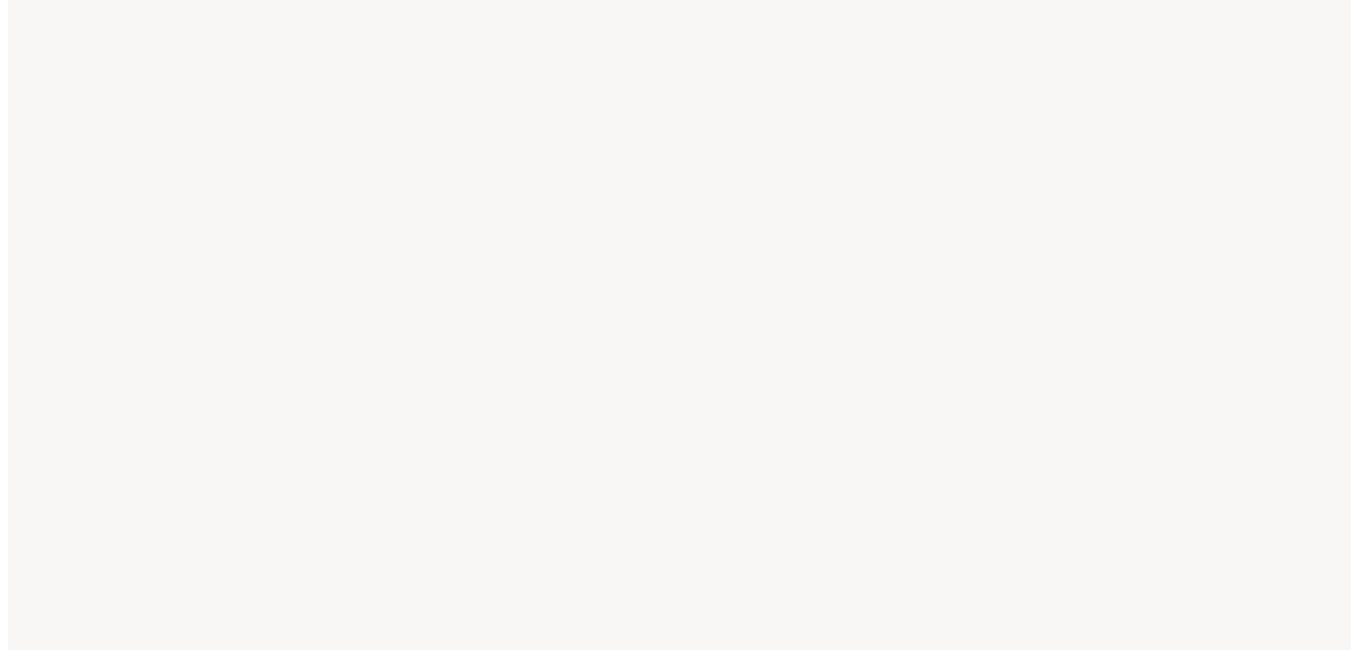 scroll, scrollTop: 0, scrollLeft: 0, axis: both 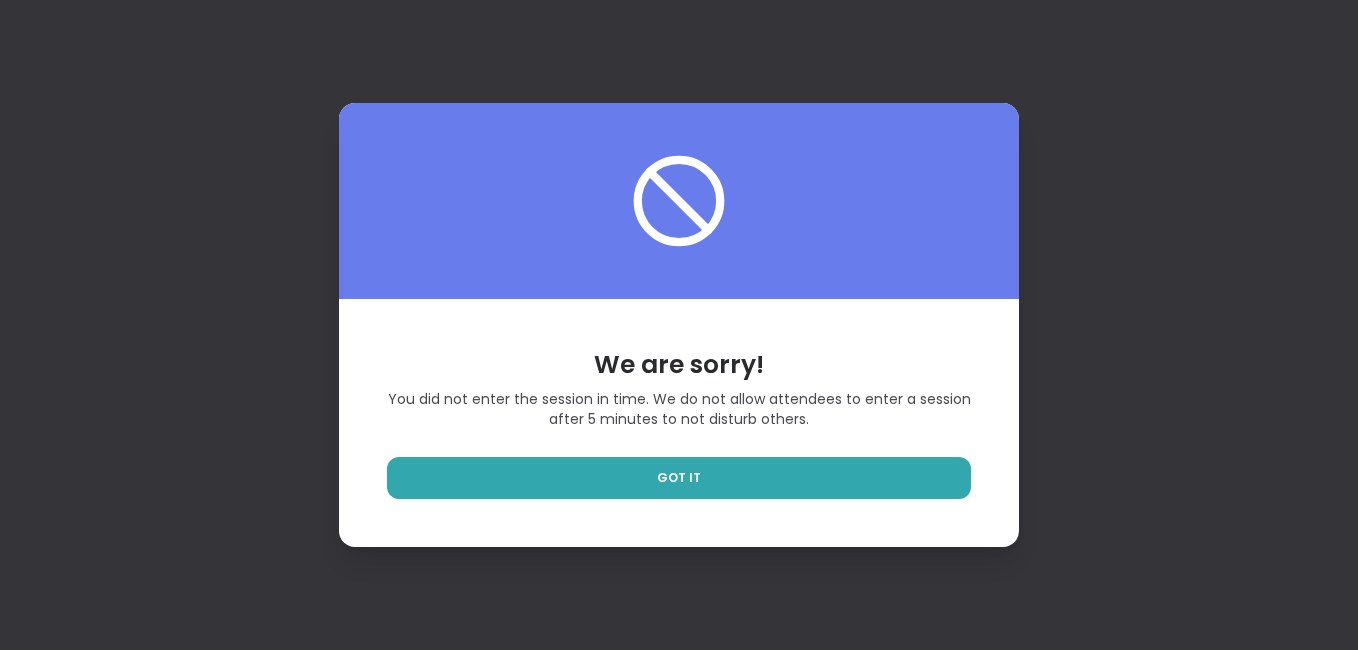 click on "We are sorry! You did not enter the session in time. We do not allow attendees to enter a session after [NUMBER] minutes to not disturb others. GOT IT" at bounding box center (679, 325) 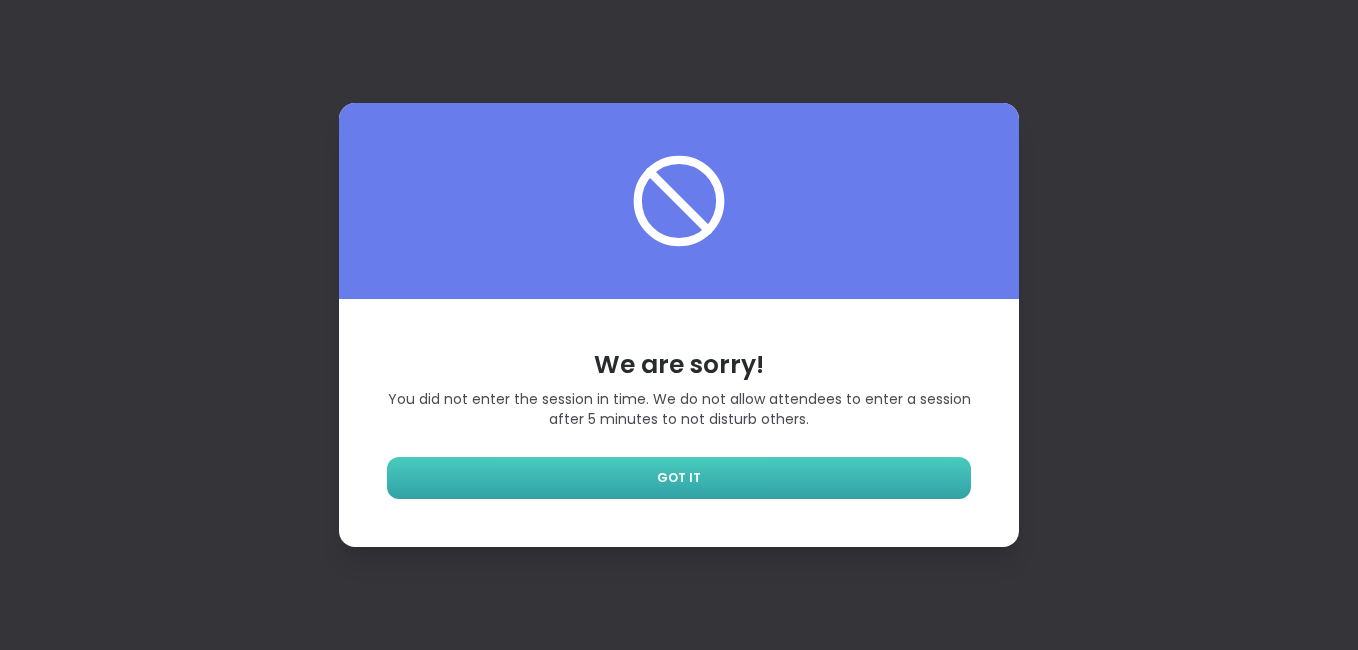 click on "GOT IT" at bounding box center [679, 478] 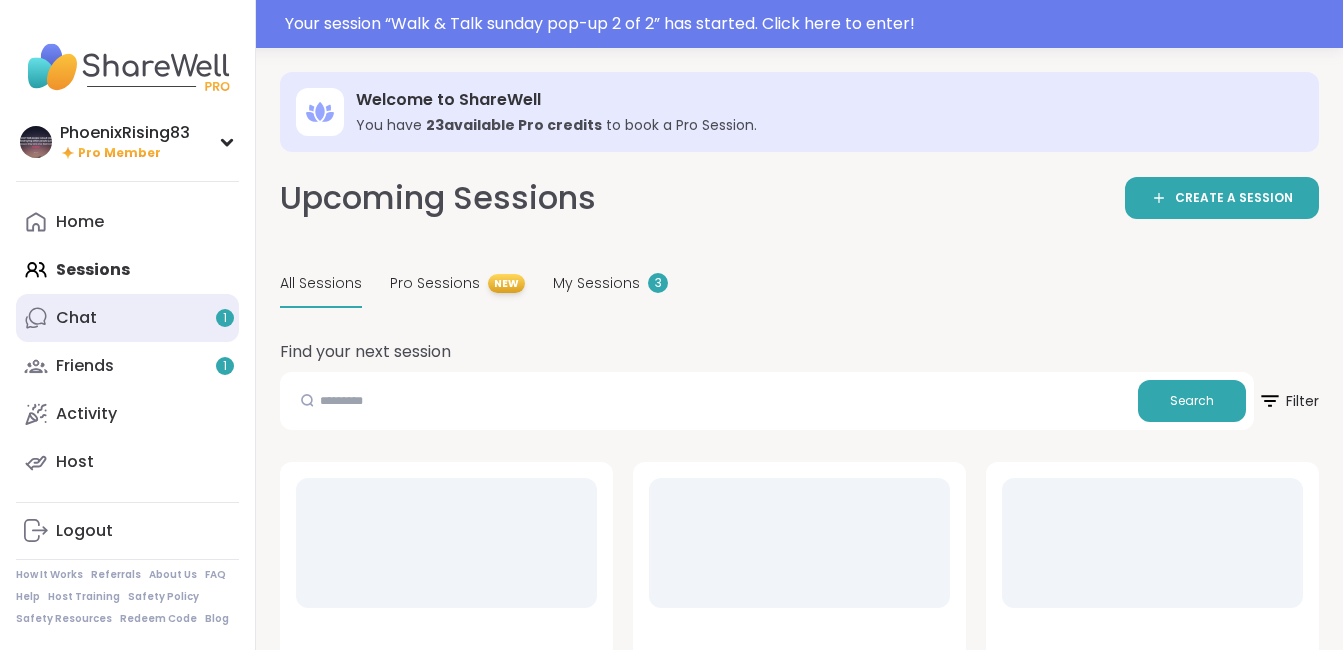click on "Chat 1" at bounding box center (127, 318) 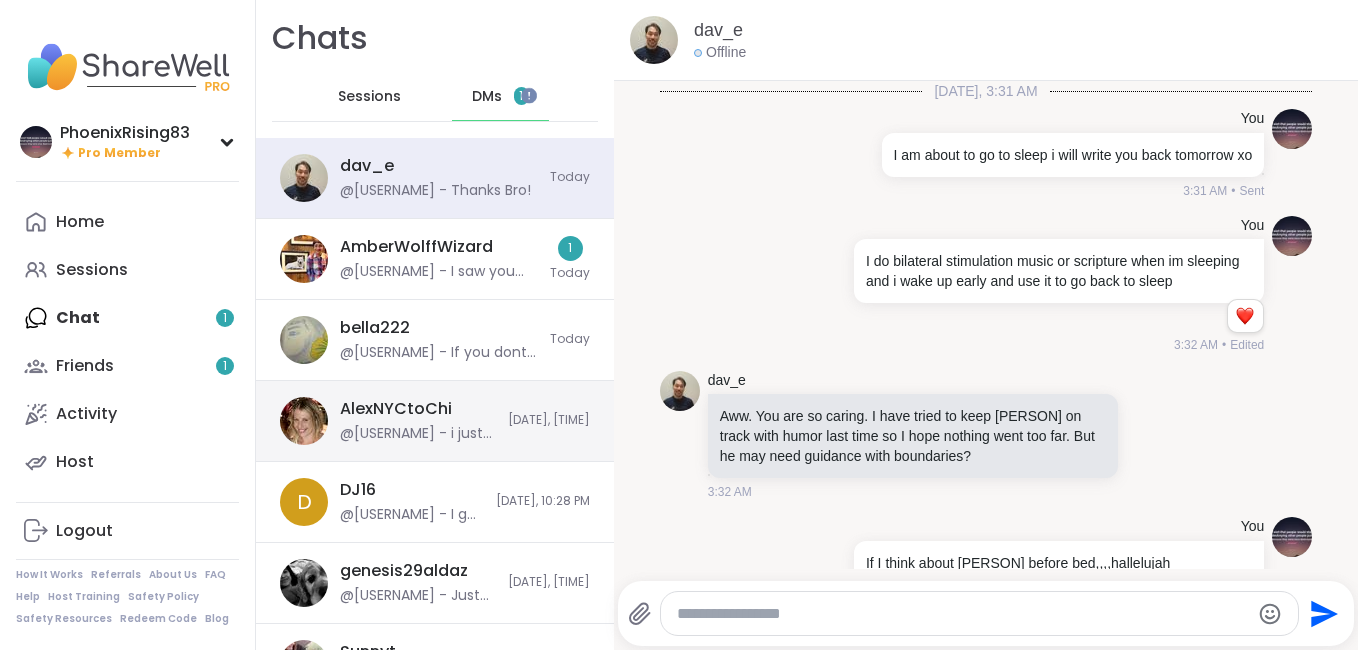 scroll, scrollTop: 29505, scrollLeft: 0, axis: vertical 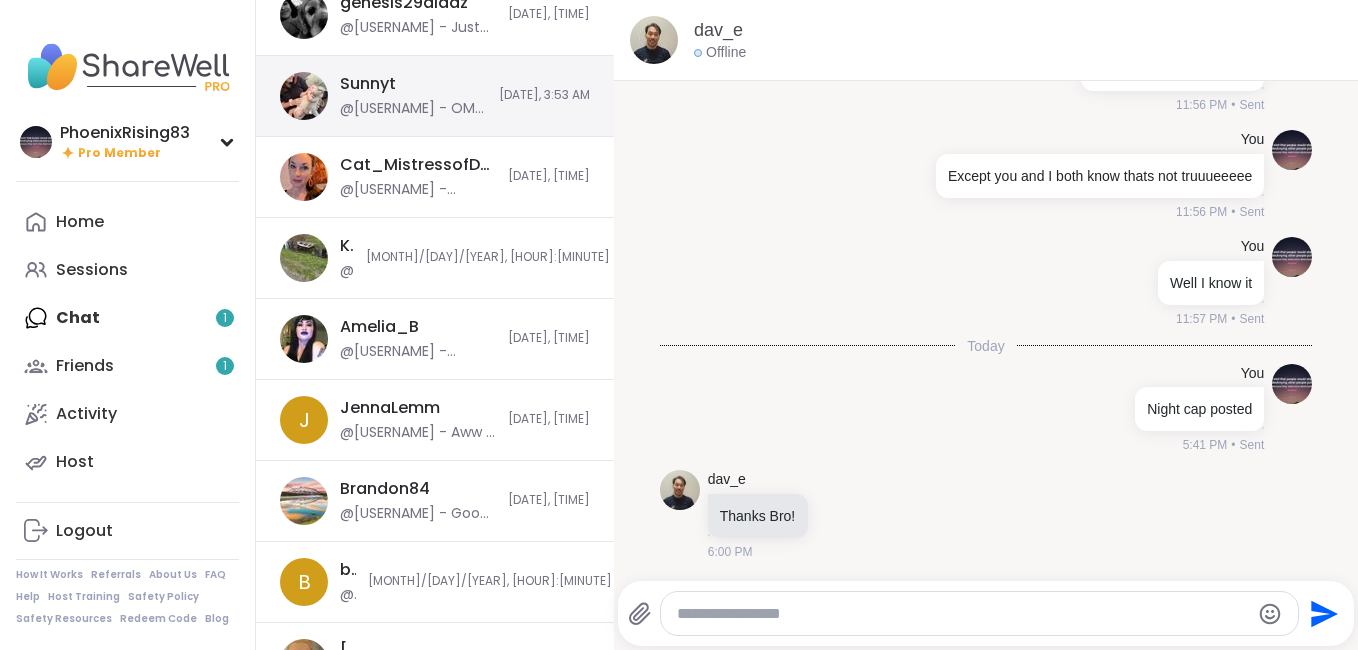 click on "[USERNAME] @[USERNAME] - OMG what's the word??? I was out and busy with an "IRL friend" lol are you going or not? how's life? thinking of you and supporting you from afar <3 :)" at bounding box center (413, 96) 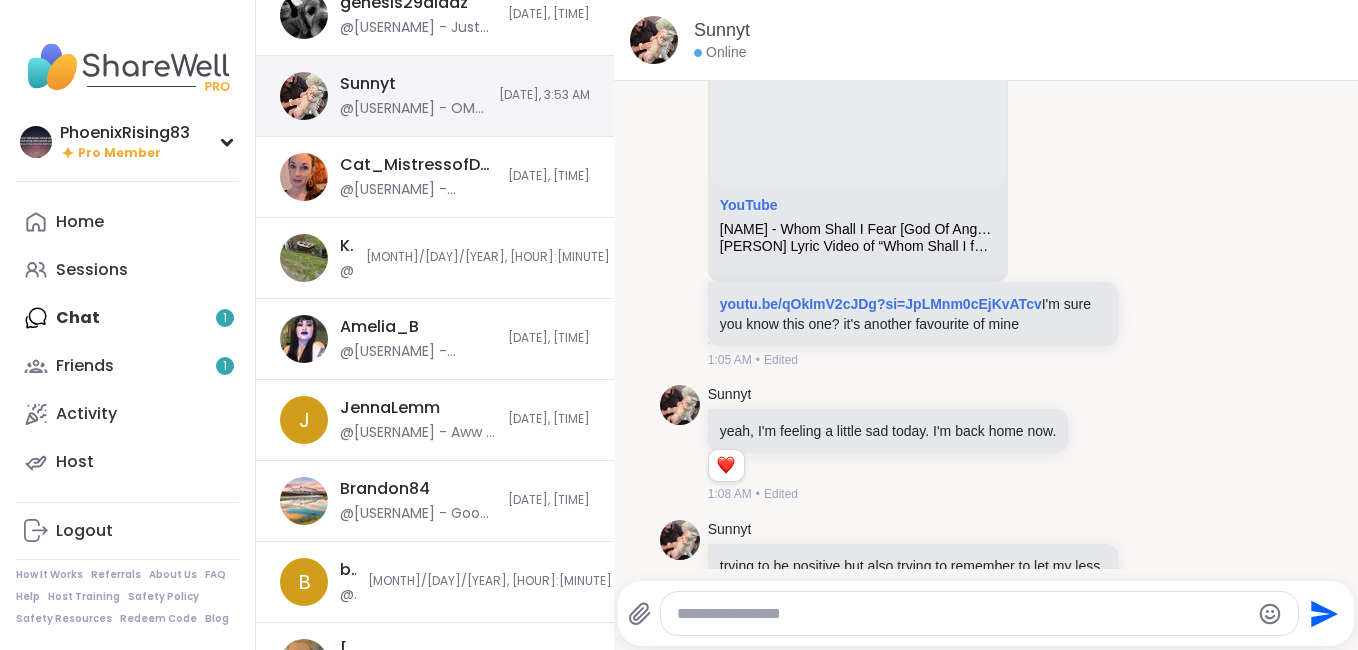 scroll, scrollTop: 6228, scrollLeft: 0, axis: vertical 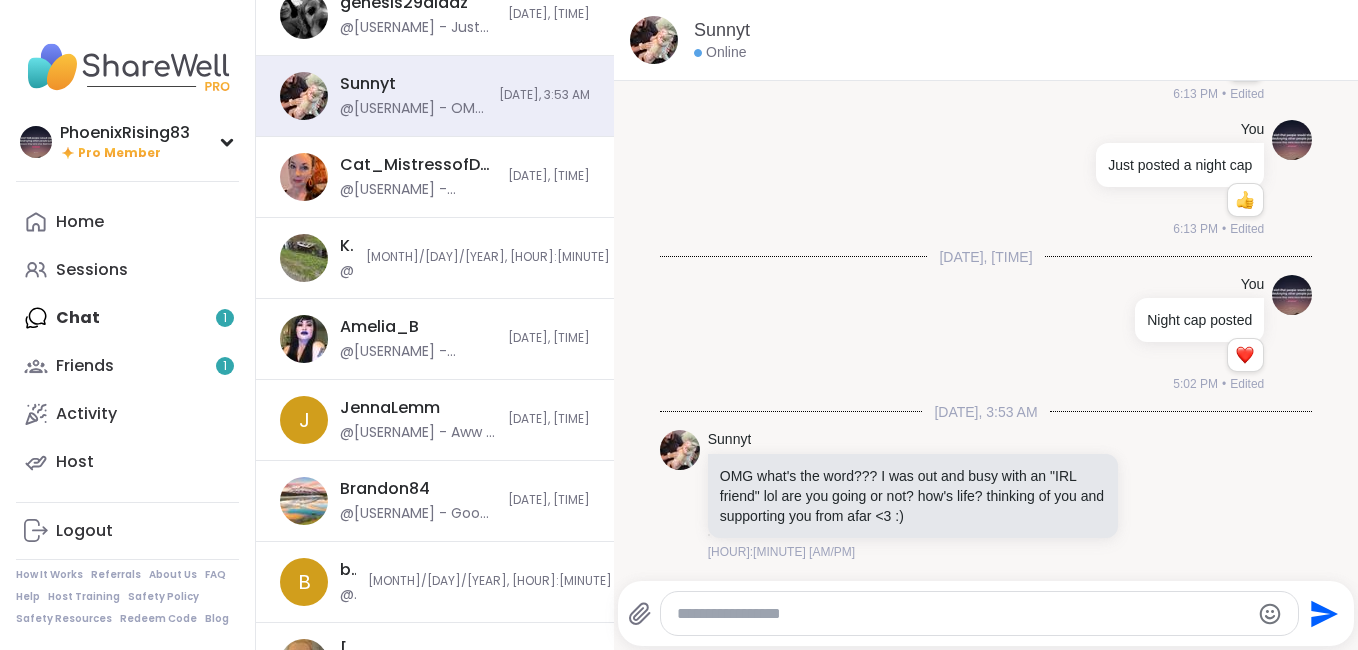 click at bounding box center (963, 614) 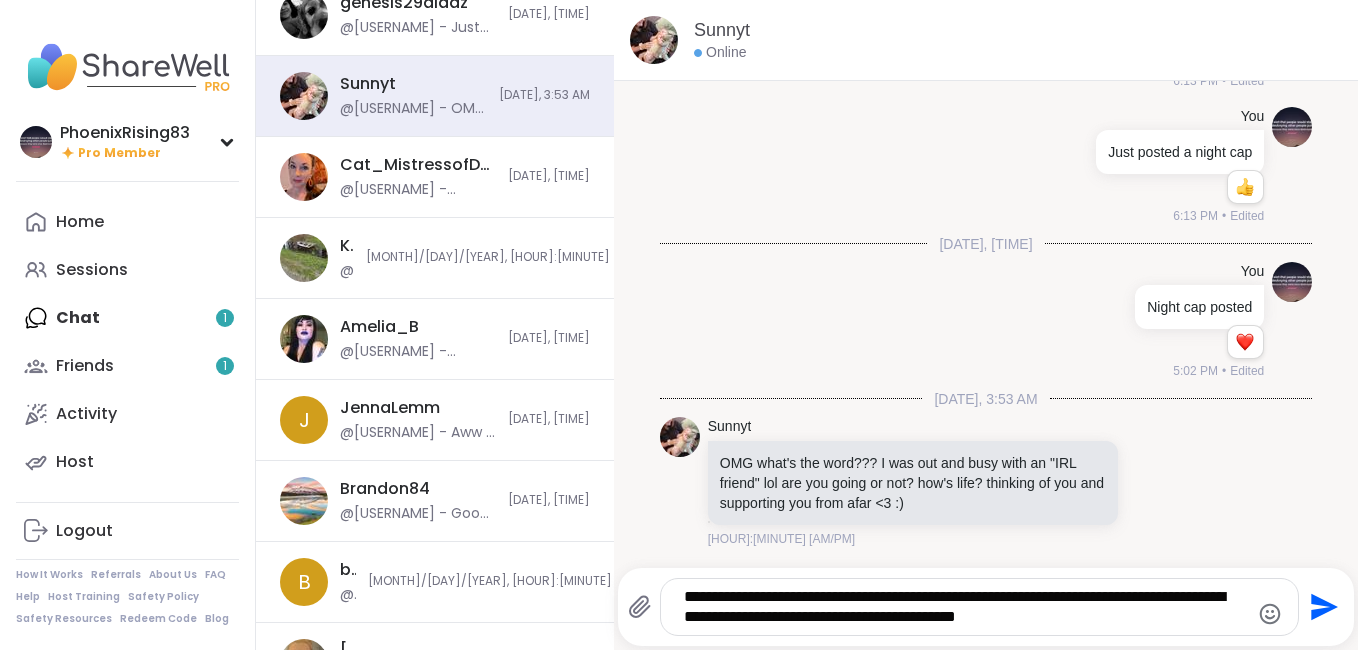 type on "**********" 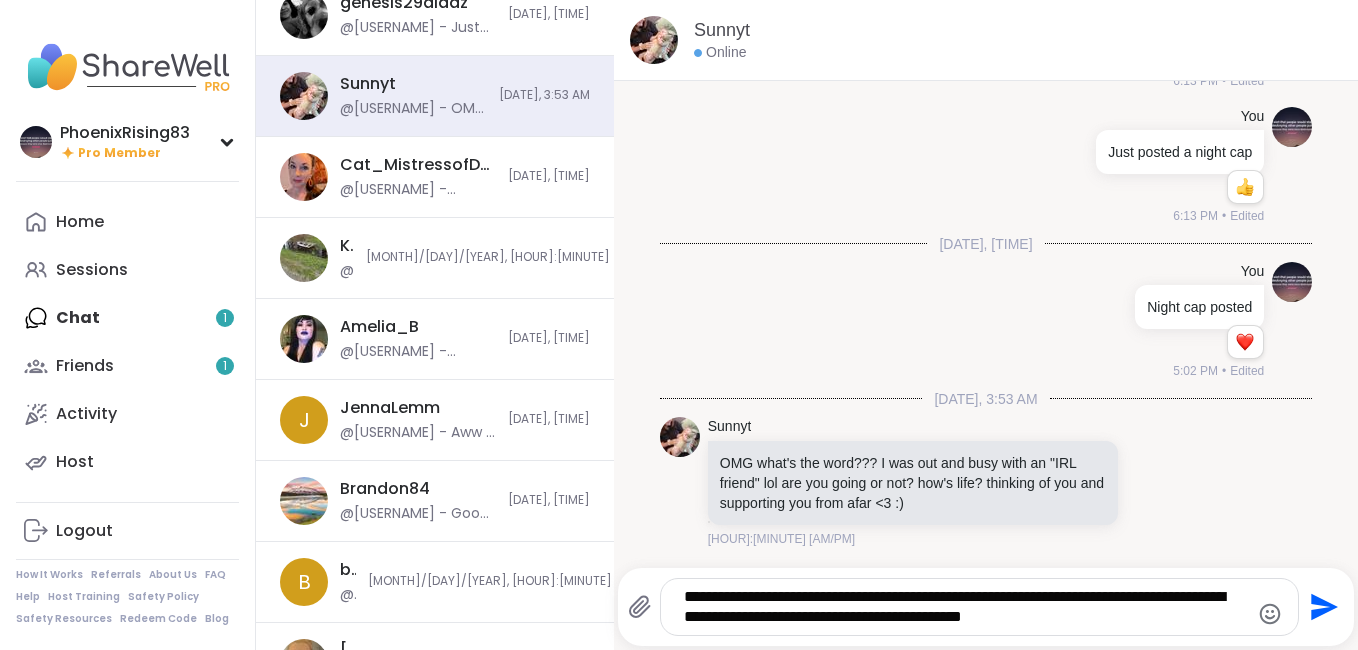 type 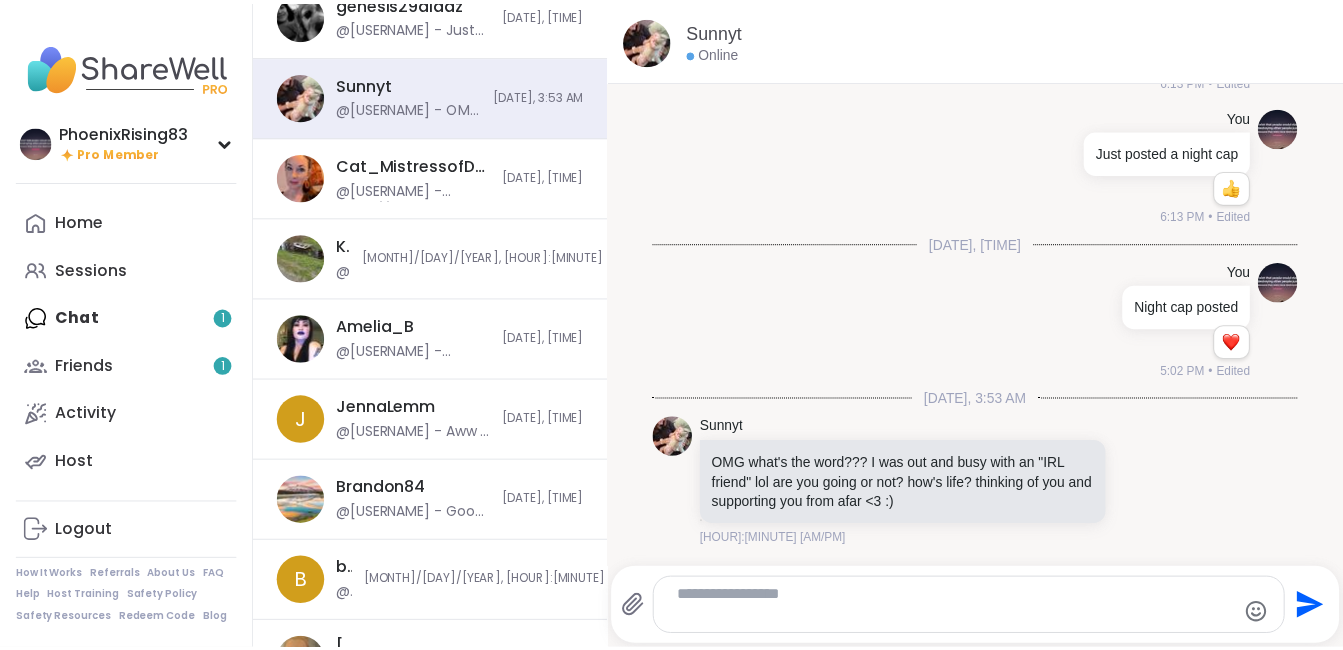 scroll, scrollTop: 6395, scrollLeft: 0, axis: vertical 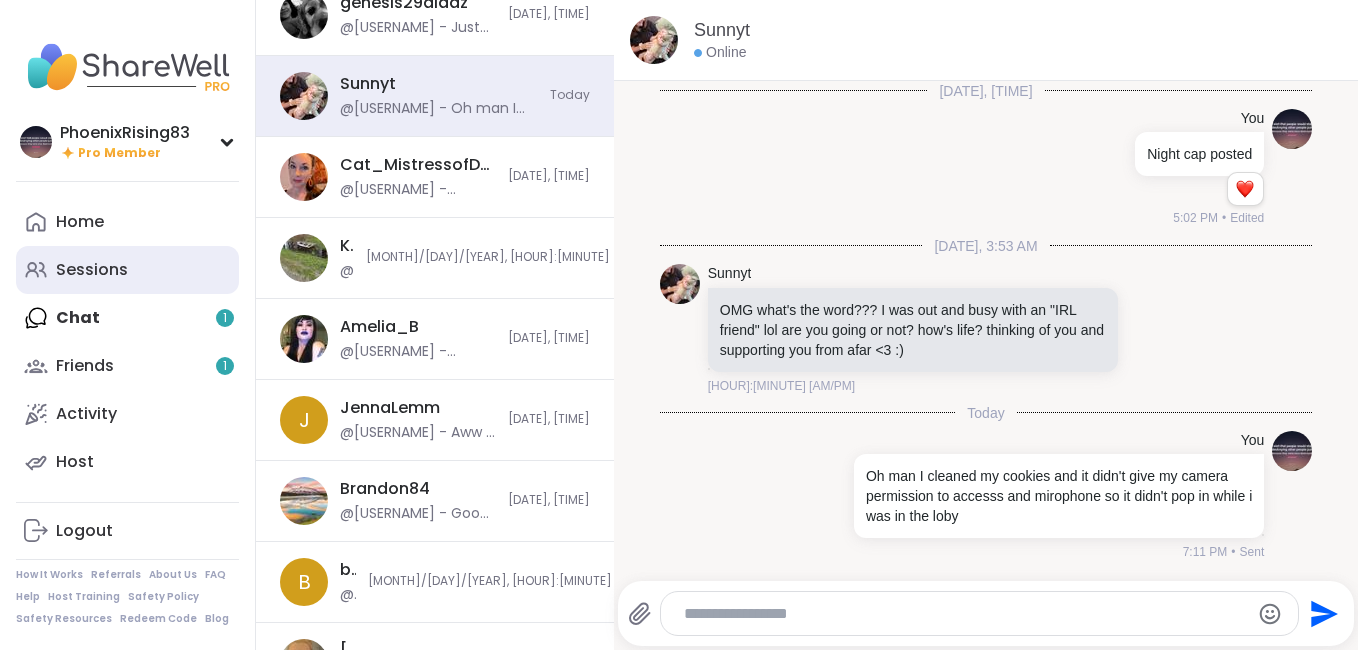 click on "Sessions" at bounding box center (127, 270) 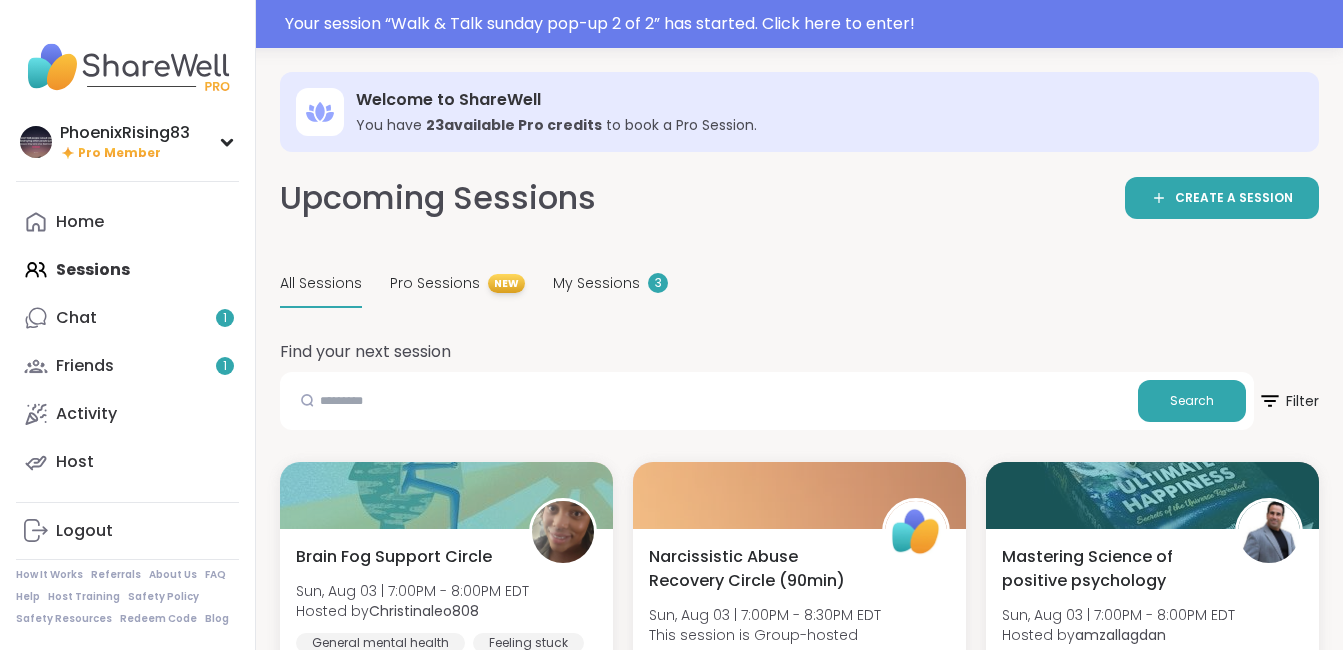 scroll, scrollTop: 568, scrollLeft: 0, axis: vertical 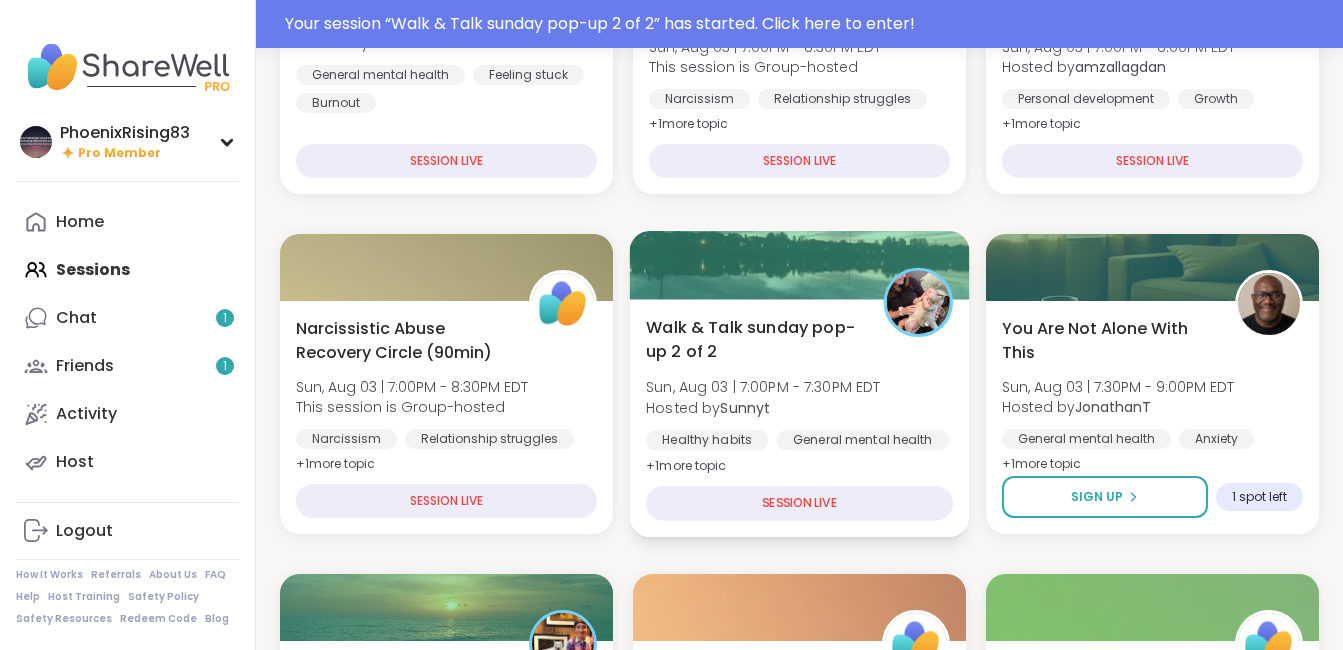 click on "Walk & Talk sunday pop-up 2 of 2 Sun, [DATE] | [TIME] Hosted by [NAME] Healthy habits General mental health Good company + 1 & more topic" at bounding box center (799, 396) 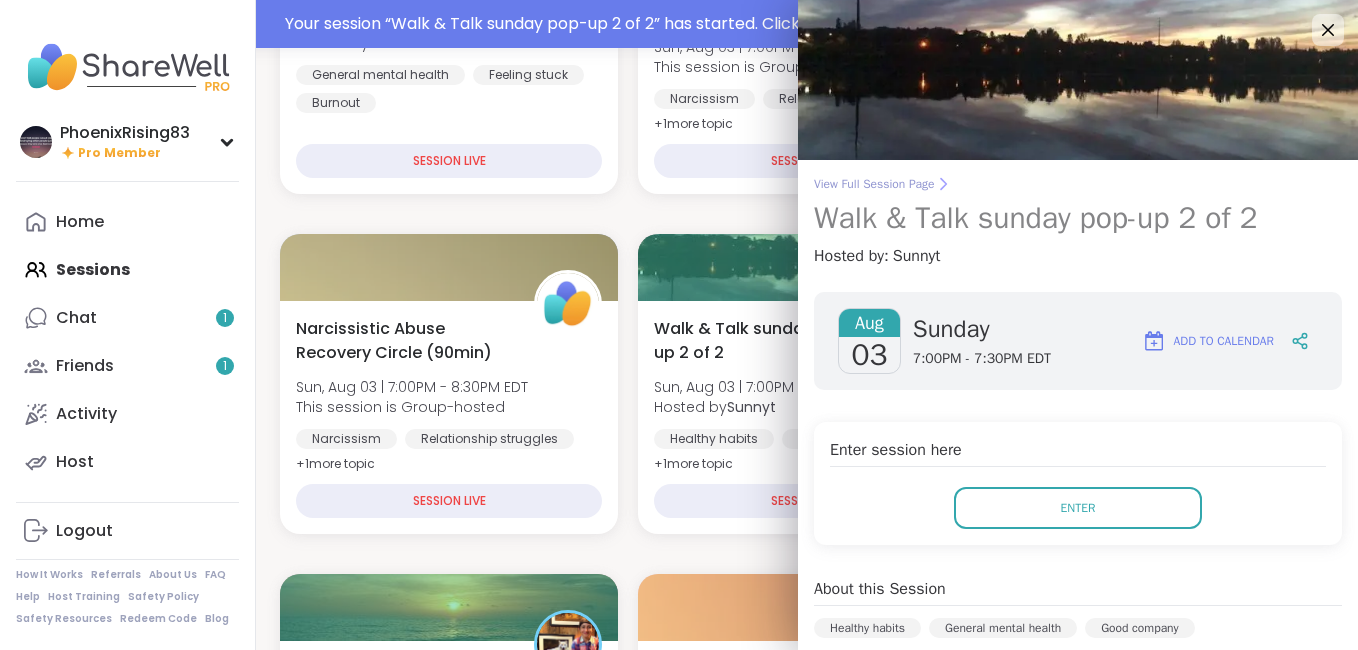 click on "View Full Session Page" at bounding box center [1078, 184] 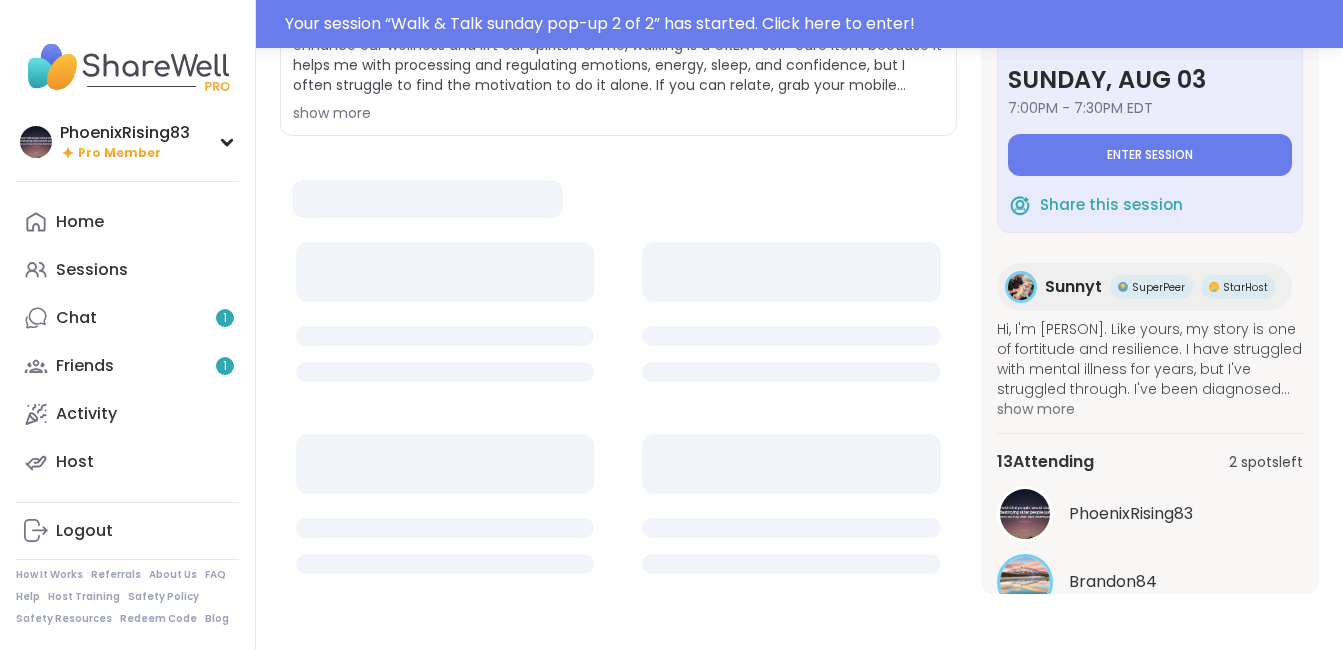 scroll, scrollTop: 0, scrollLeft: 0, axis: both 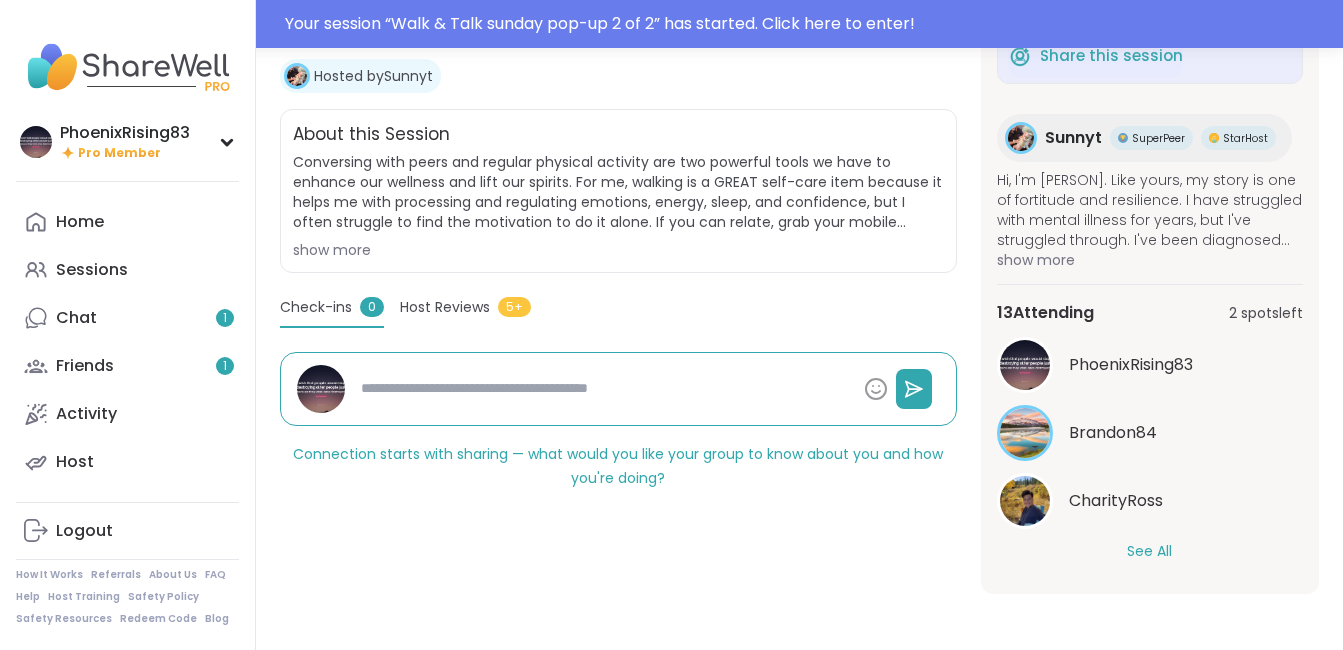 click on "See All" at bounding box center [1149, 551] 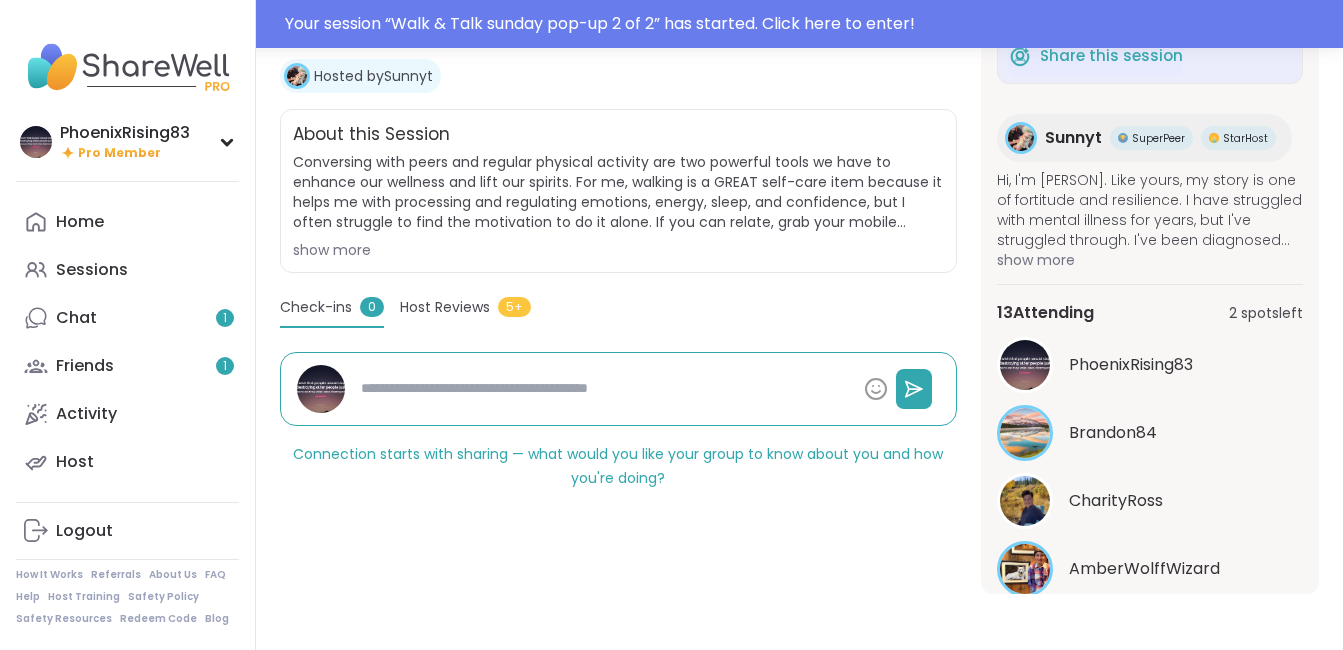 scroll, scrollTop: 691, scrollLeft: 0, axis: vertical 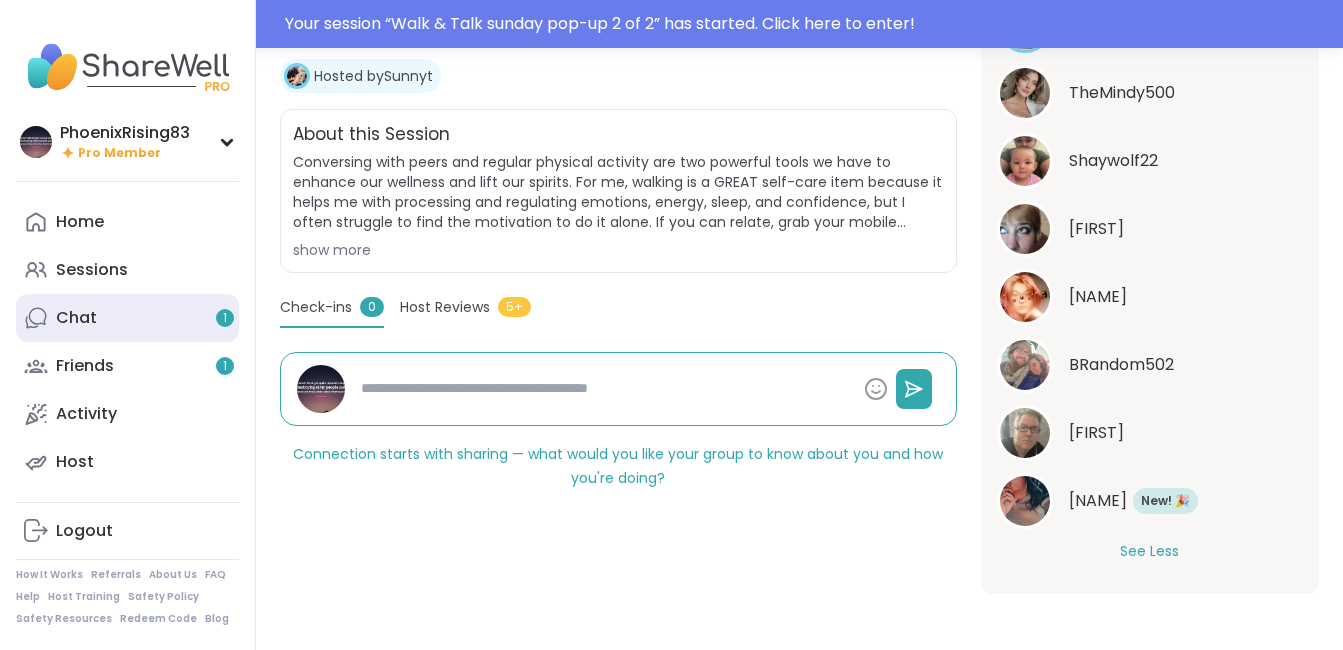 click on "Chat 1" at bounding box center (76, 318) 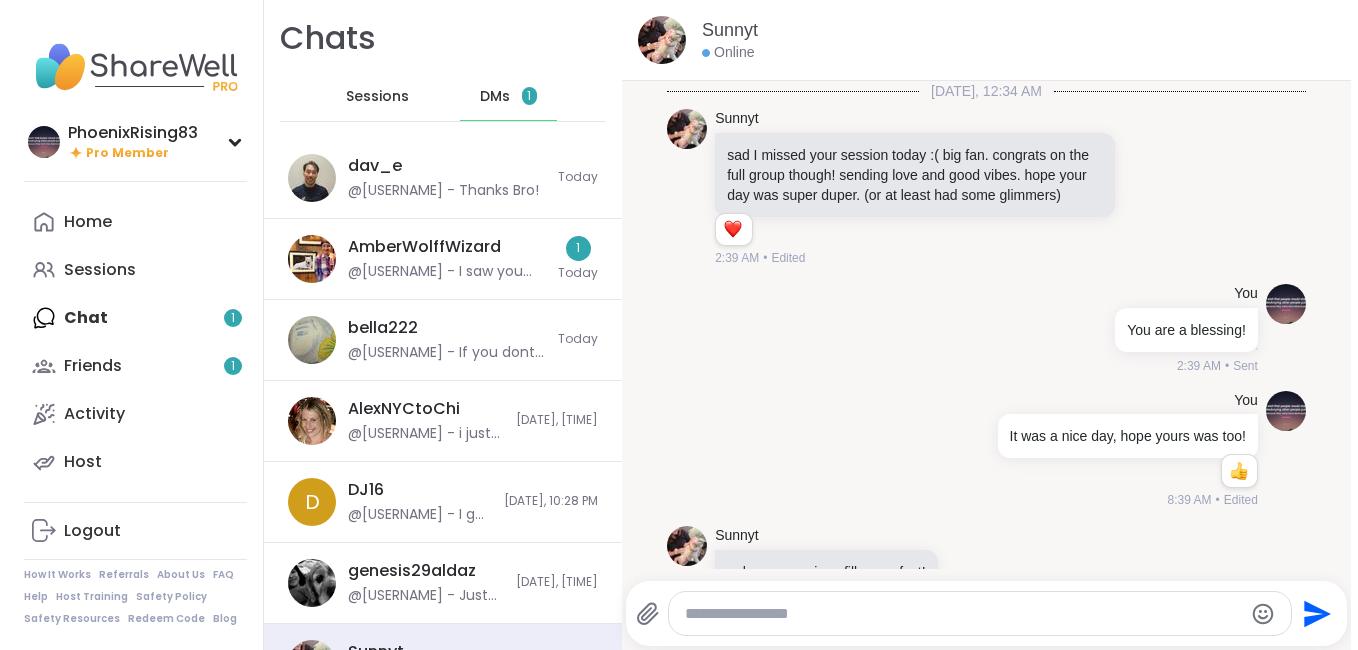 scroll, scrollTop: 0, scrollLeft: 0, axis: both 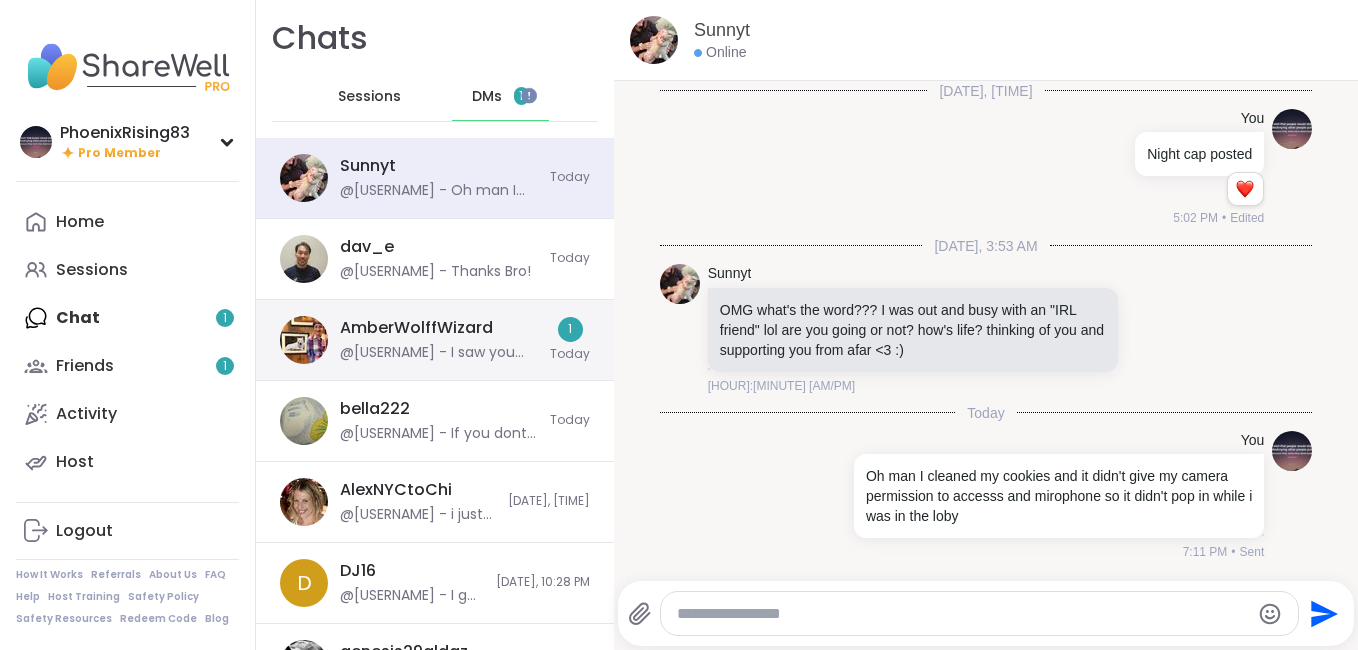 click on "@[USERNAME] - I saw you were signed up for sunnys session so i figured youd have the chance to go to mine!" at bounding box center [439, 353] 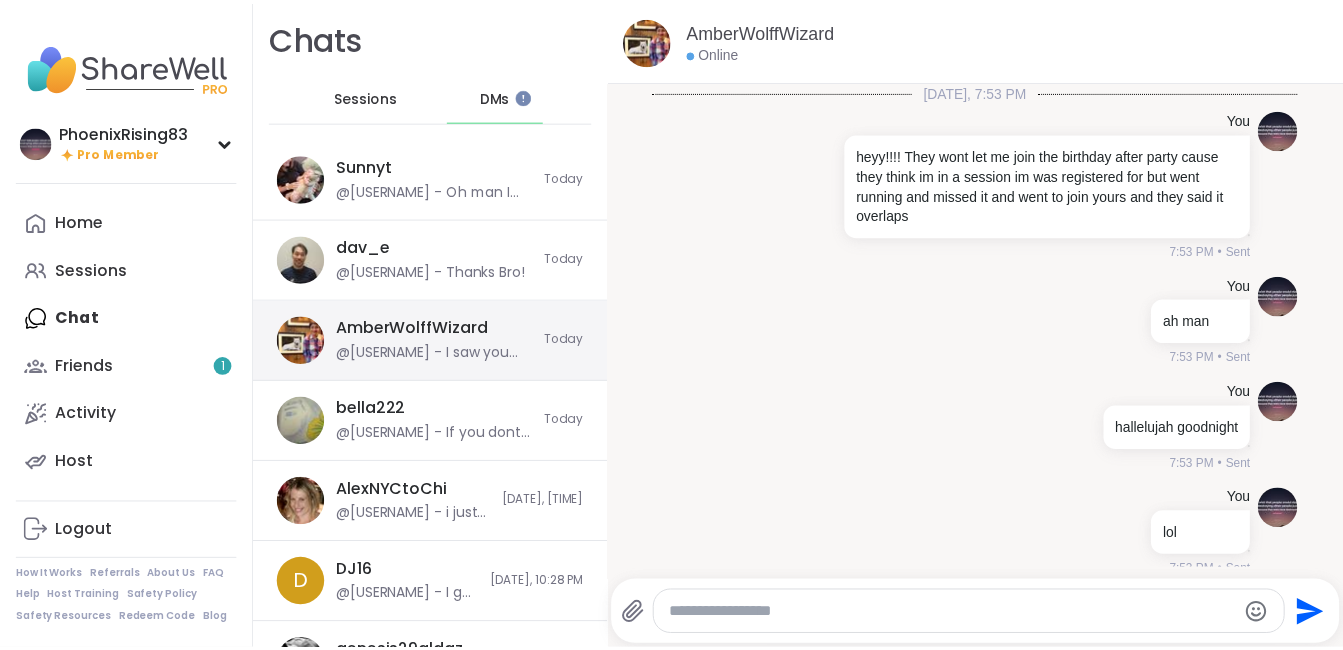 scroll, scrollTop: 12546, scrollLeft: 0, axis: vertical 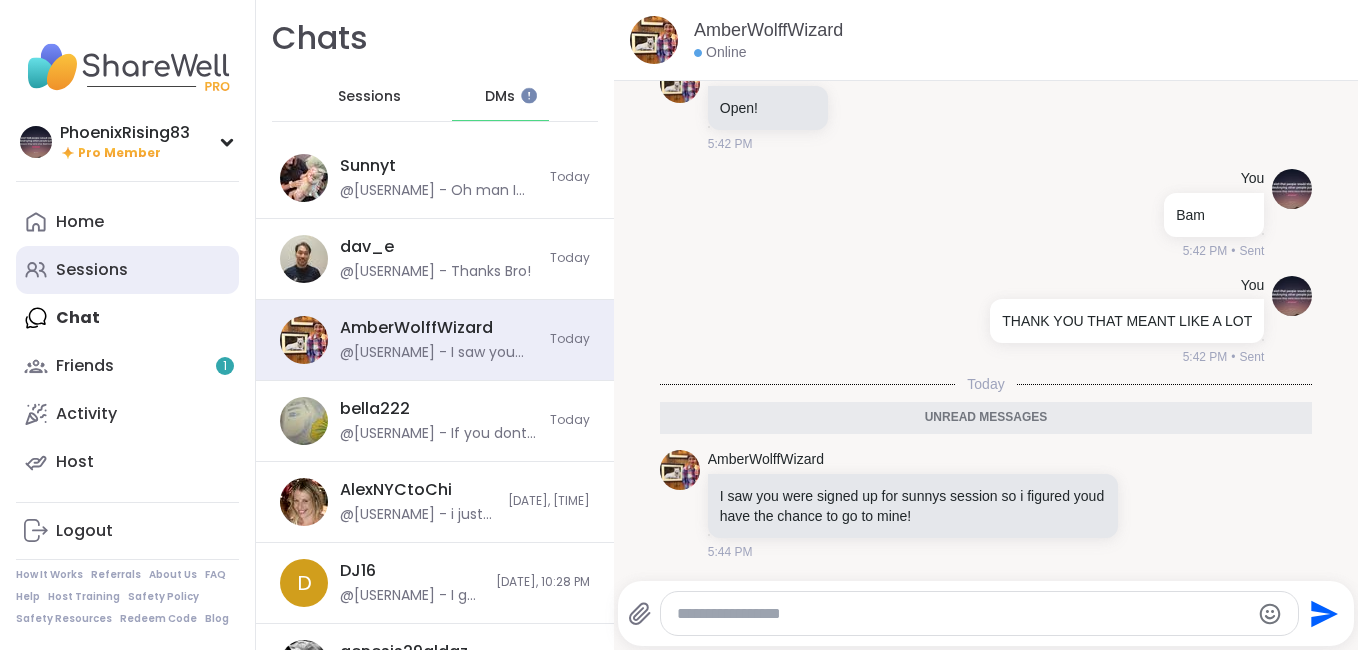 click on "Sessions" at bounding box center (127, 270) 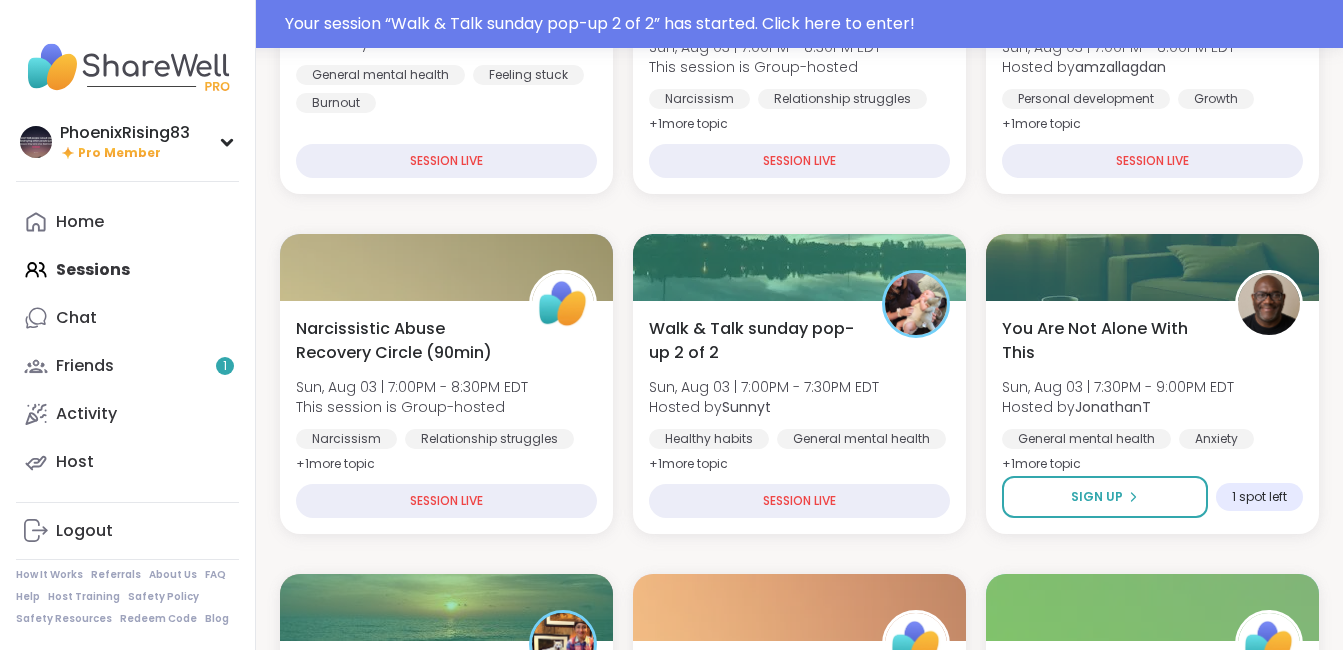 scroll, scrollTop: 1136, scrollLeft: 0, axis: vertical 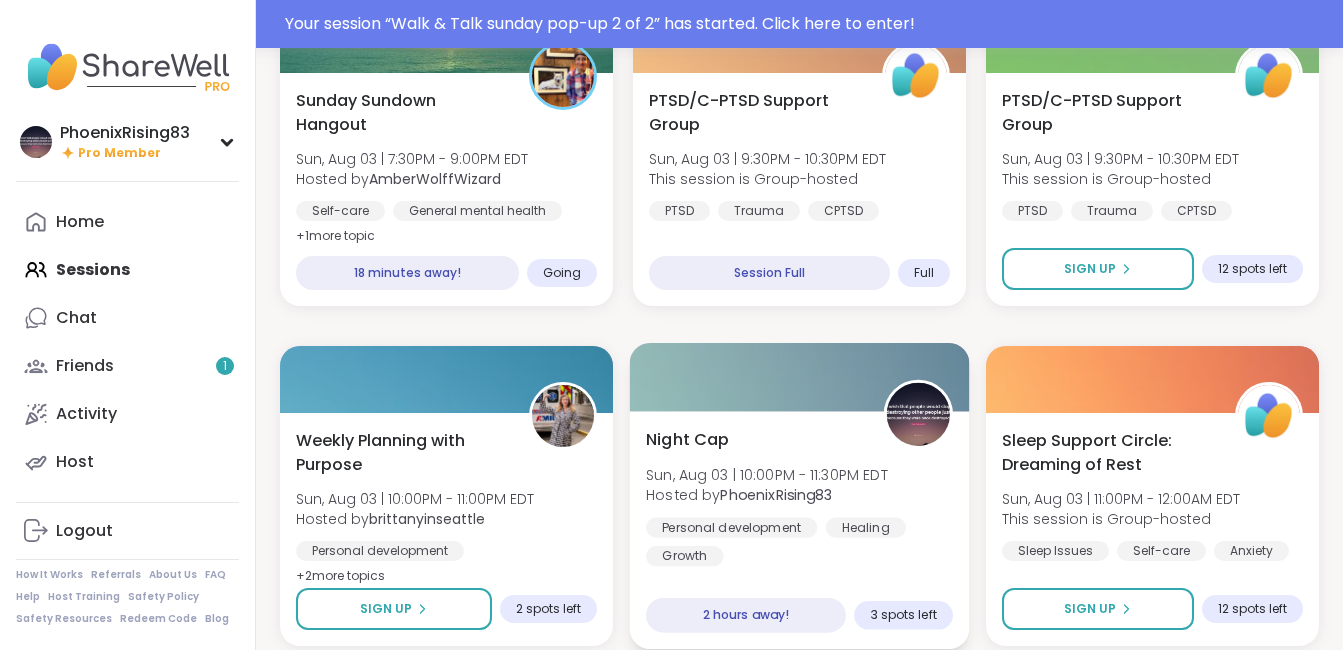 click on "PhoenixRising83" at bounding box center (776, 495) 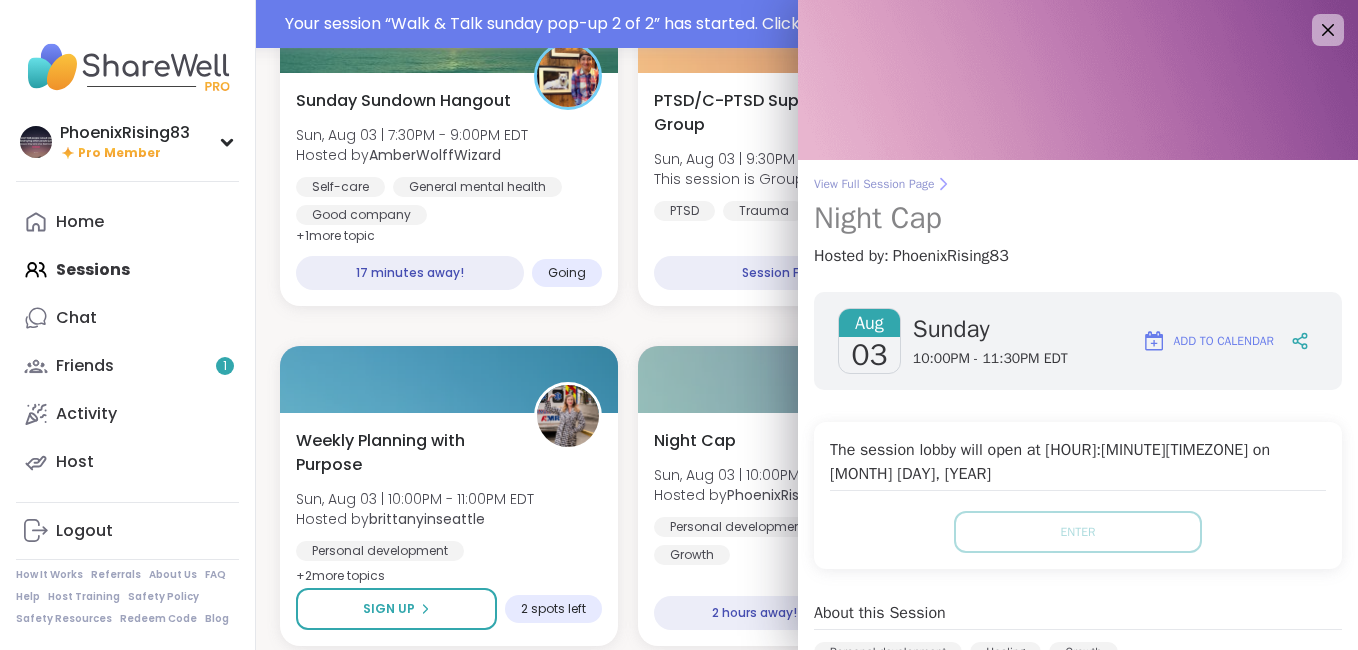 click on "View Full Session Page" at bounding box center [1078, 184] 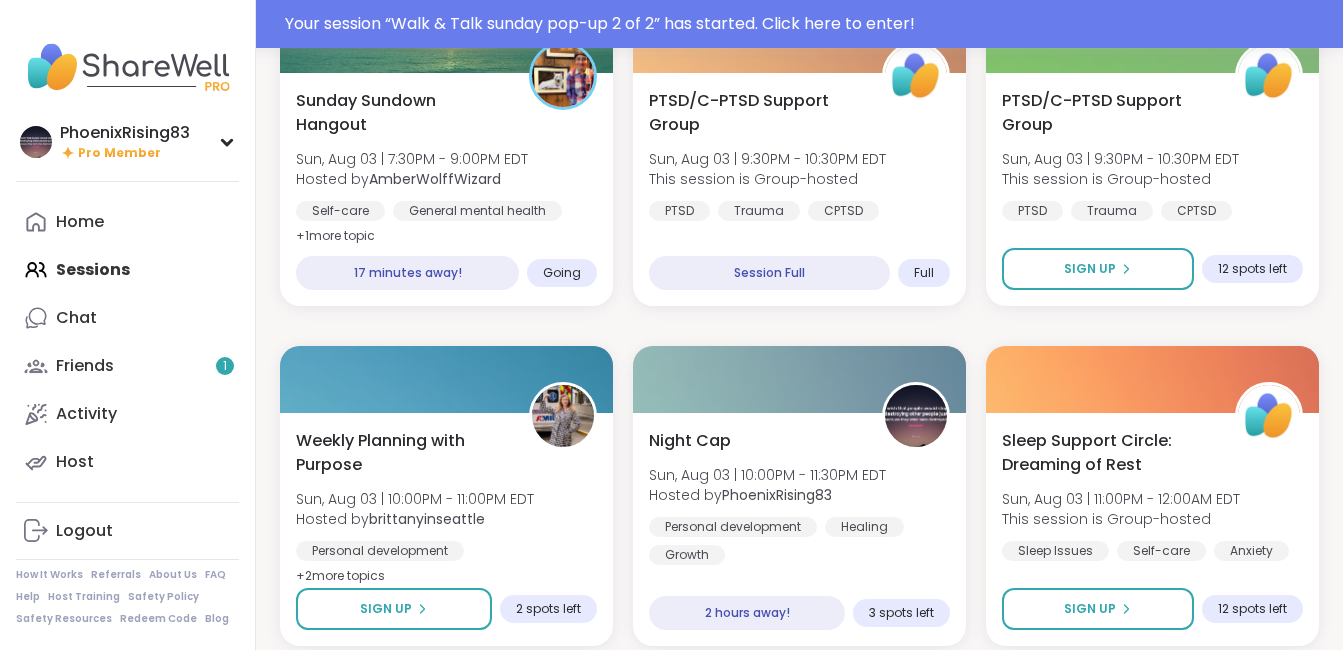 scroll, scrollTop: 0, scrollLeft: 0, axis: both 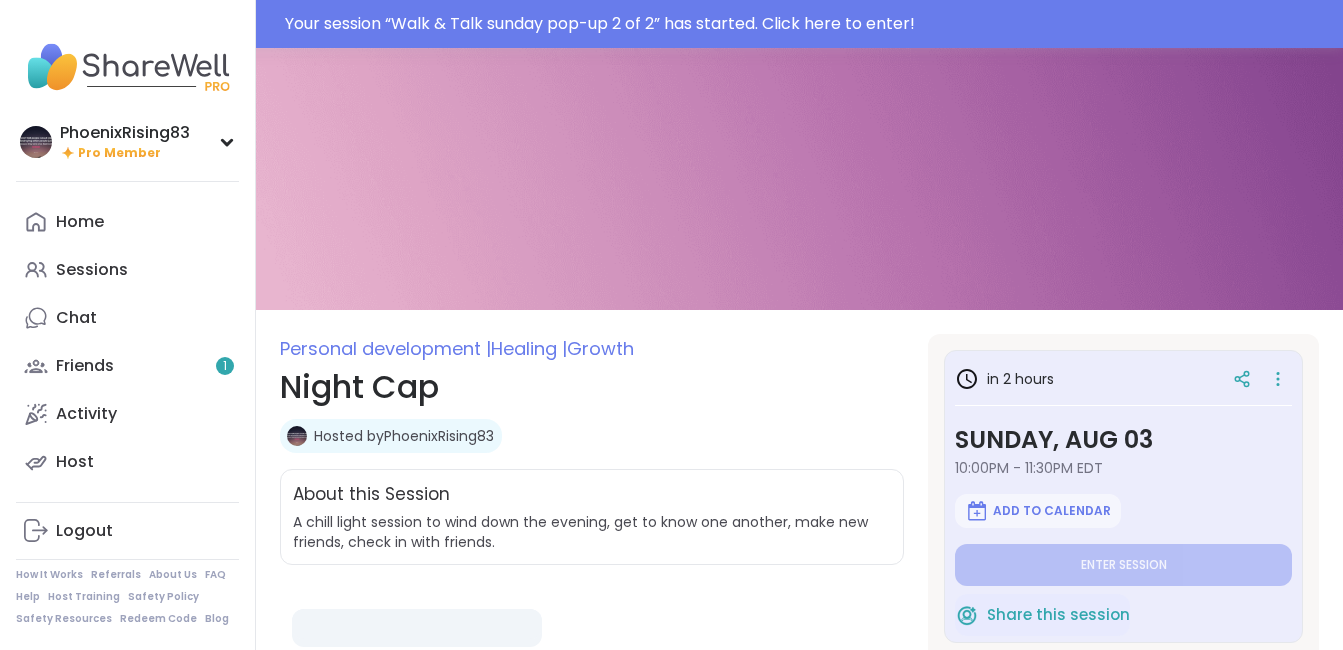 type on "*" 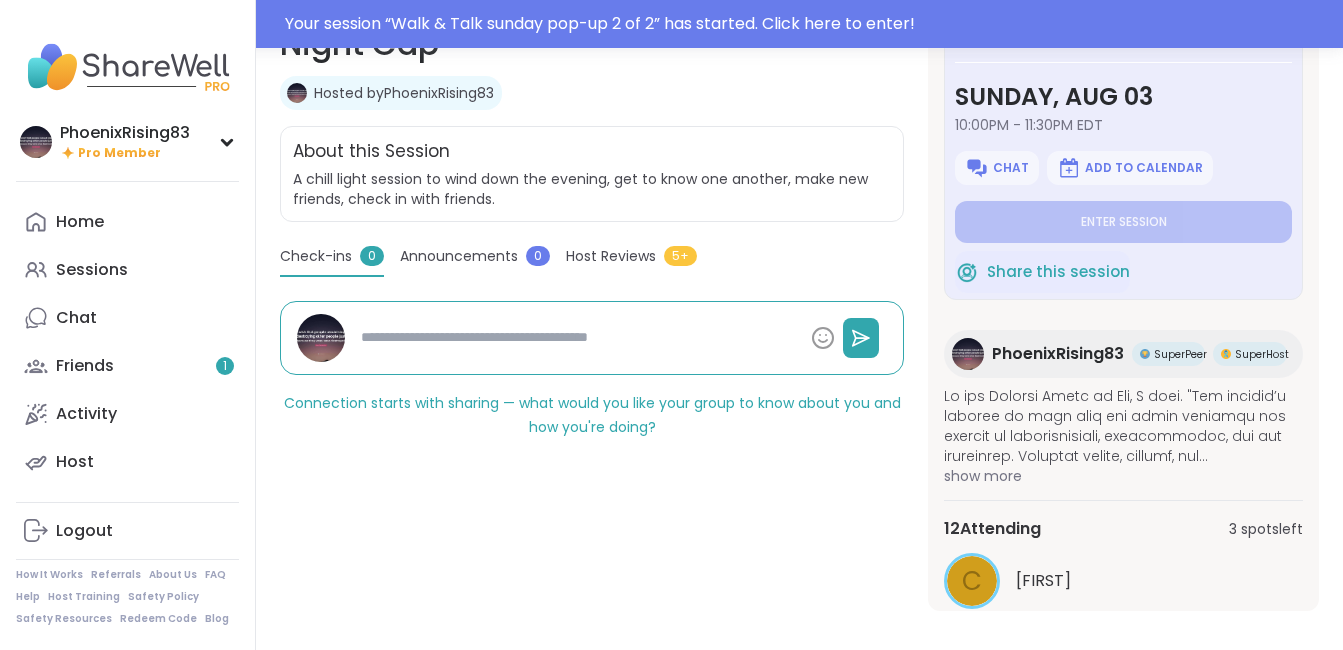 scroll, scrollTop: 360, scrollLeft: 0, axis: vertical 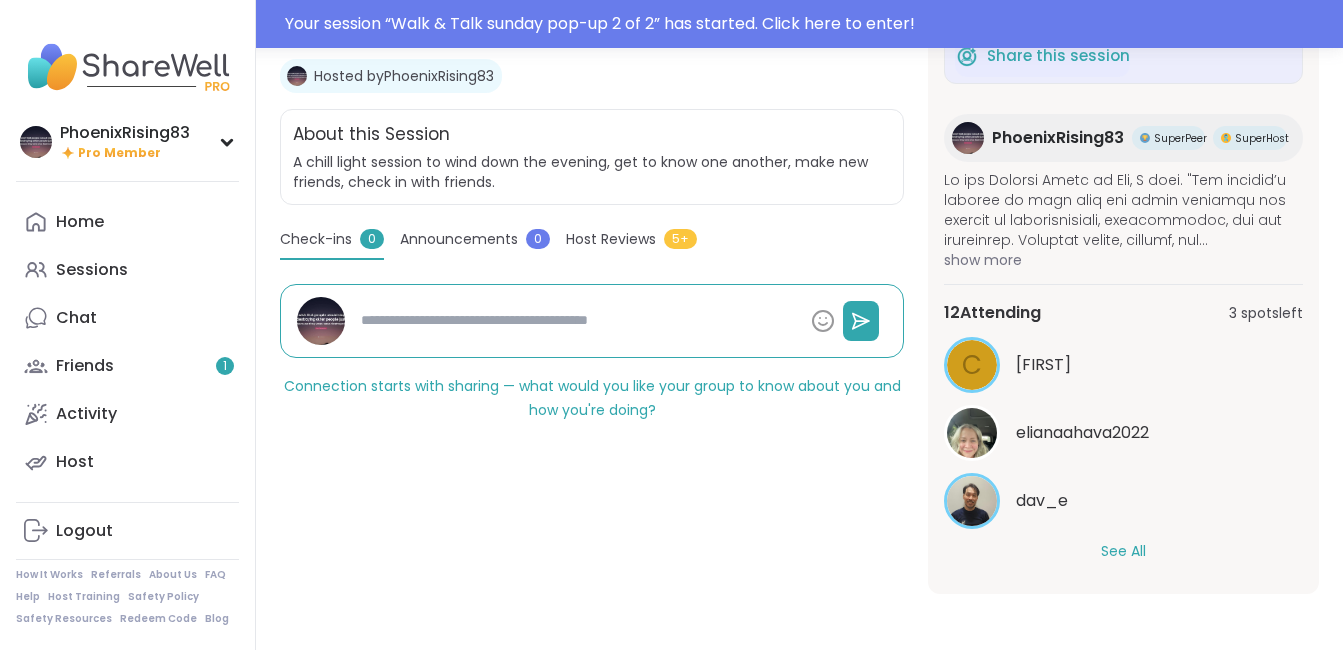 click on "See All" at bounding box center (1123, 551) 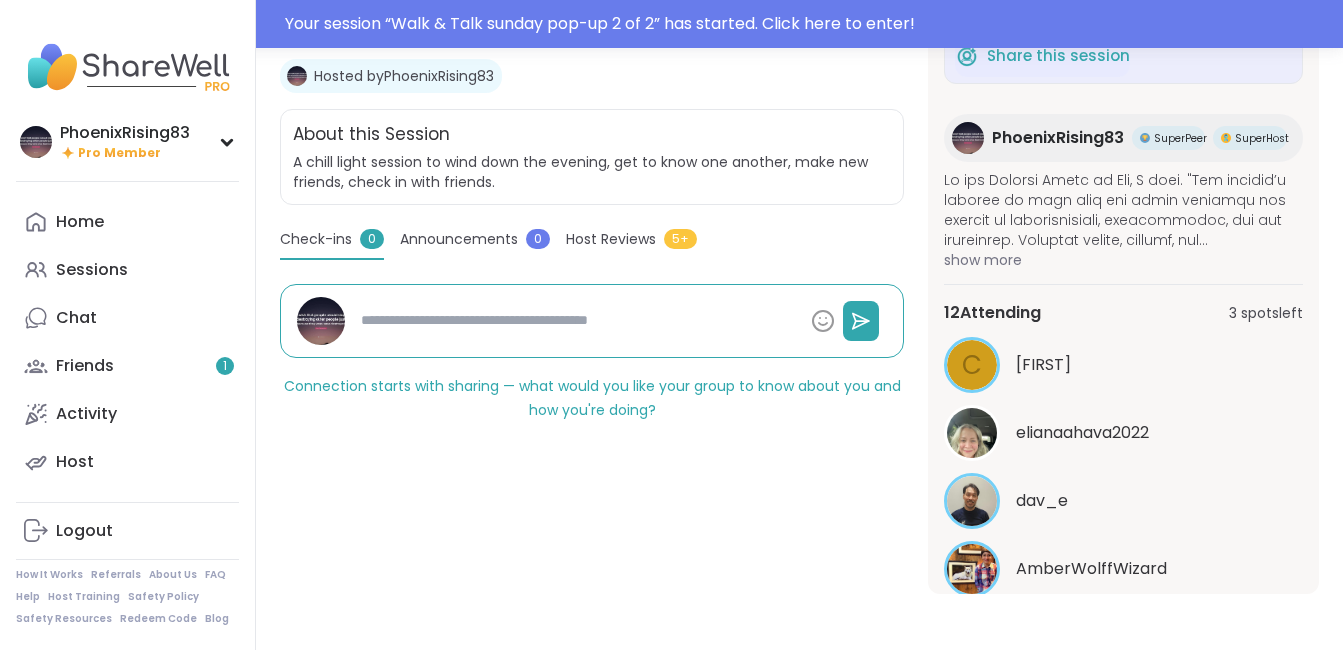click on "in [TIME] Sunday, [DATE] [TIME] Chat Add to Calendar Enter session Share this session [USERNAME] SuperPeer SuperHost show&nbsp;more 12 &nbsp;Attending 3 &nbsp;spots &nbsp;left C [USERNAME] [USERNAME] [USERNAME] [USERNAME] [USERNAME] [USERNAME] [USERNAME] [USERNAME] [USERNAME] [USERNAME] See Less" at bounding box center (1123, 284) 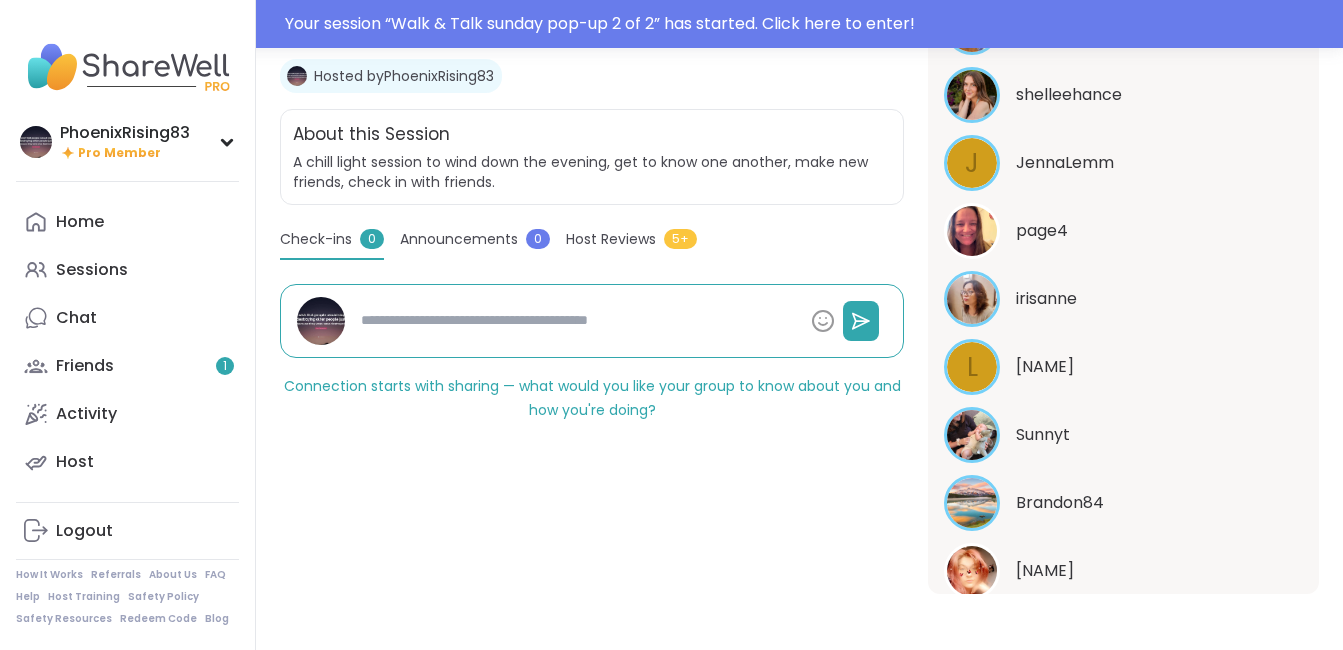 scroll, scrollTop: 811, scrollLeft: 0, axis: vertical 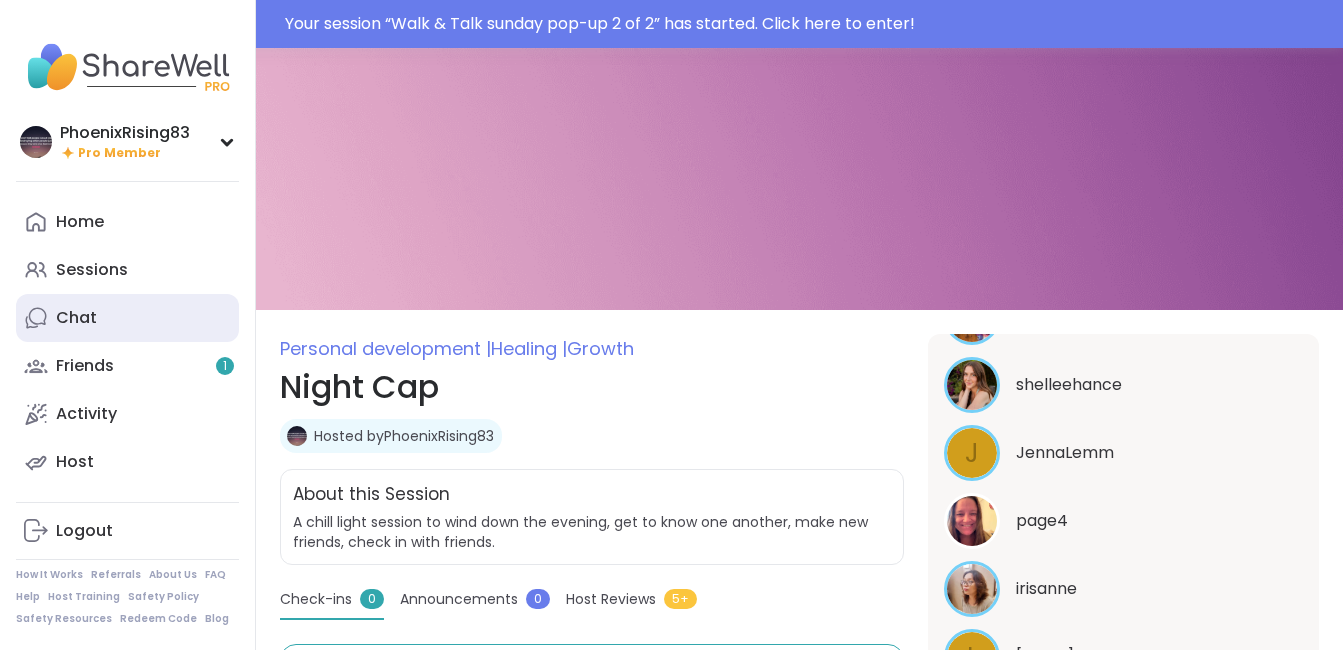 click on "Chat" at bounding box center (127, 318) 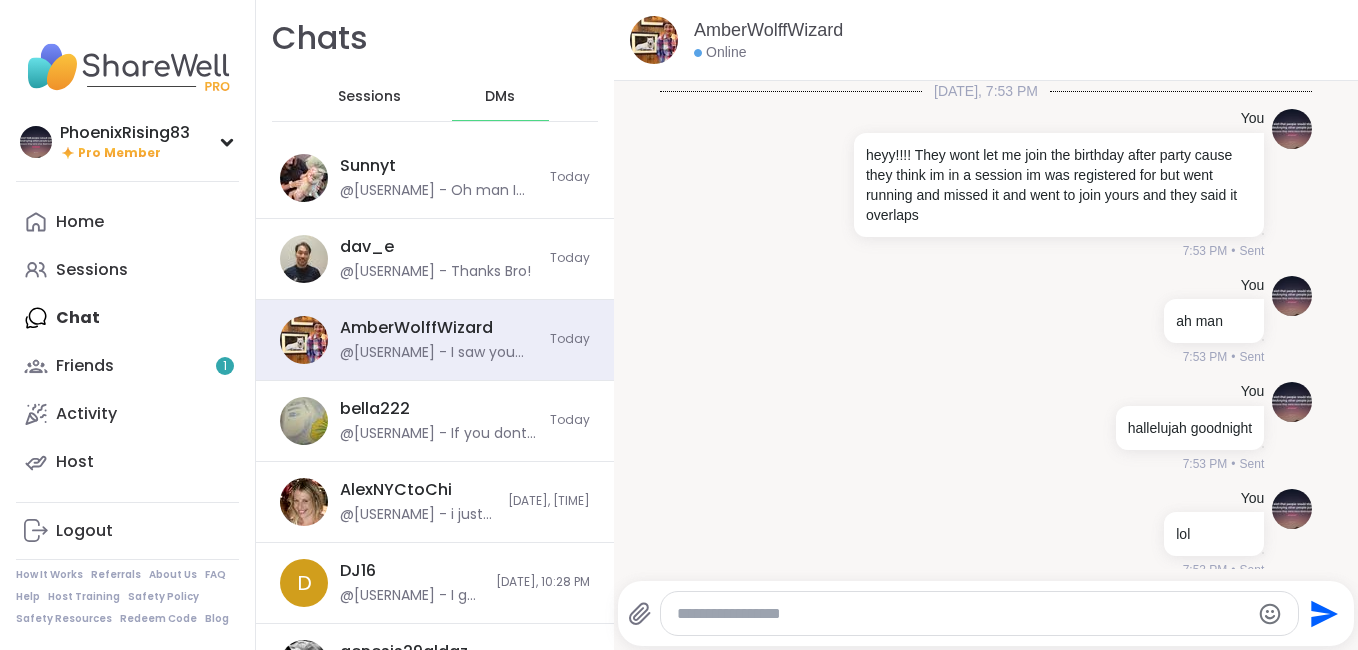scroll, scrollTop: 12478, scrollLeft: 0, axis: vertical 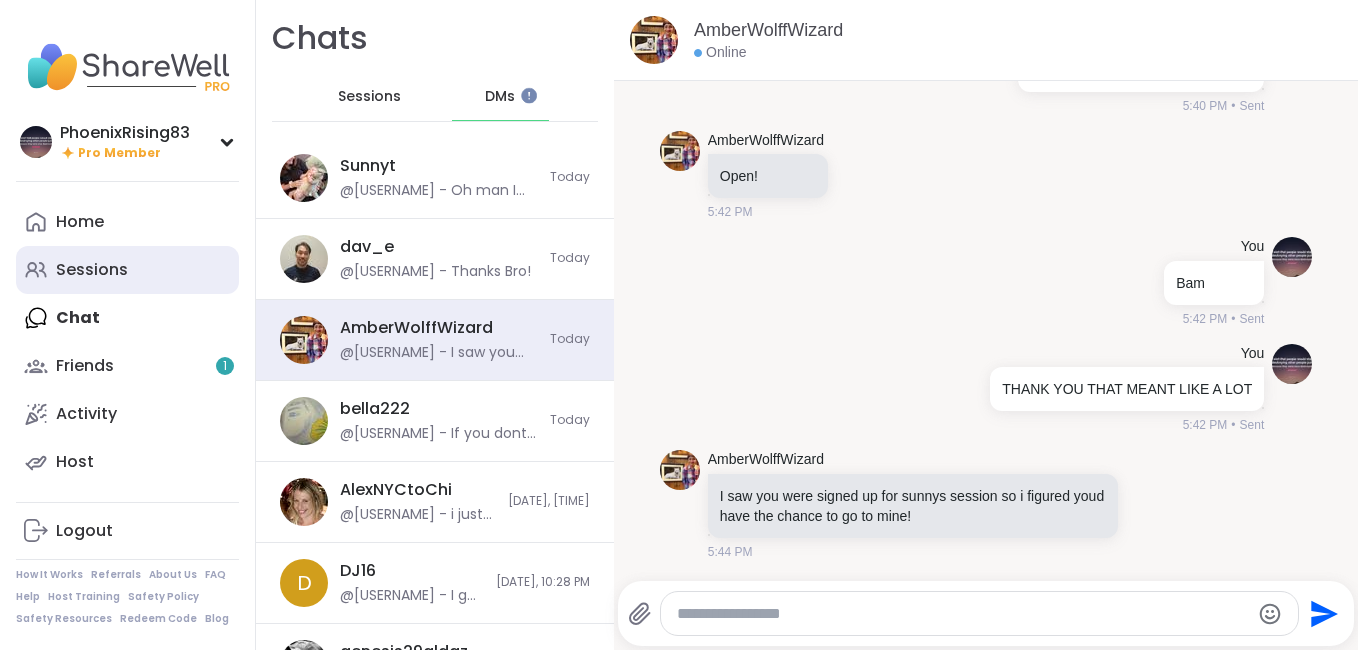 click on "Sessions" at bounding box center (127, 270) 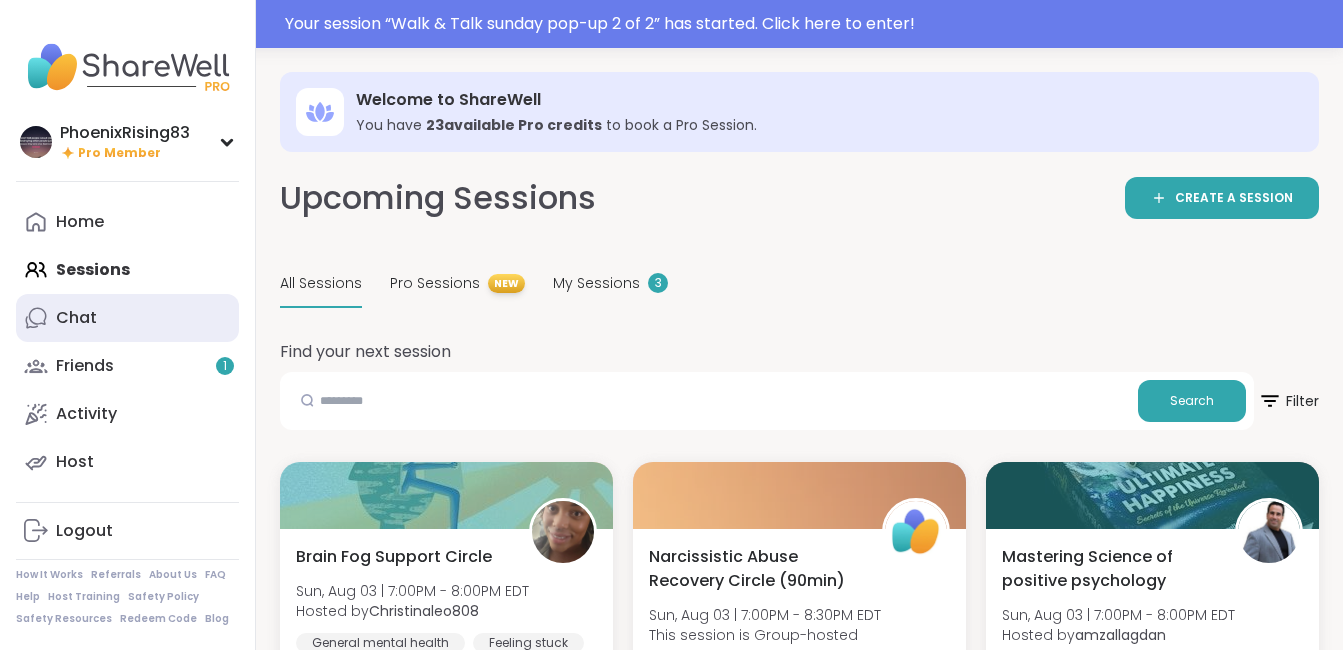 click on "Chat" at bounding box center (127, 318) 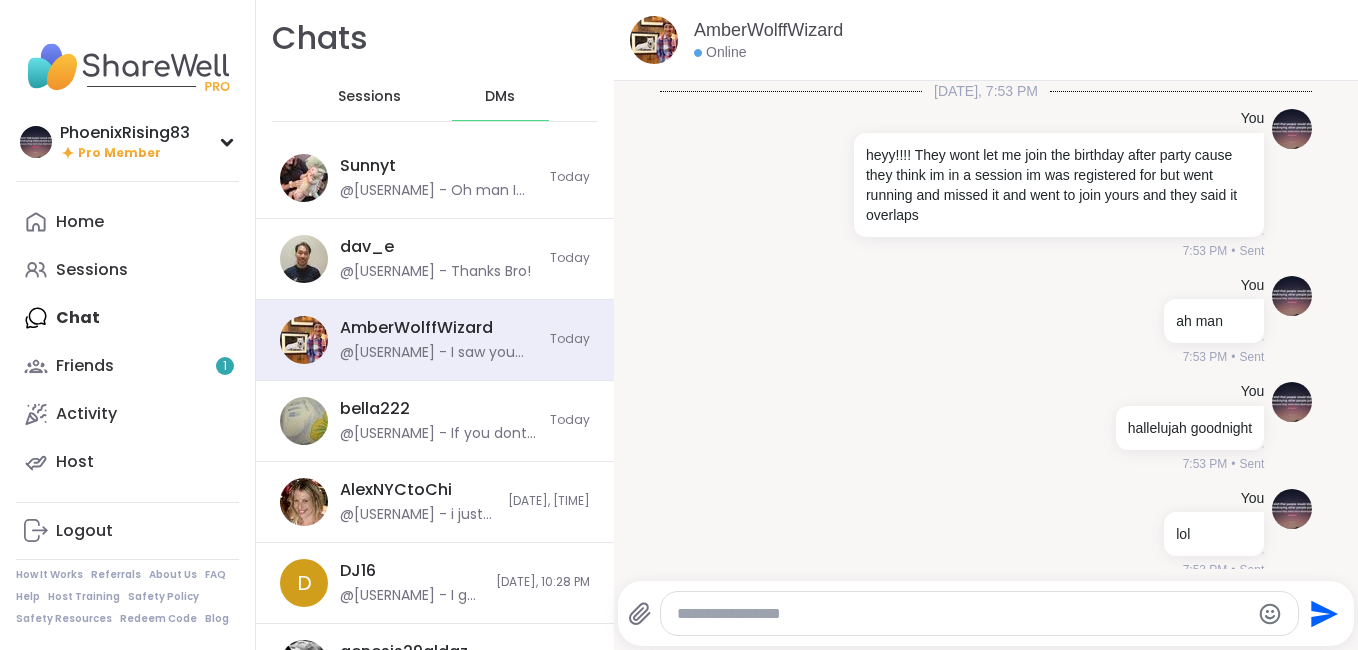 scroll, scrollTop: 12478, scrollLeft: 0, axis: vertical 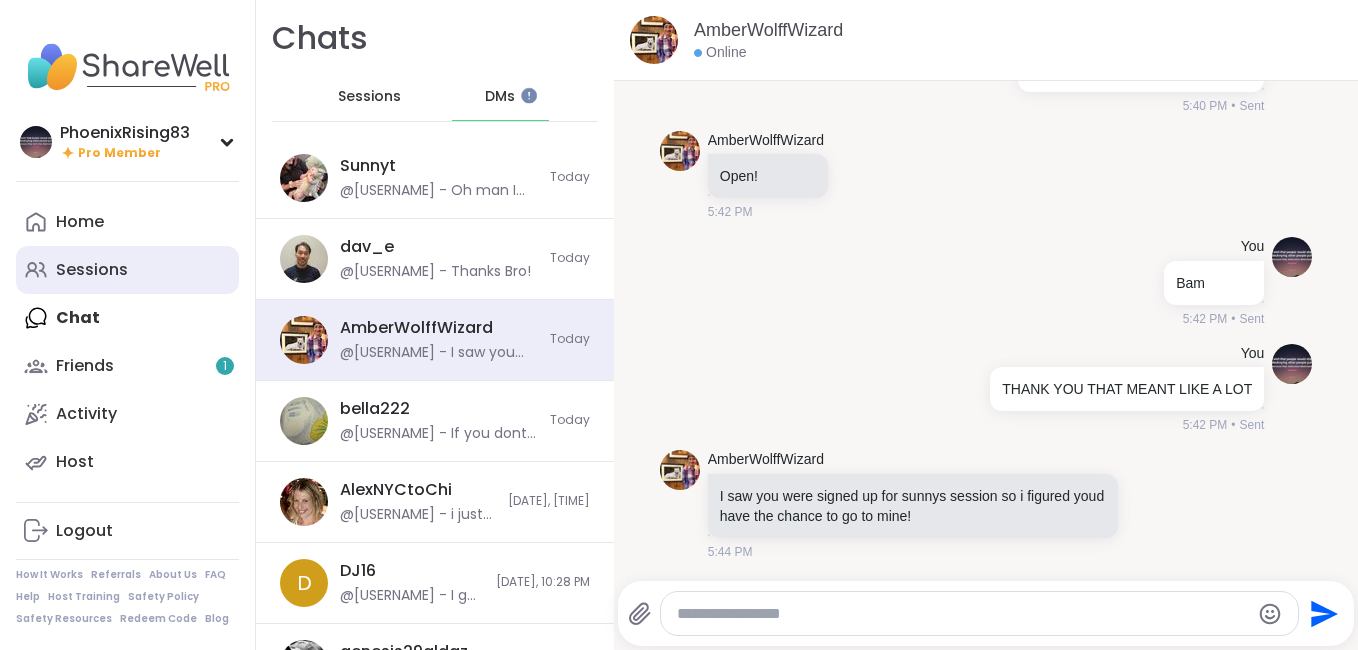 click on "Sessions" at bounding box center (127, 270) 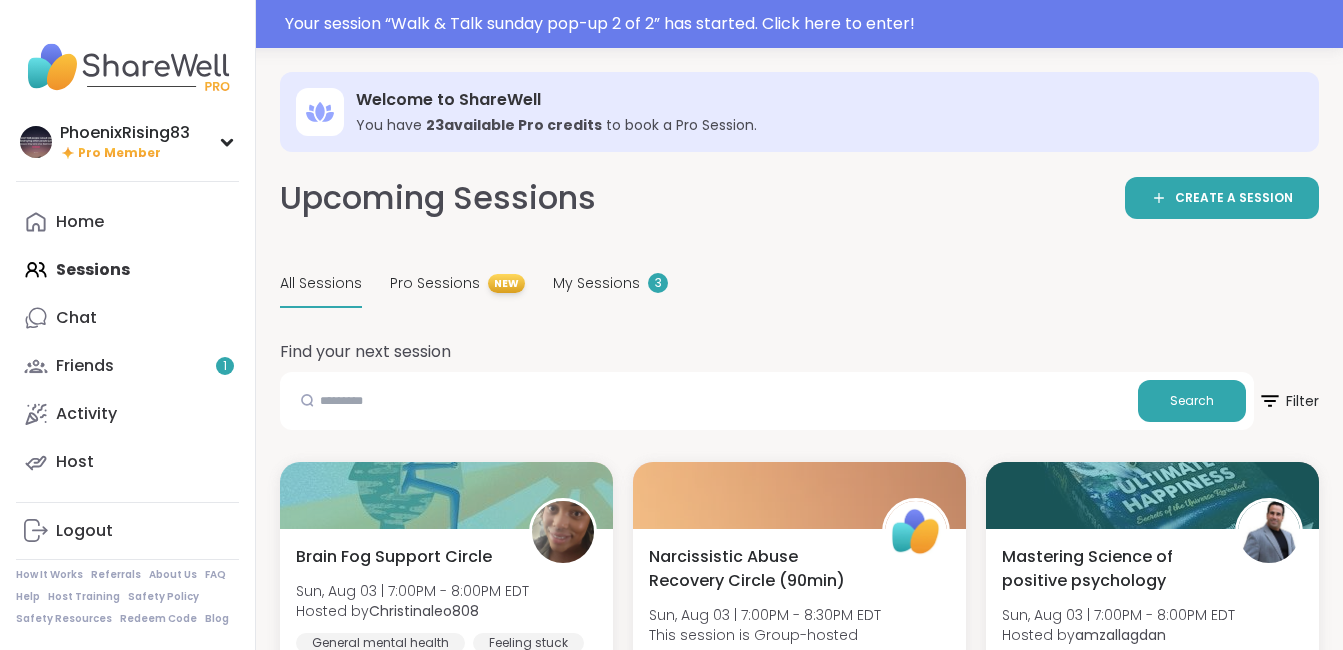 scroll, scrollTop: 568, scrollLeft: 0, axis: vertical 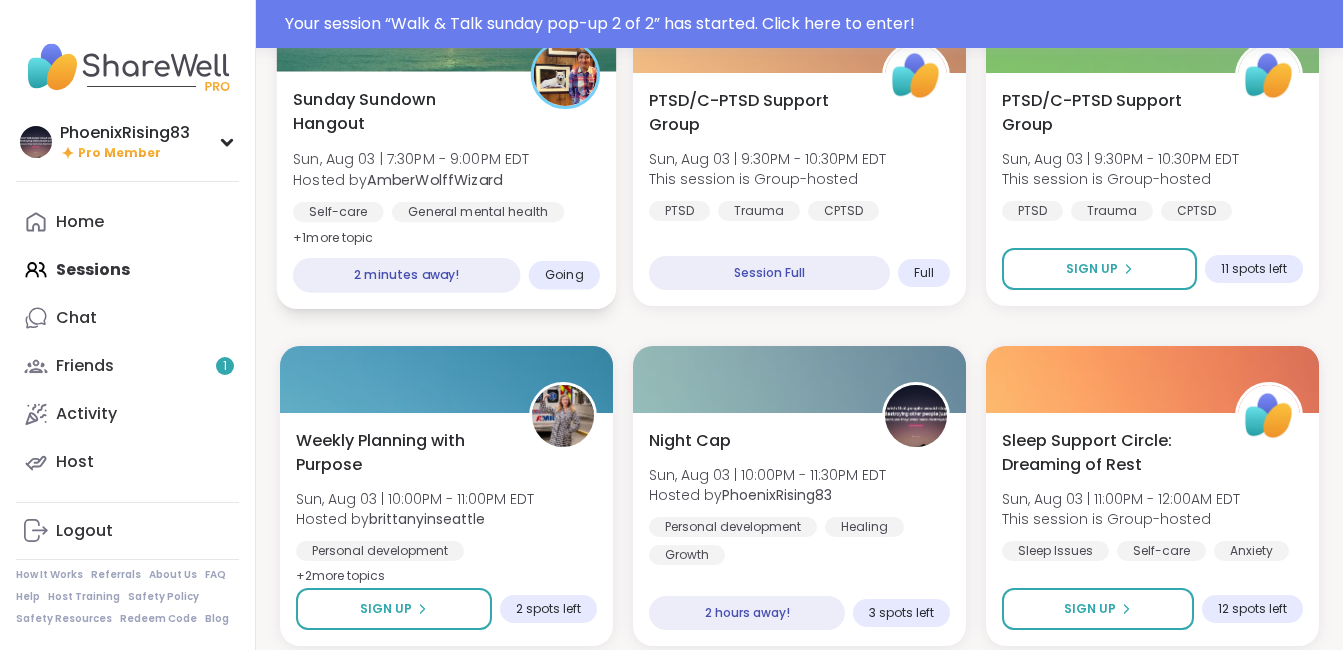 click on "[DAY] [DAY] [MONTH] | [HOUR]:[MINUTE] - [HOUR]:[MINUTE] [TIMEZONE] Hosted by [USERNAME] Self-care General mental health Good company + [NUMBER] more topic" at bounding box center [446, 168] 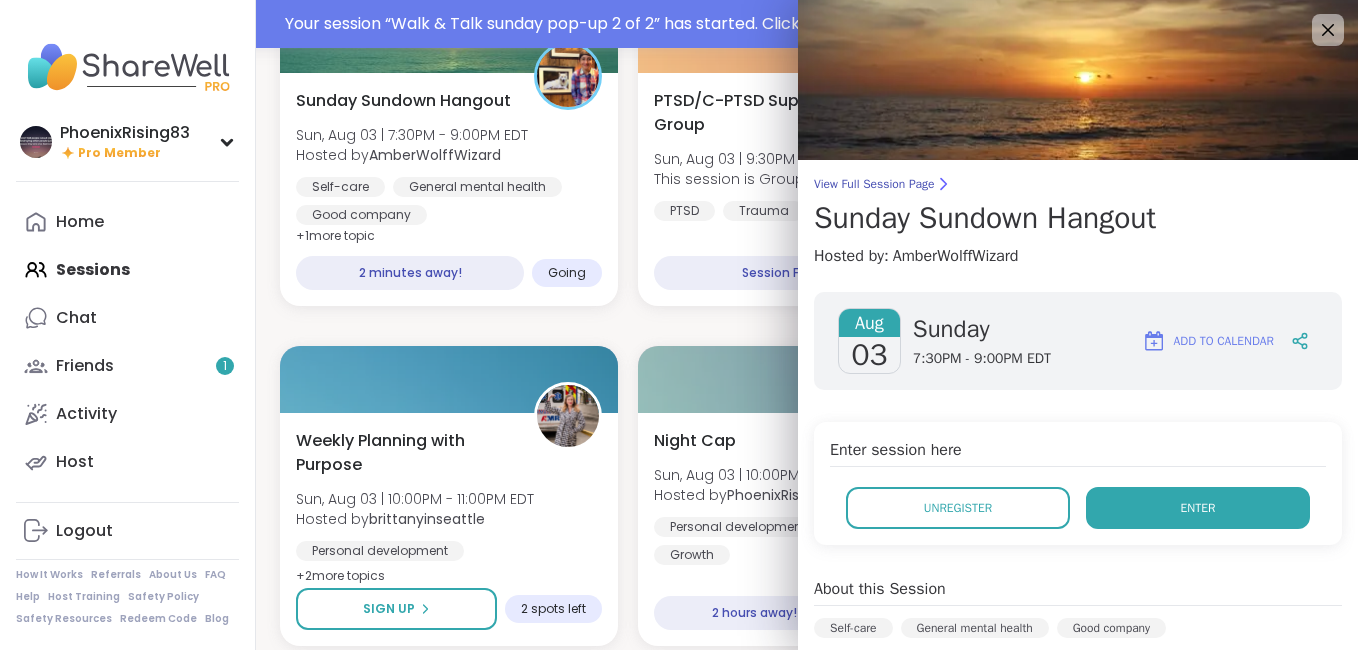 click on "Enter" at bounding box center (1198, 508) 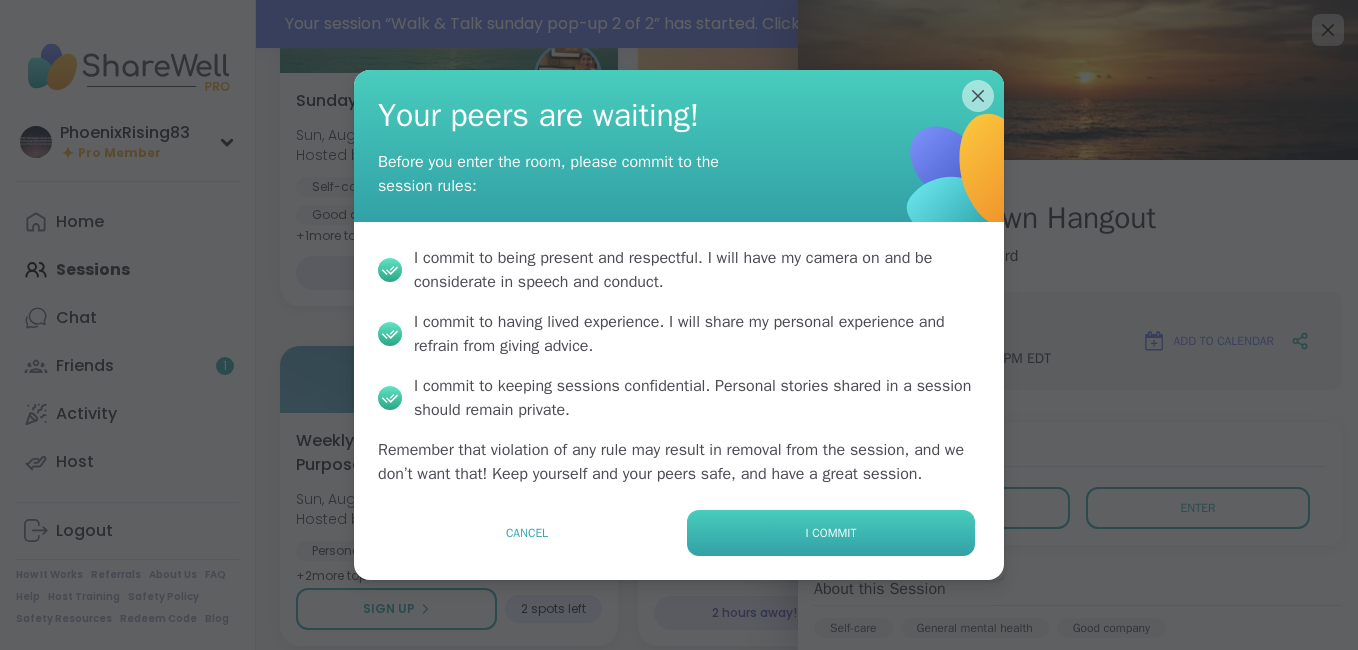 click on "I commit" at bounding box center [831, 533] 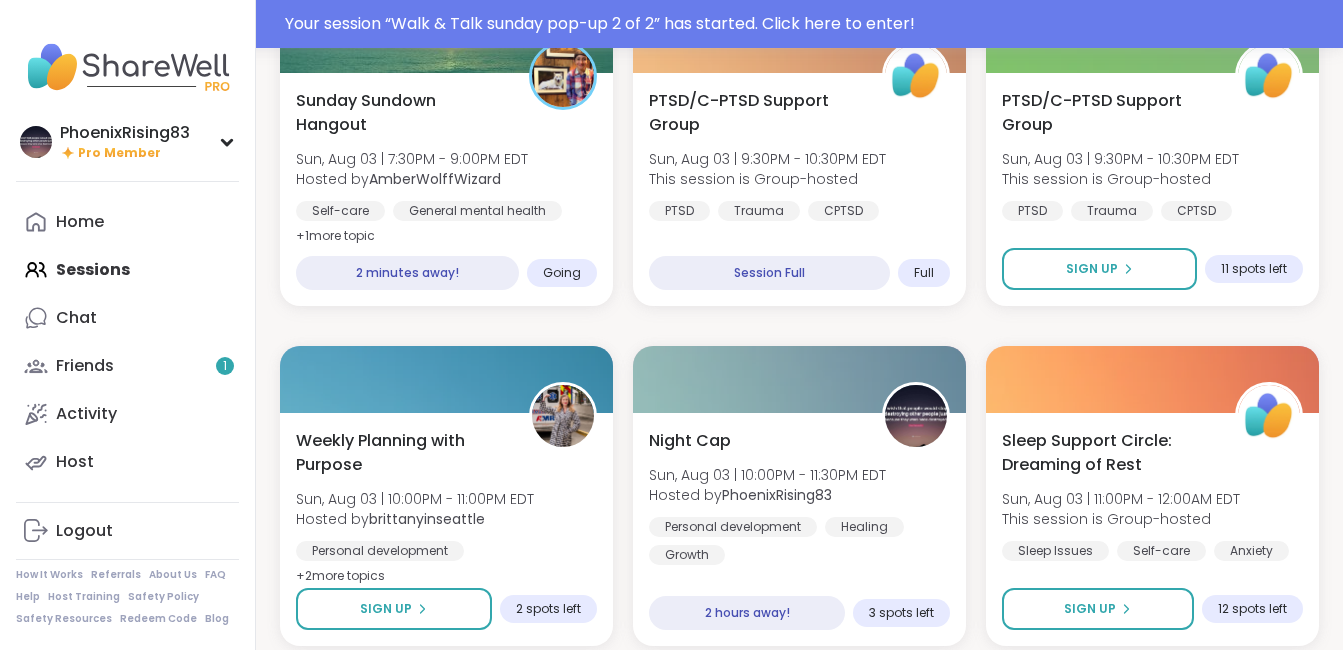 scroll, scrollTop: 0, scrollLeft: 0, axis: both 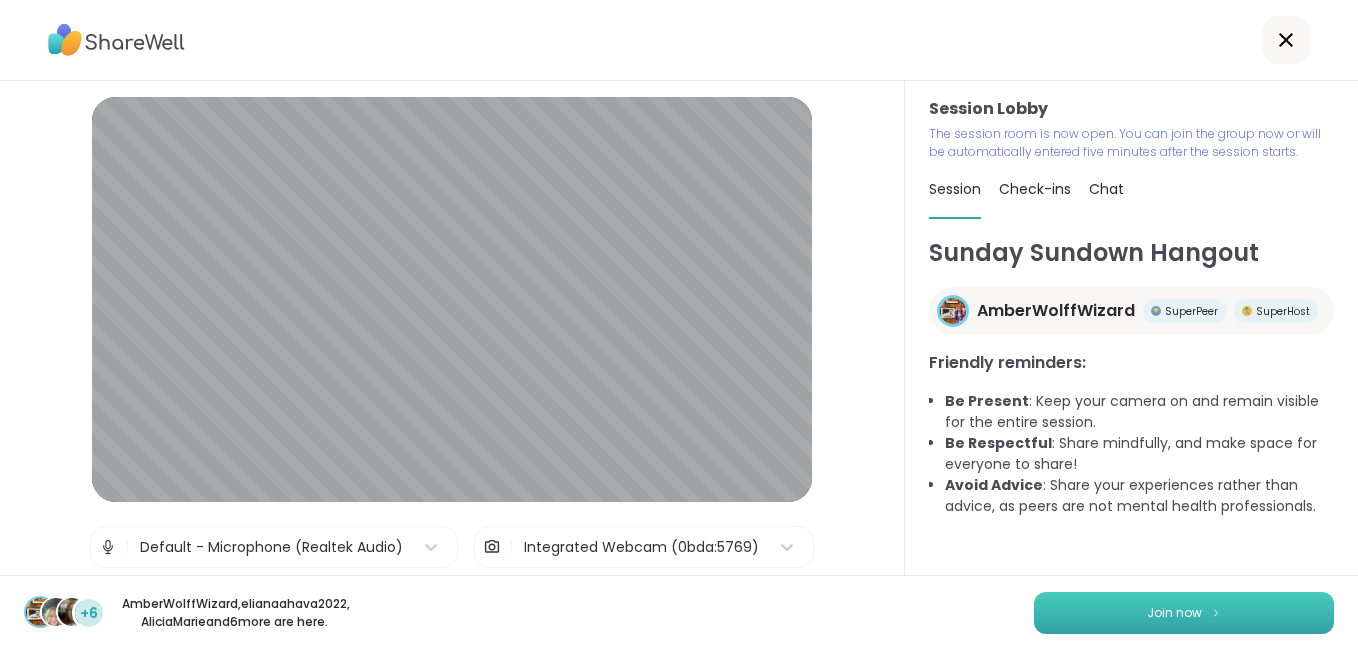 click on "Join now" at bounding box center [1184, 613] 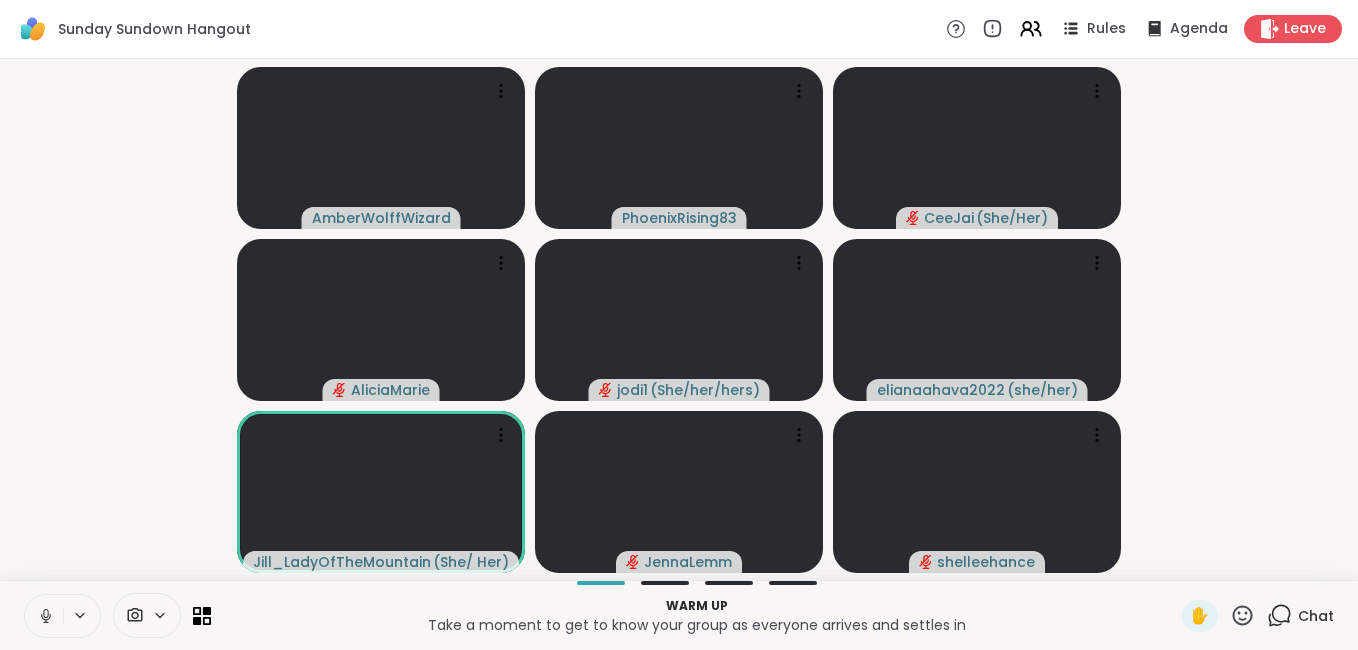 click 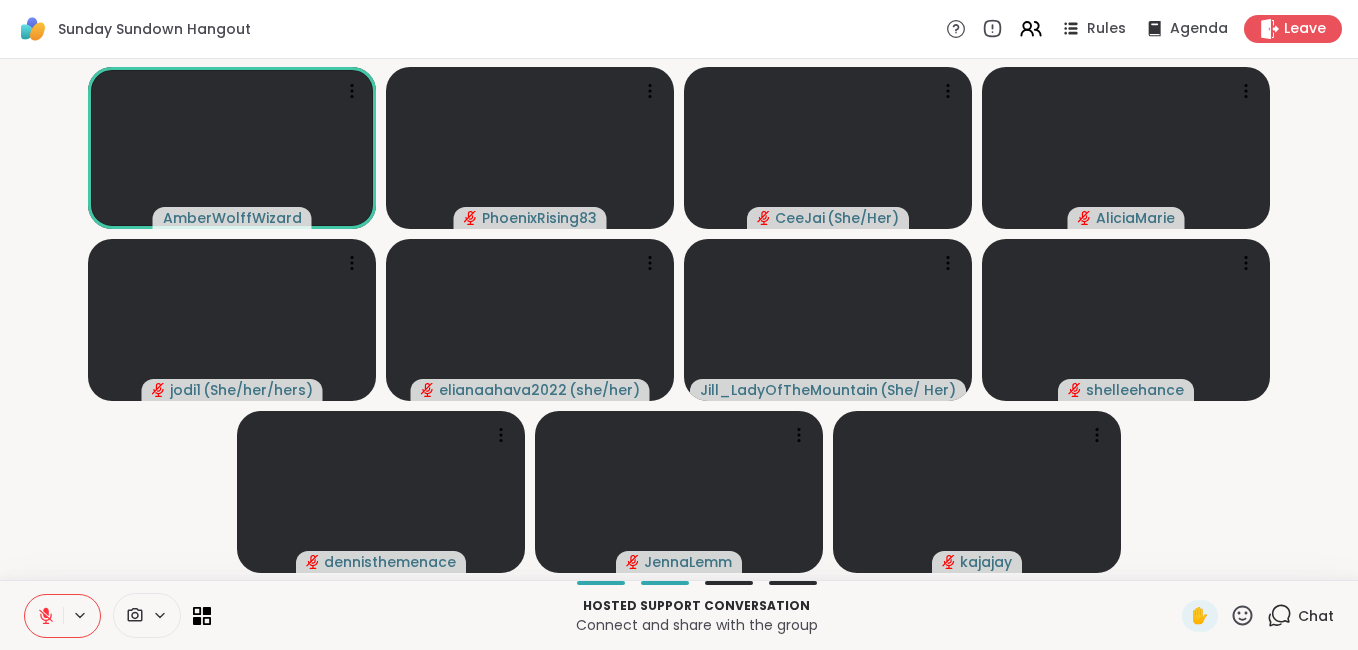click 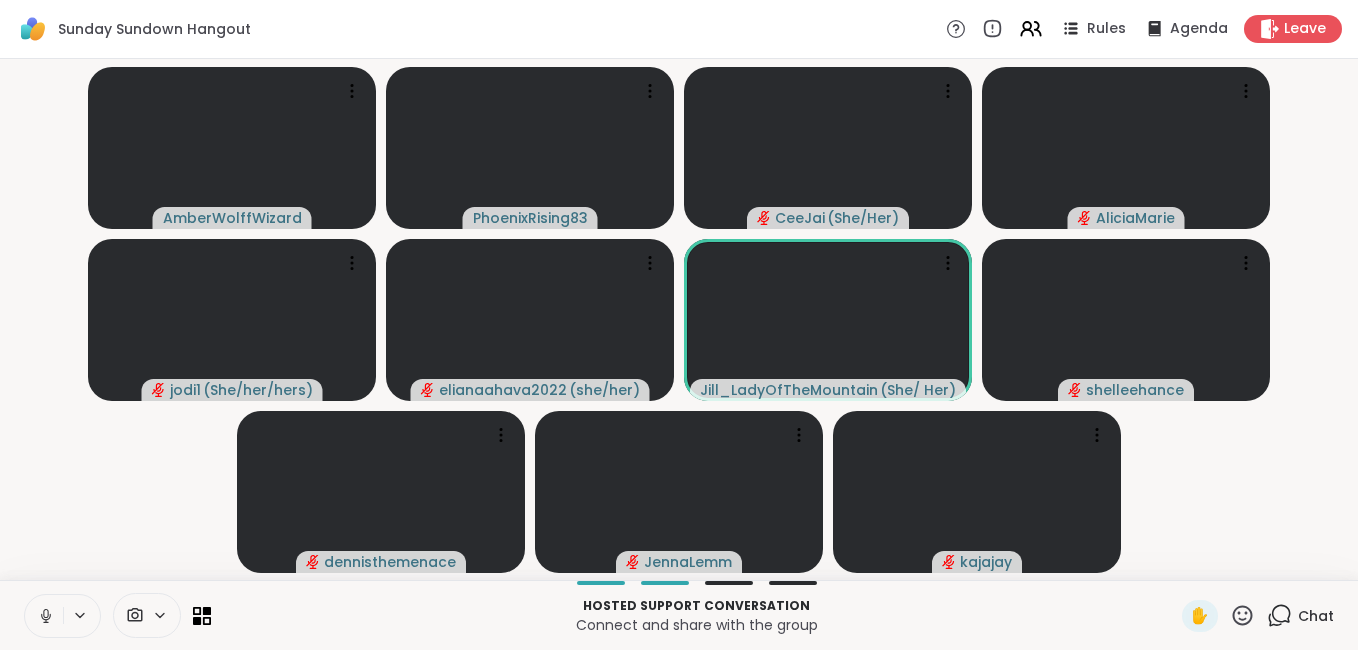 click 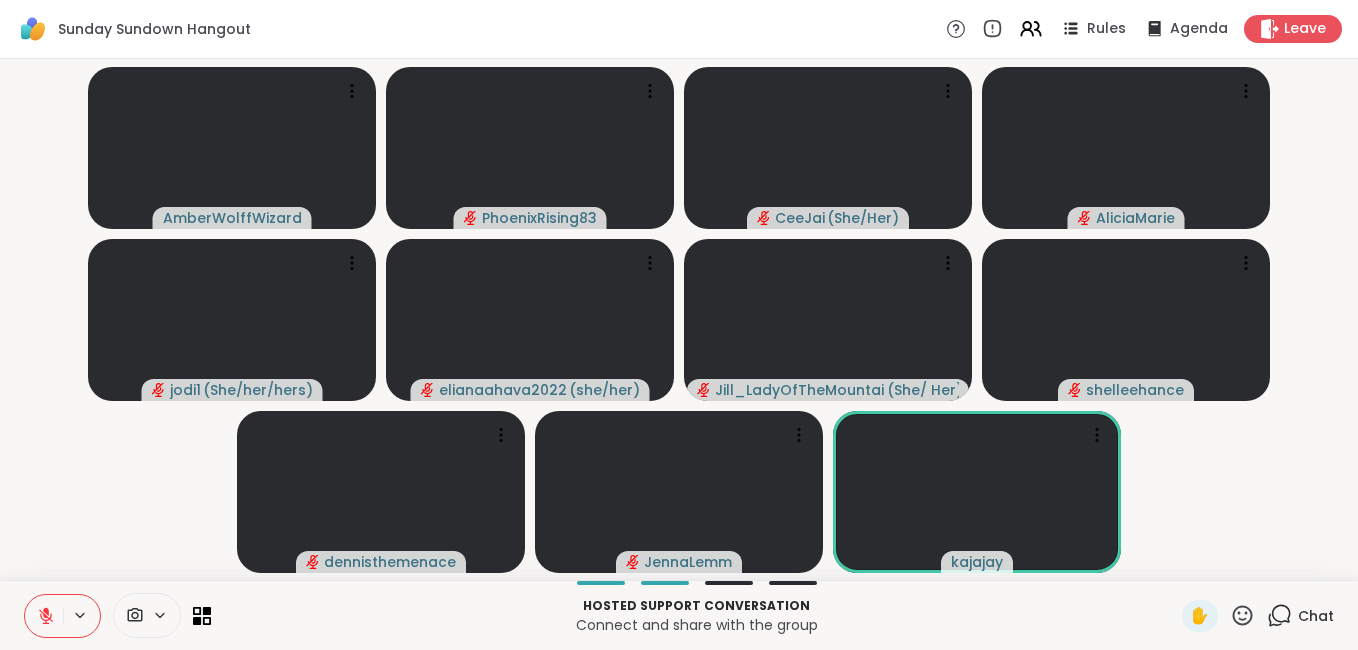 click 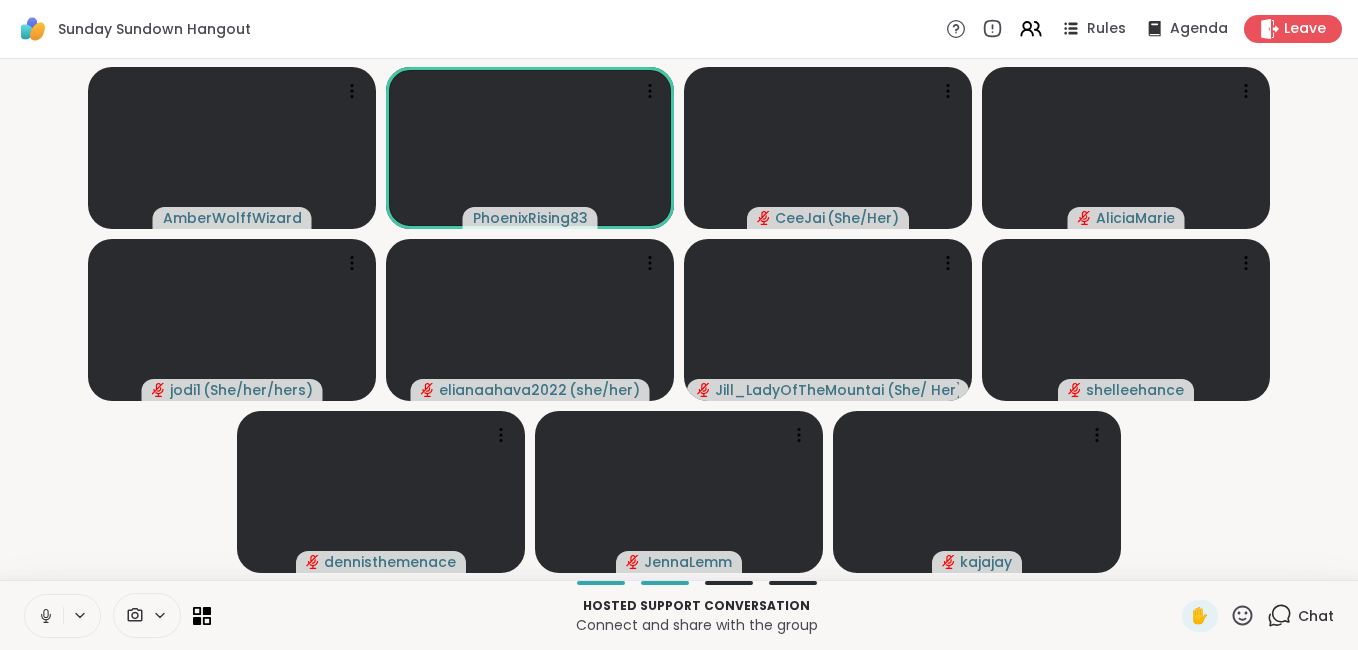 click 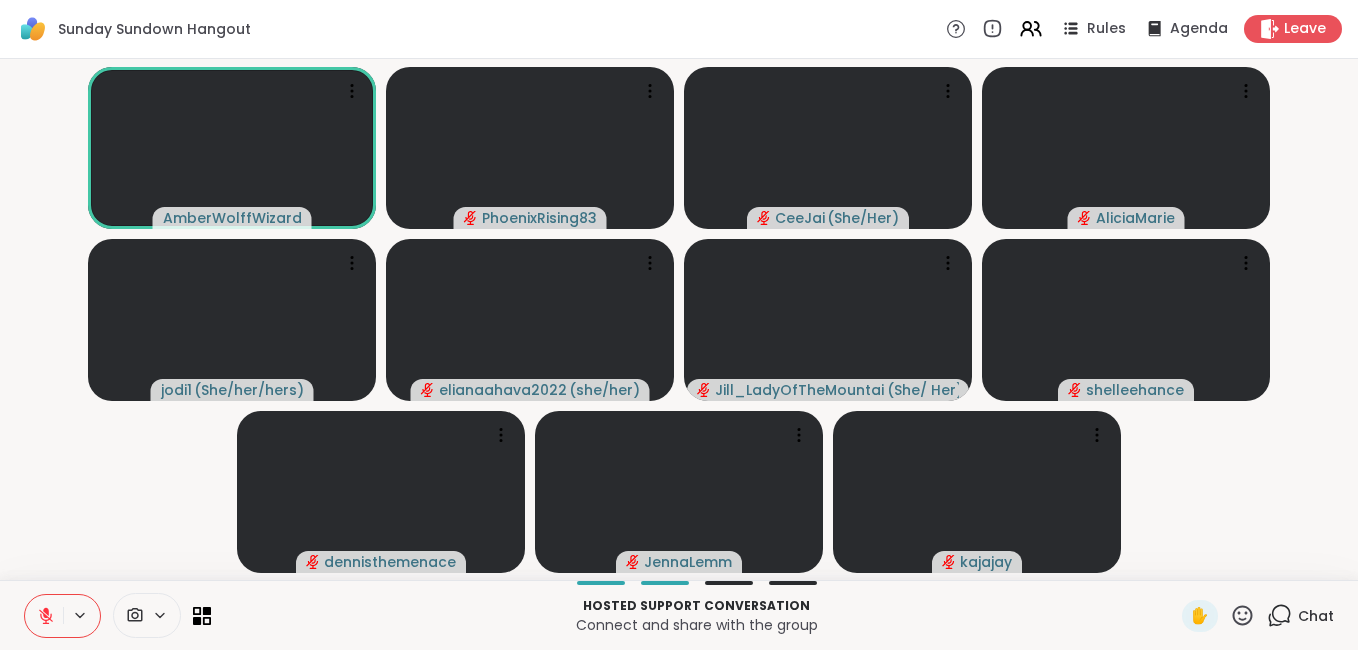 click 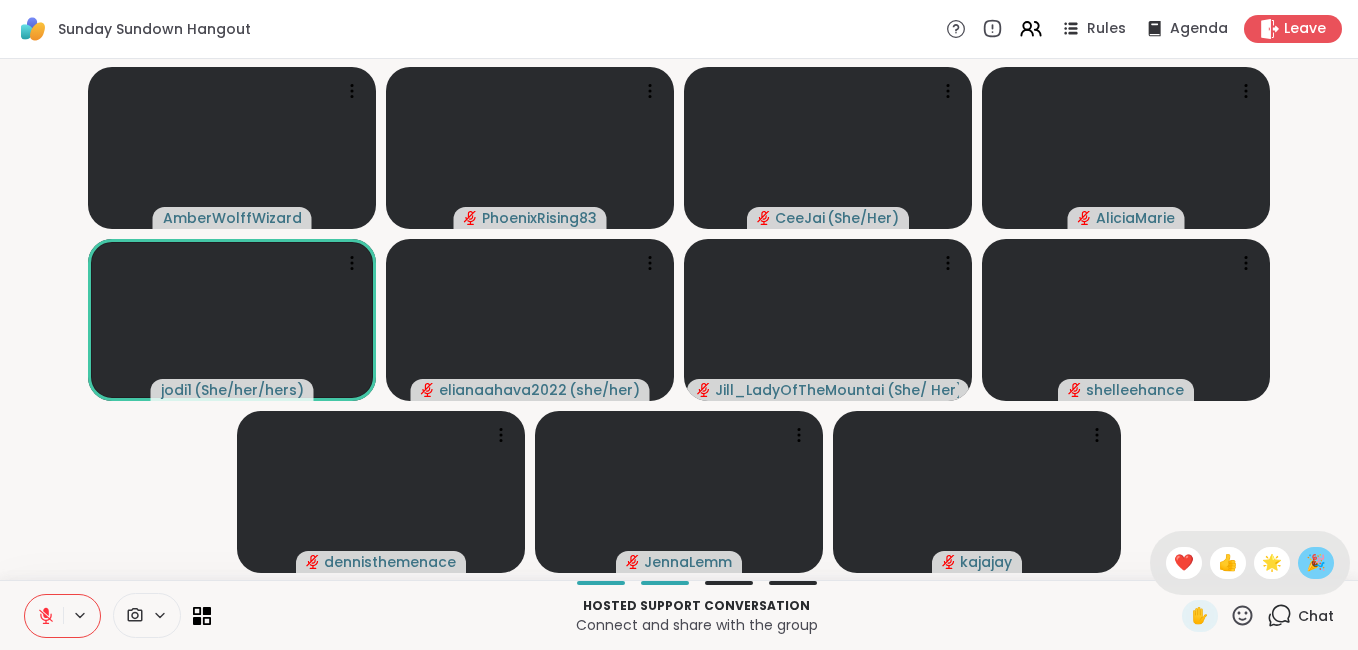 click on "🎉" at bounding box center [1316, 563] 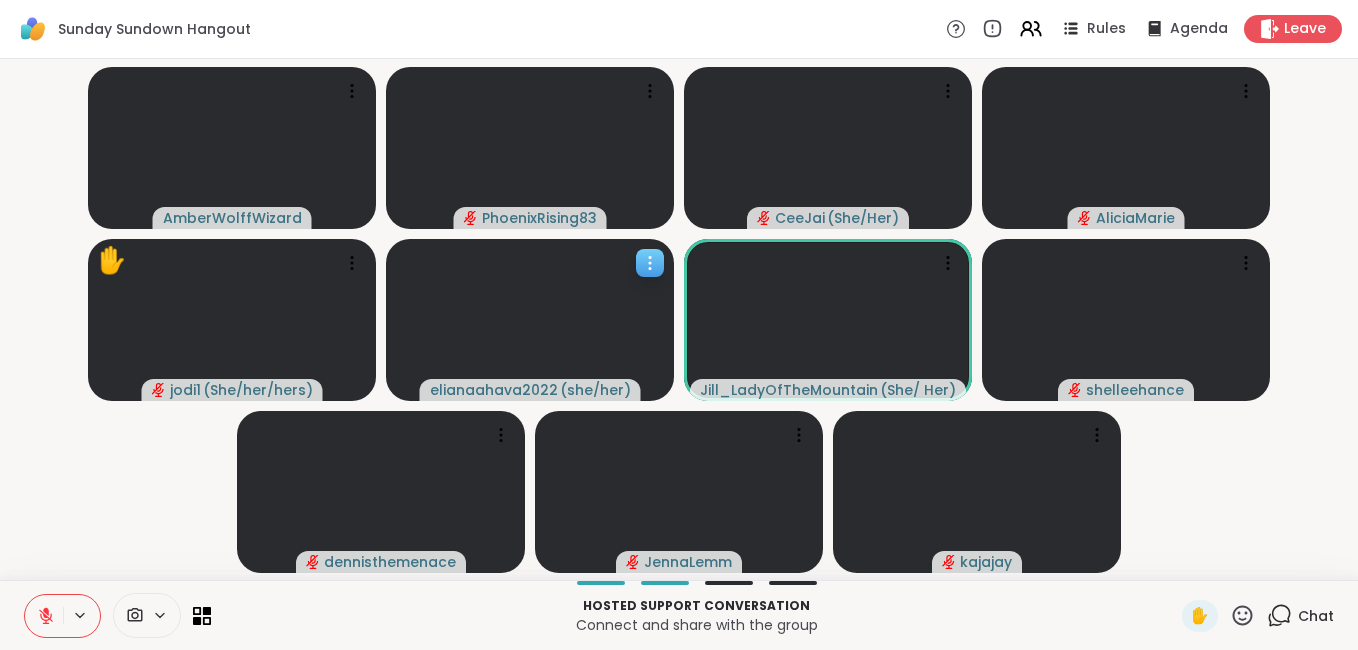 click at bounding box center (530, 320) 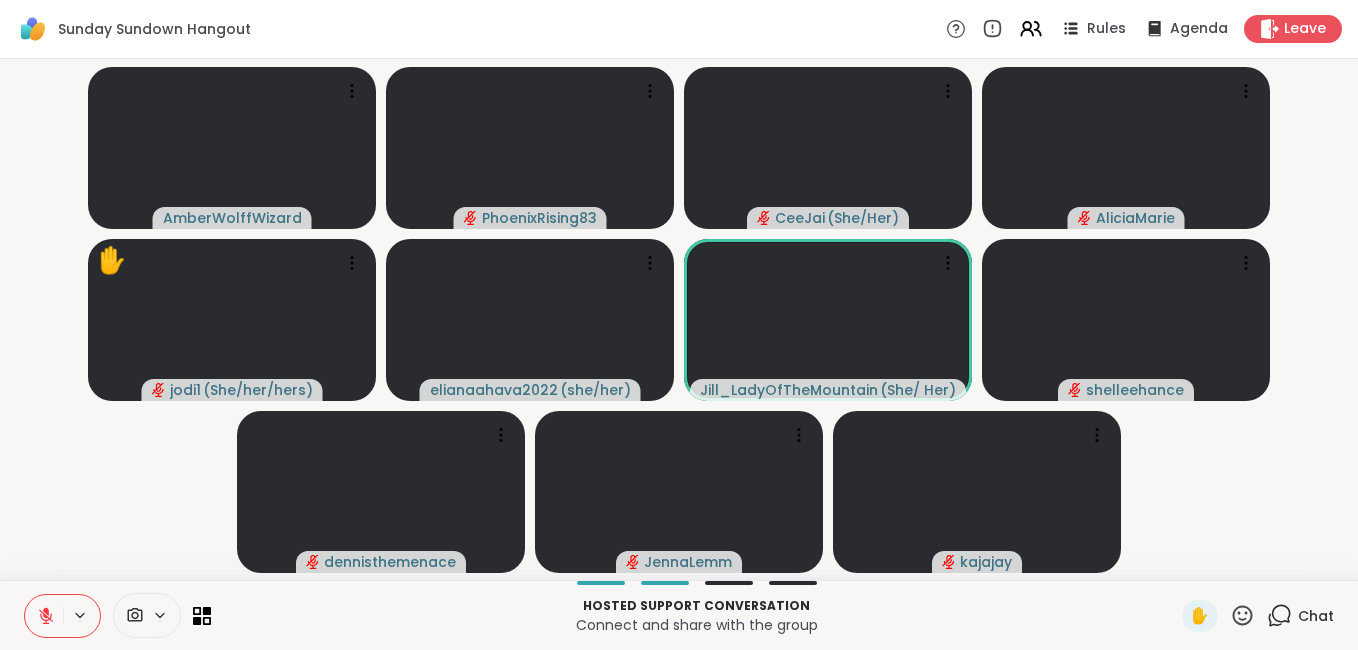 click 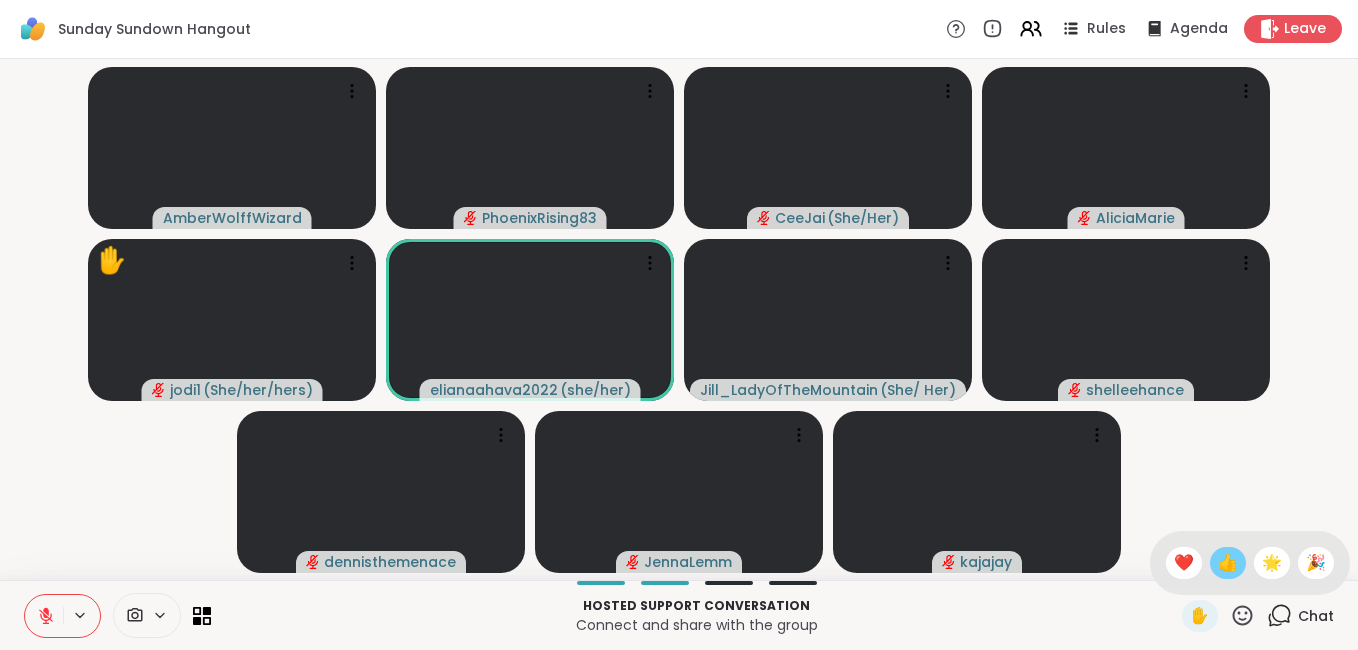 click on "👍" at bounding box center (1228, 563) 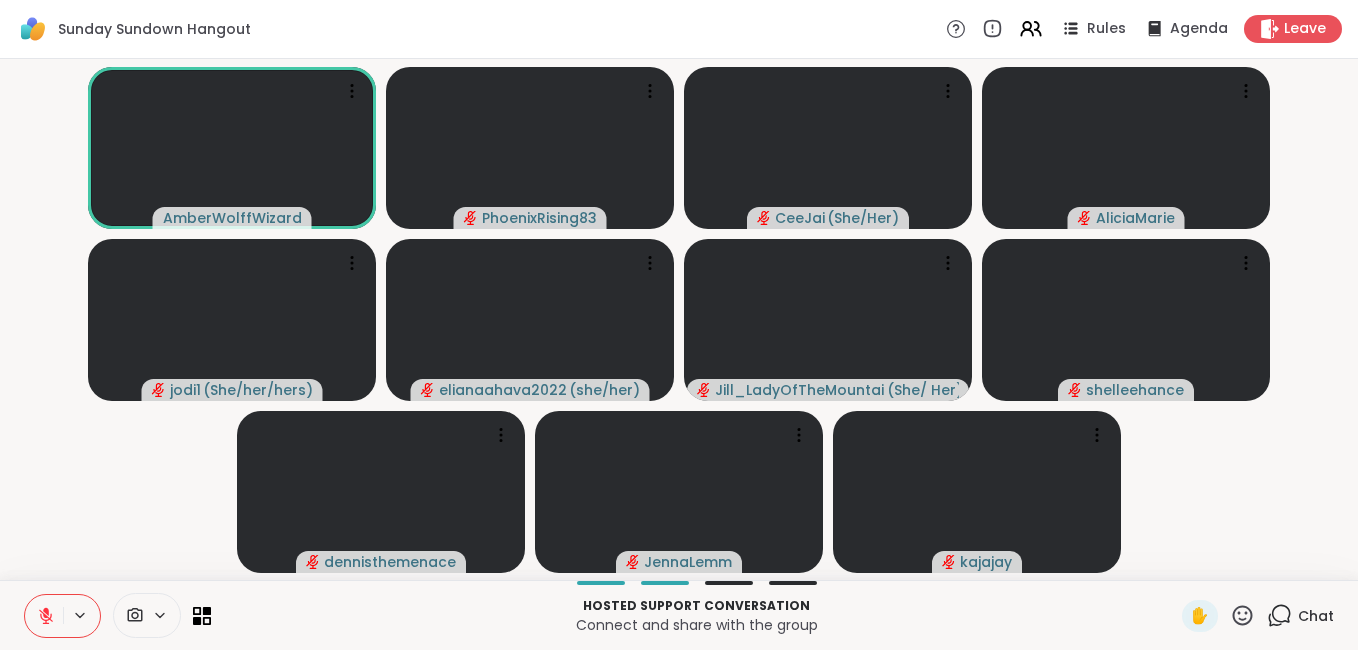 click at bounding box center [44, 616] 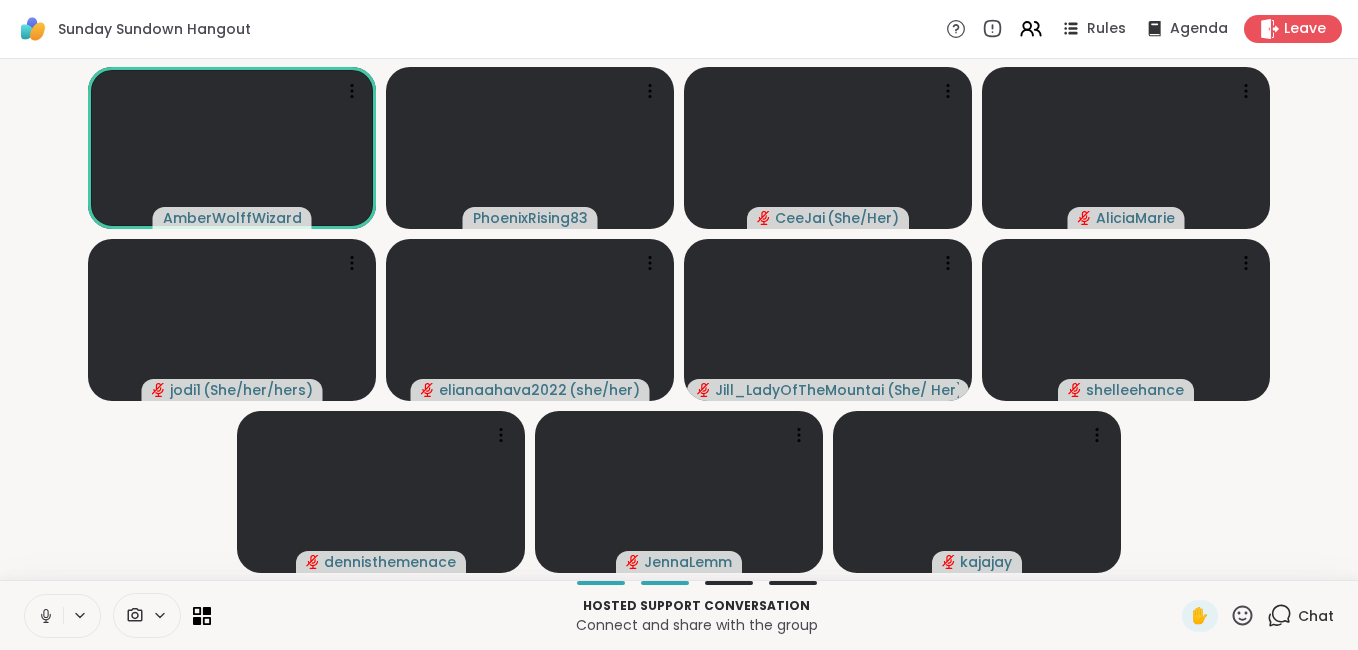 click at bounding box center (44, 616) 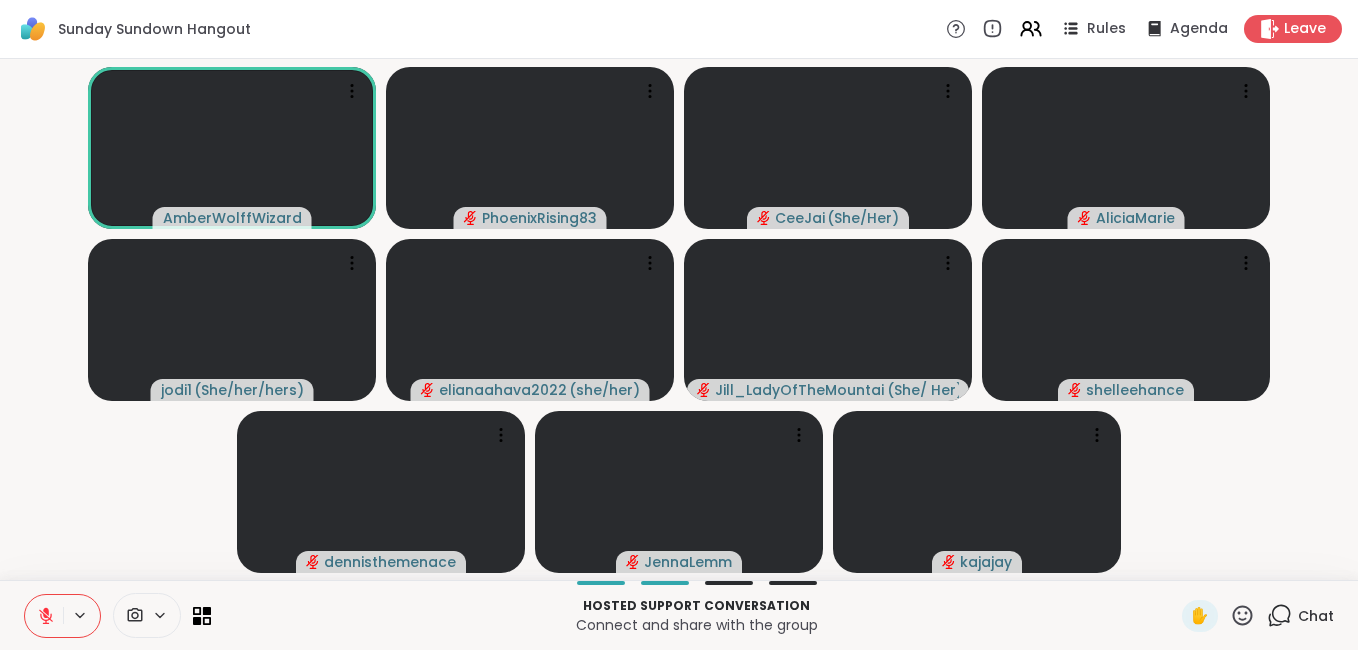 click at bounding box center [44, 616] 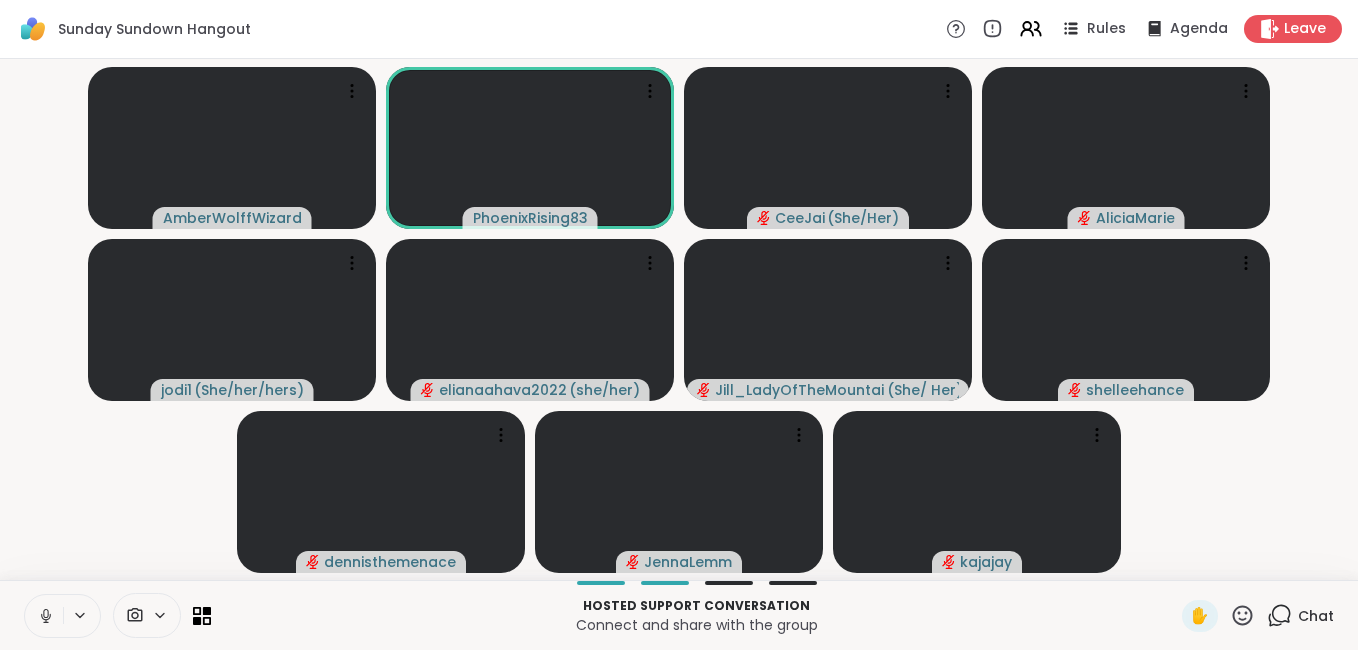 click at bounding box center [44, 616] 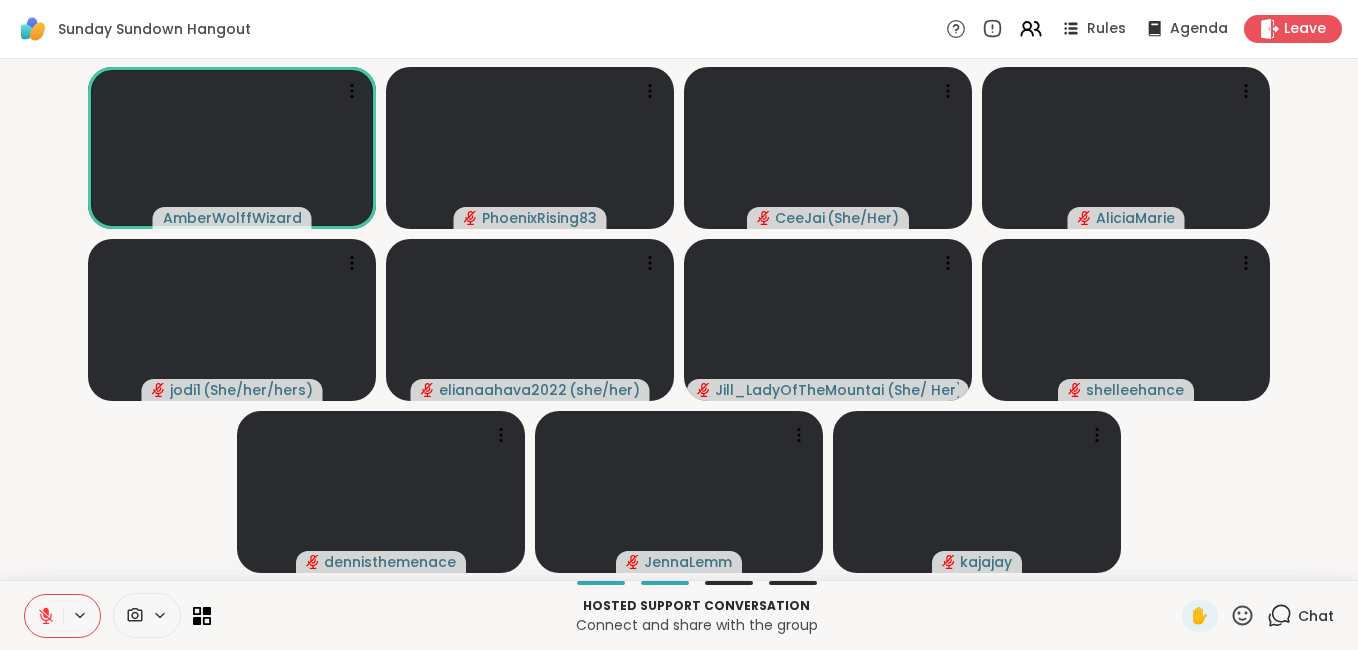 click at bounding box center (44, 616) 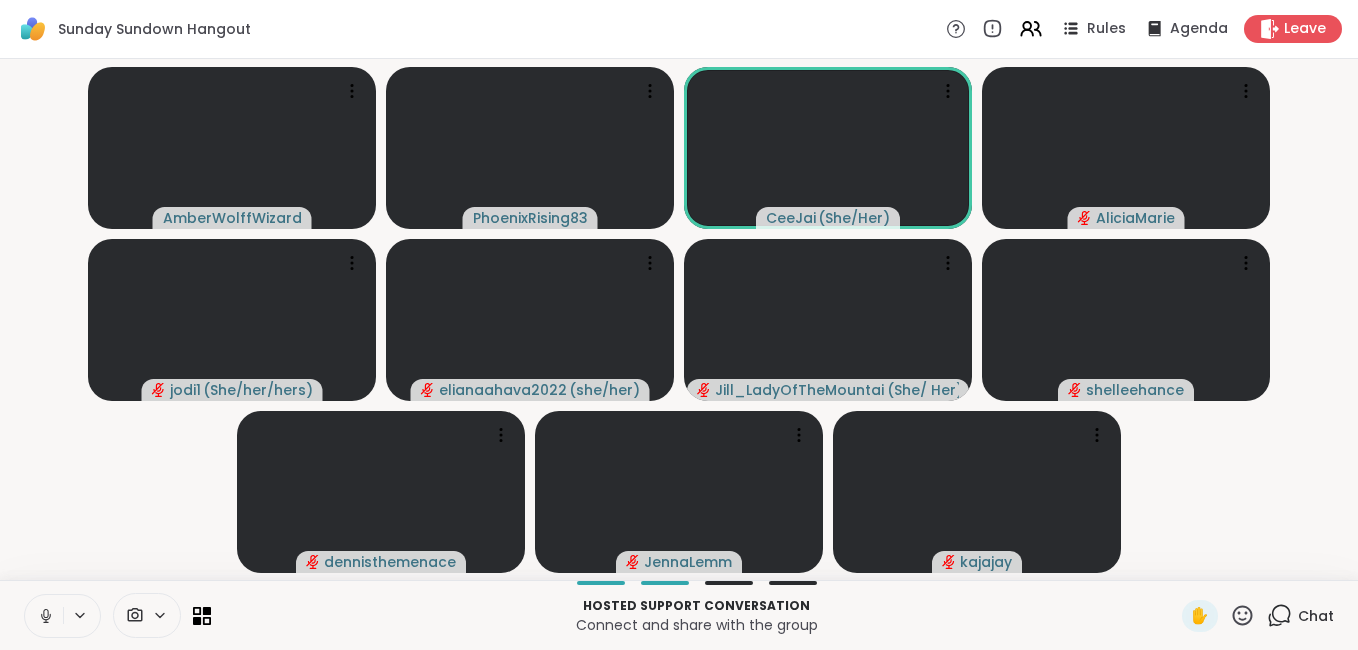 click 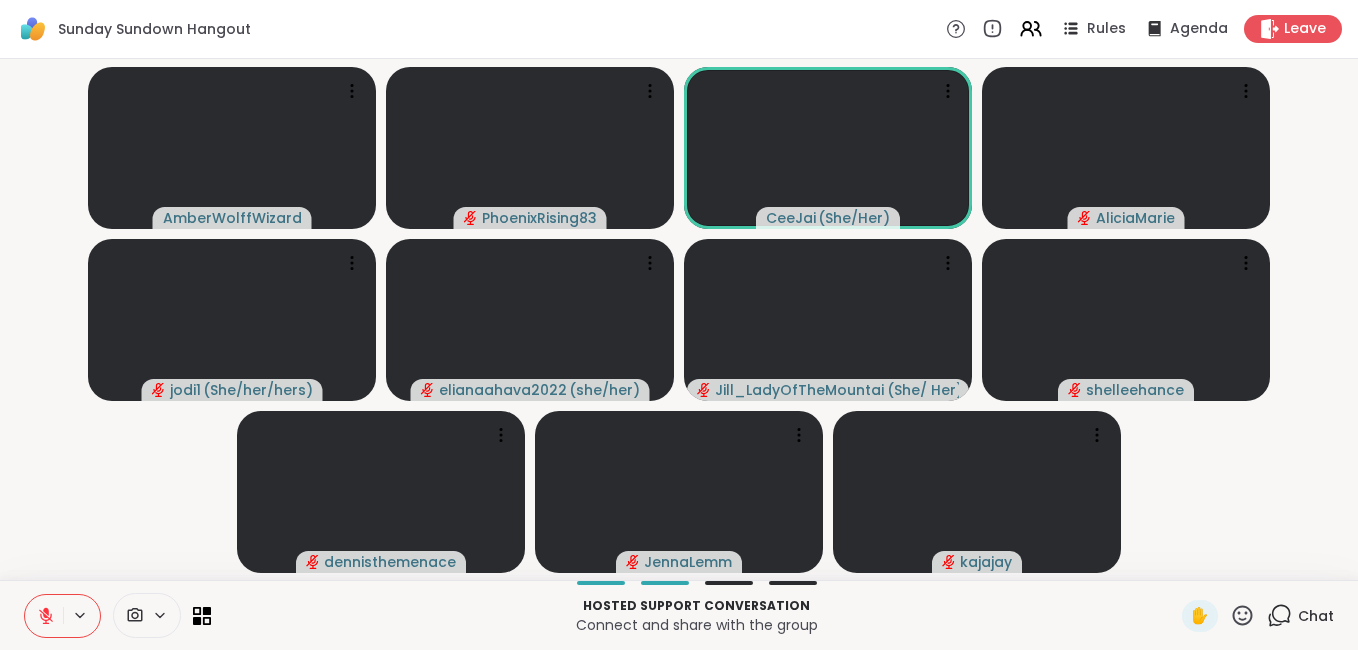 click 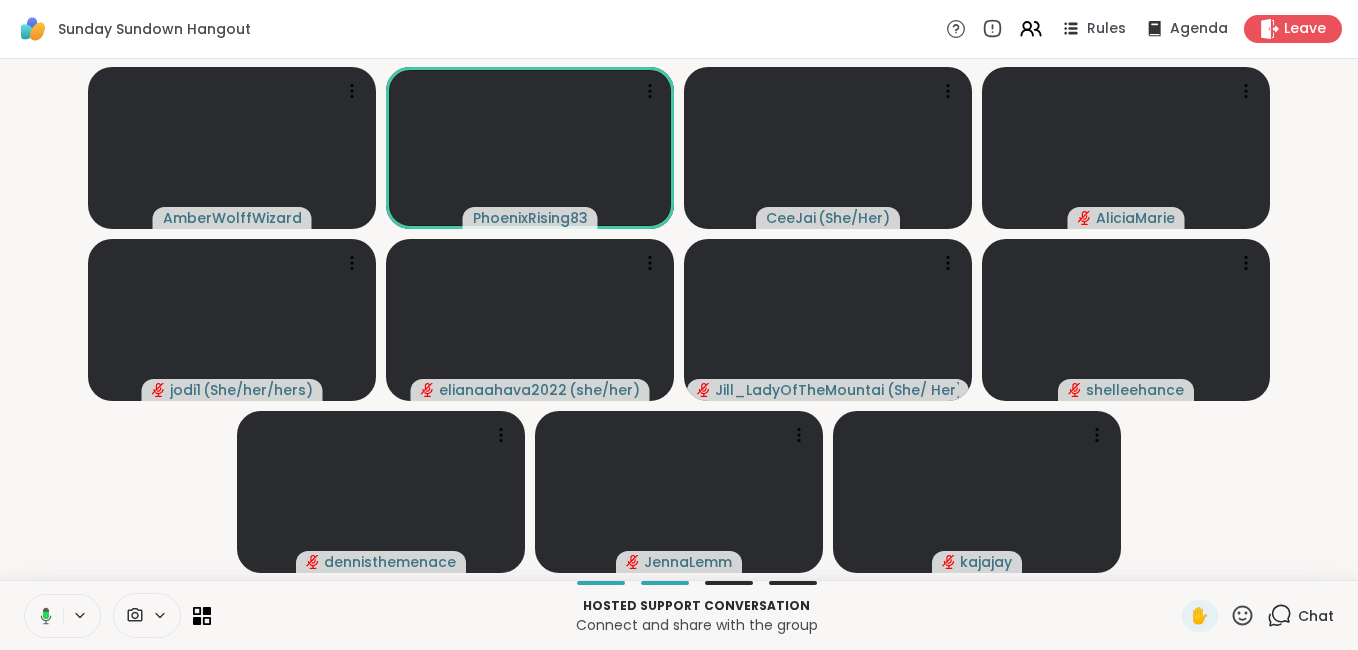 click 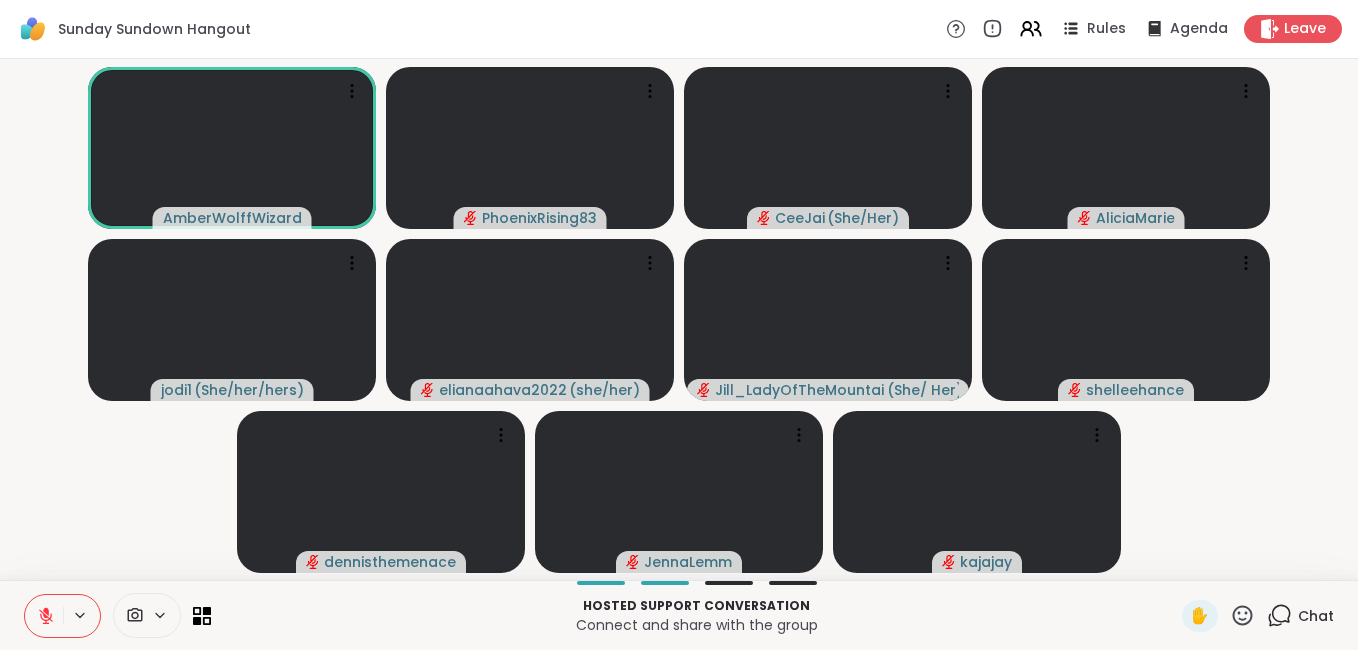 click 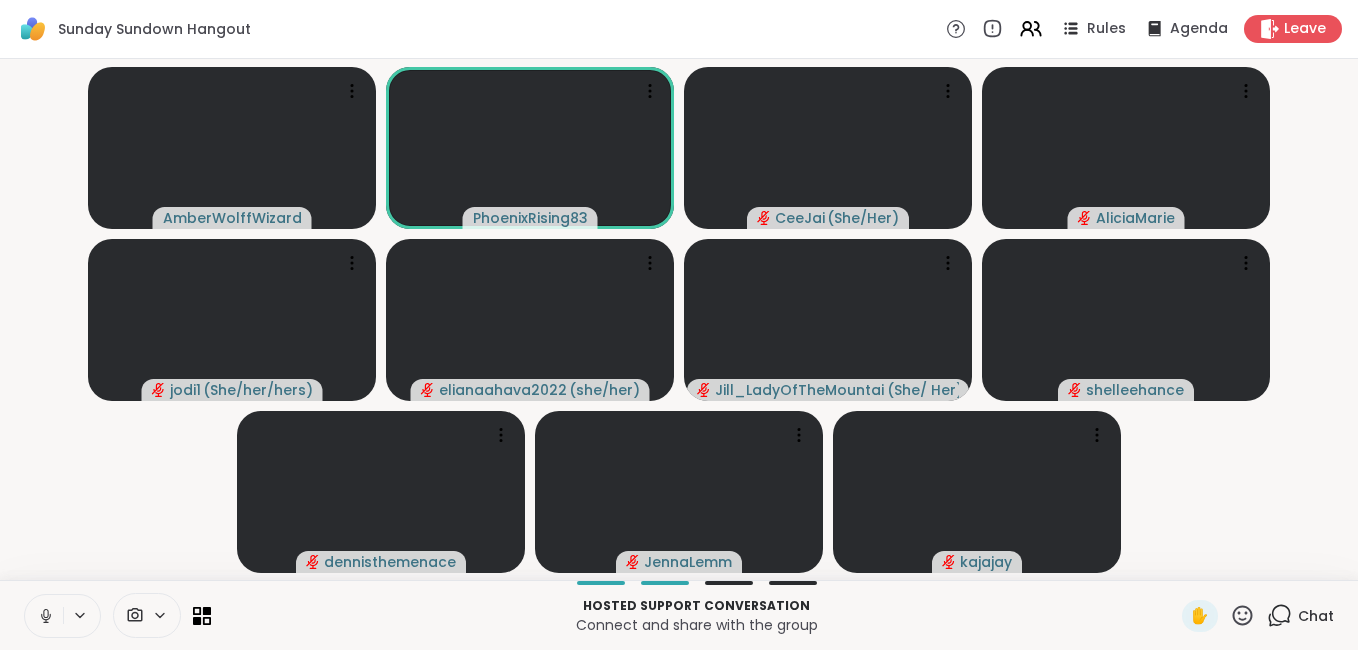 click 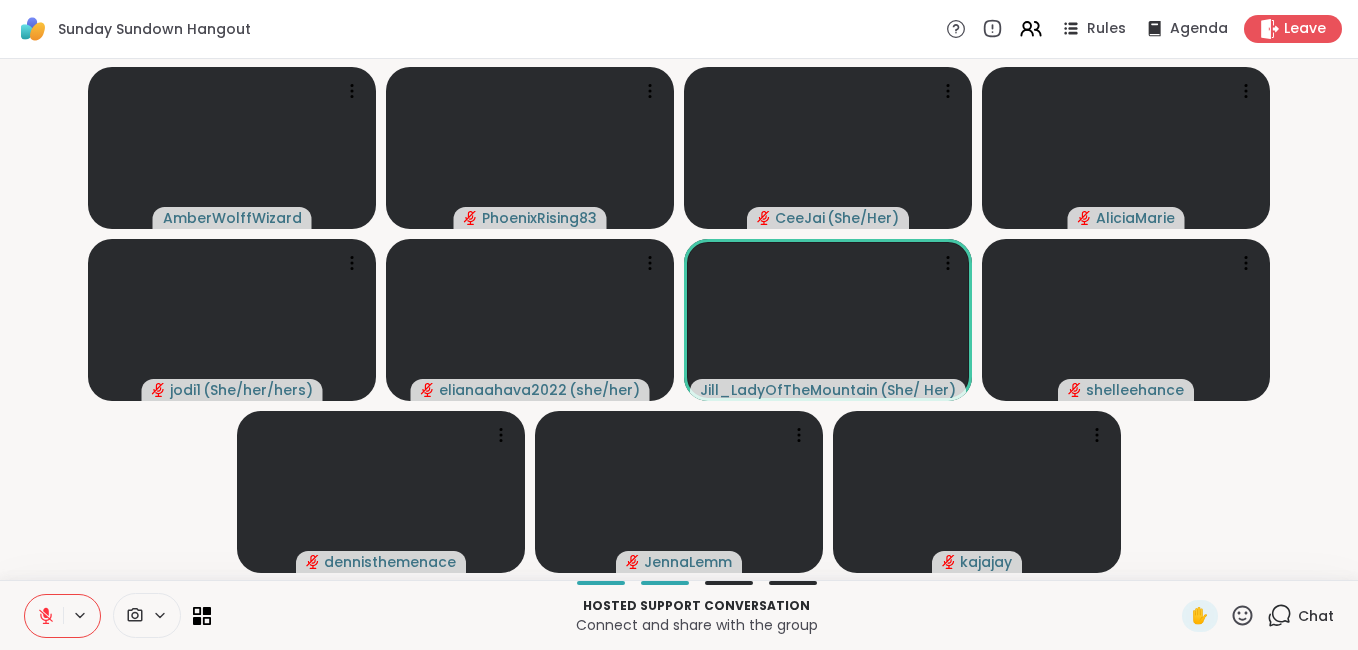 click 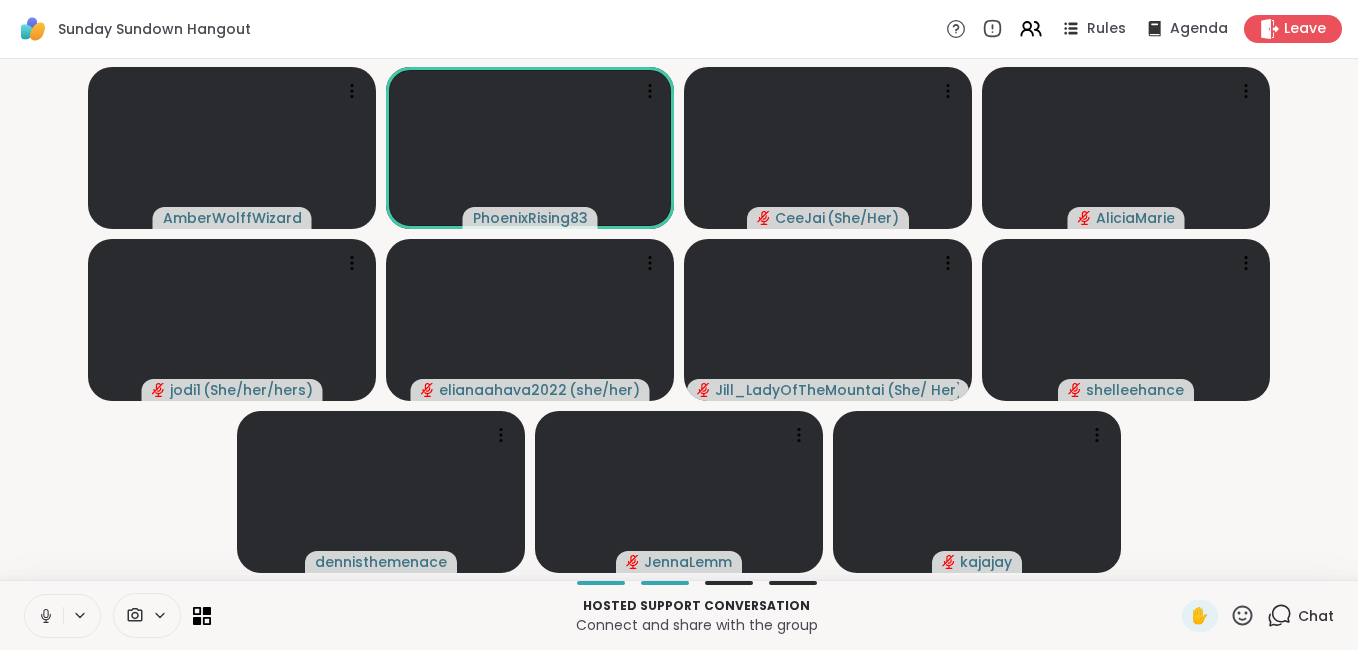 click 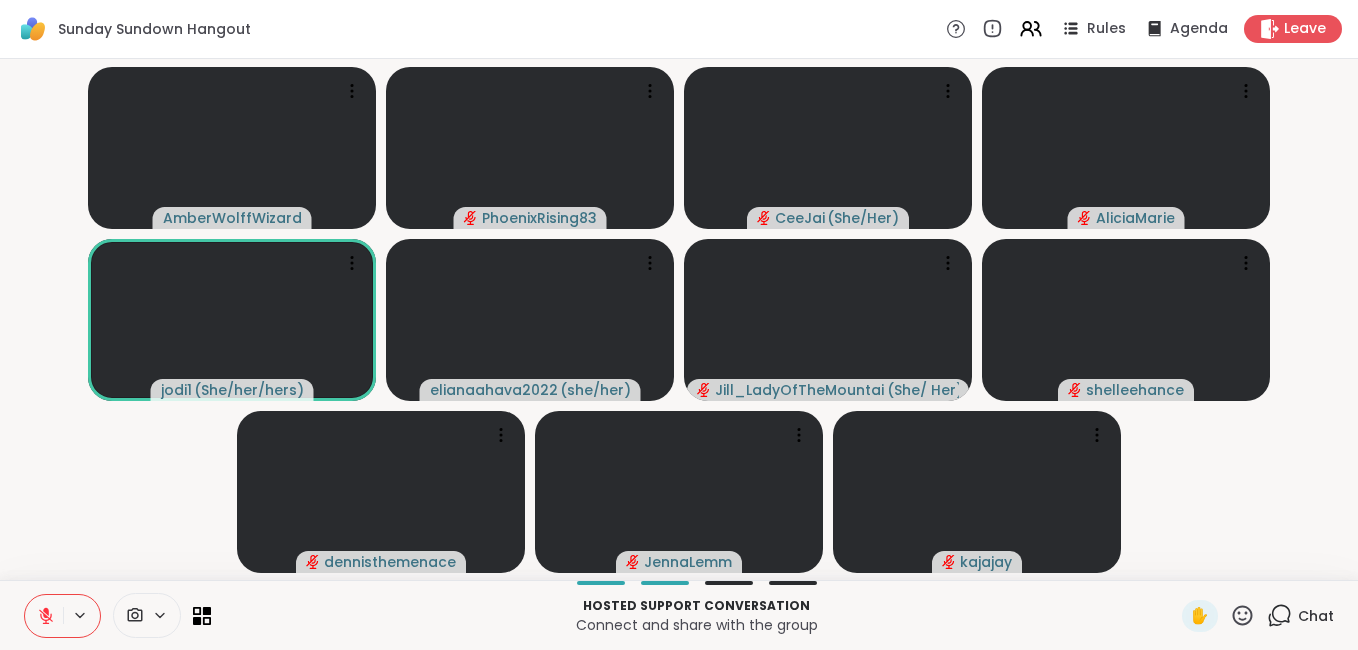 click 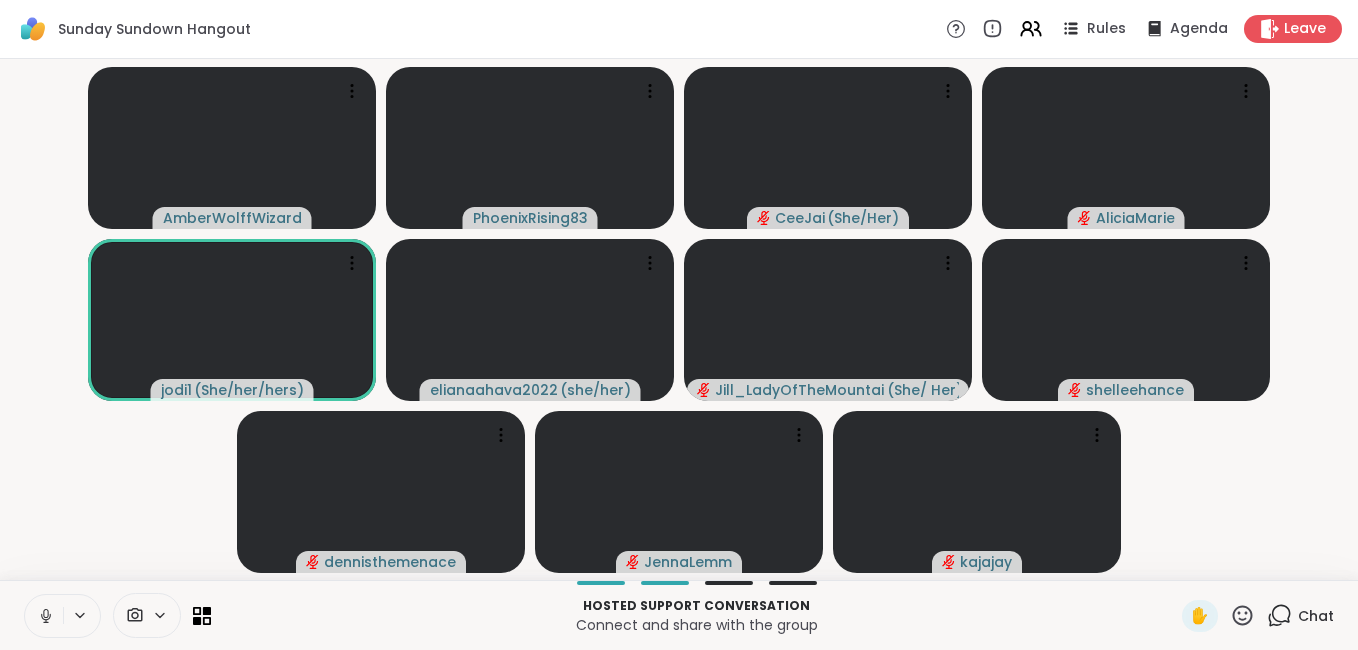 click 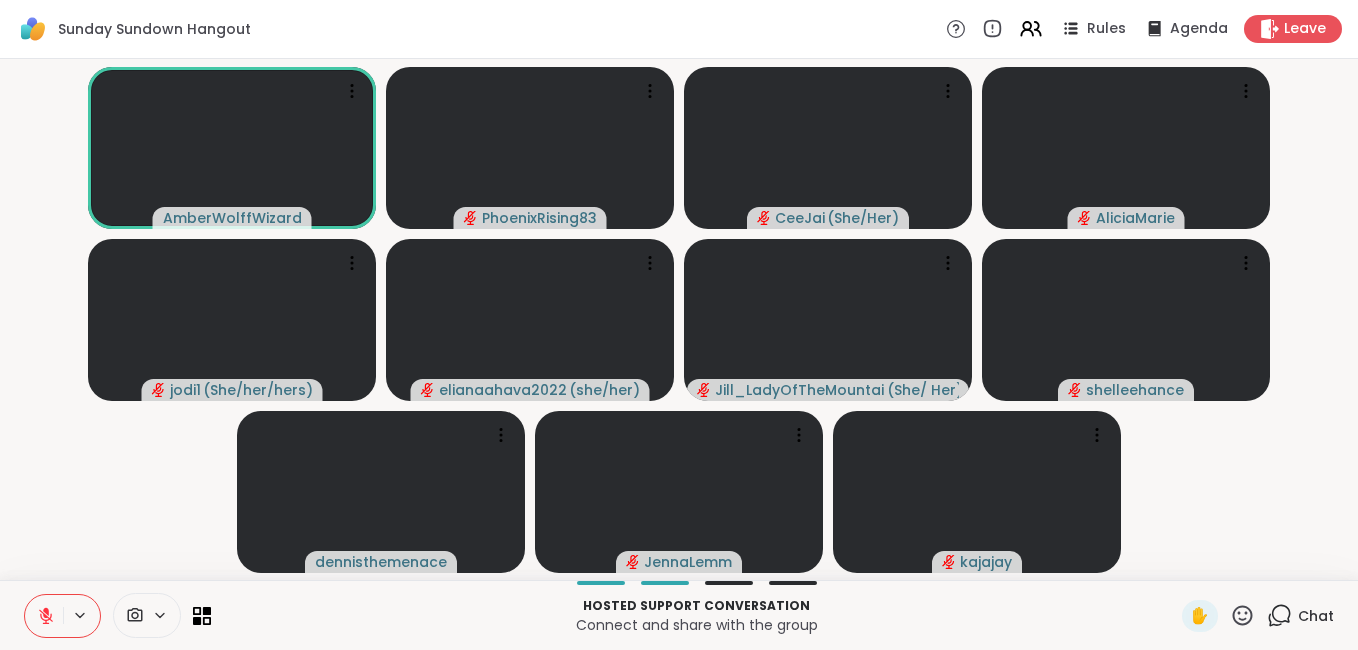 click 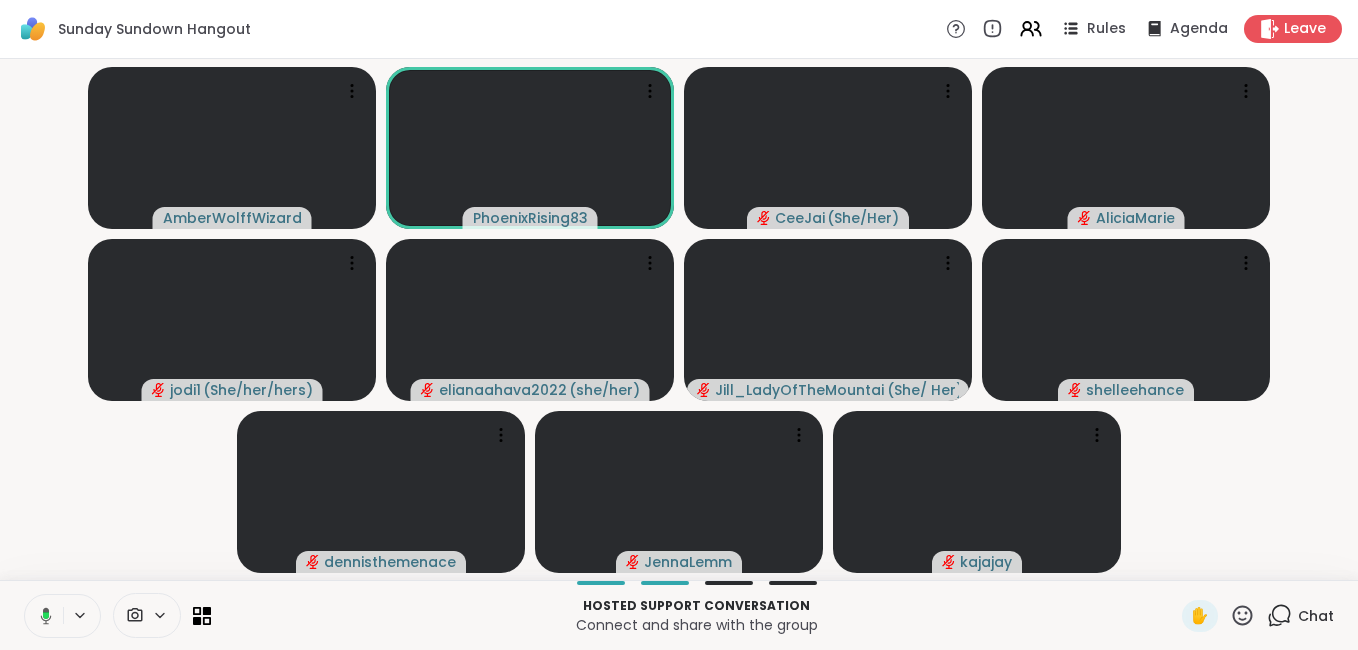 click 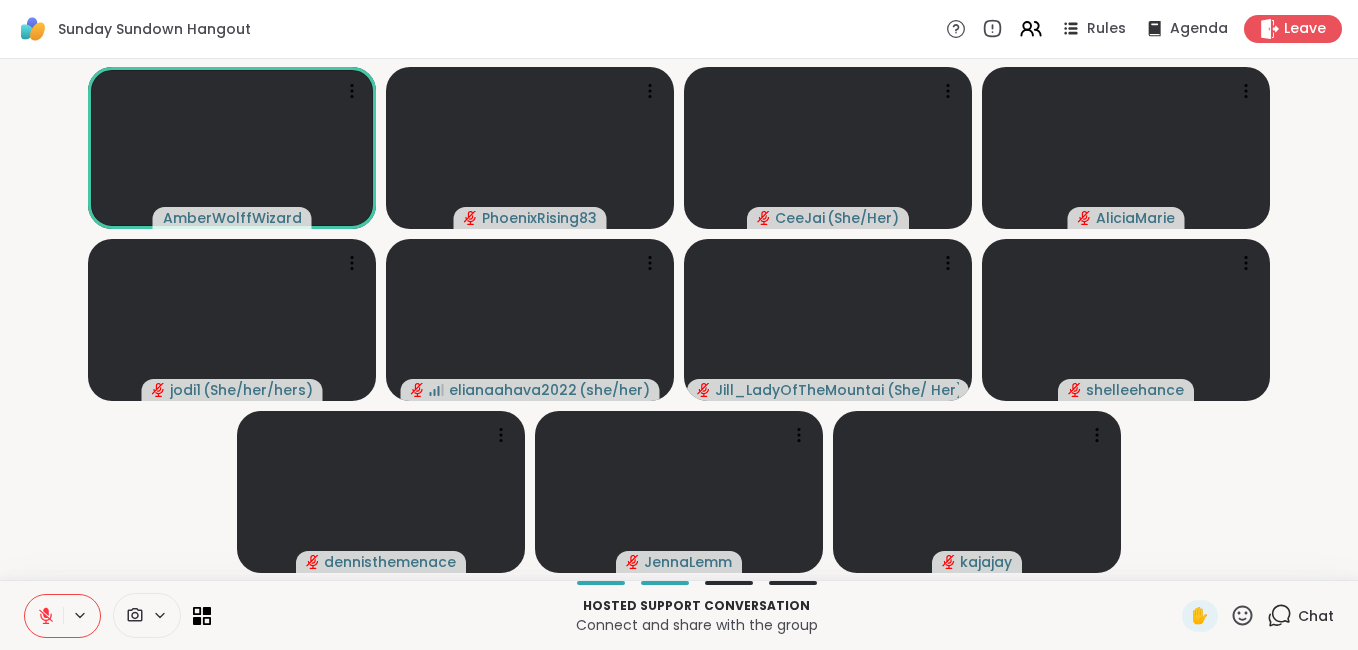 click 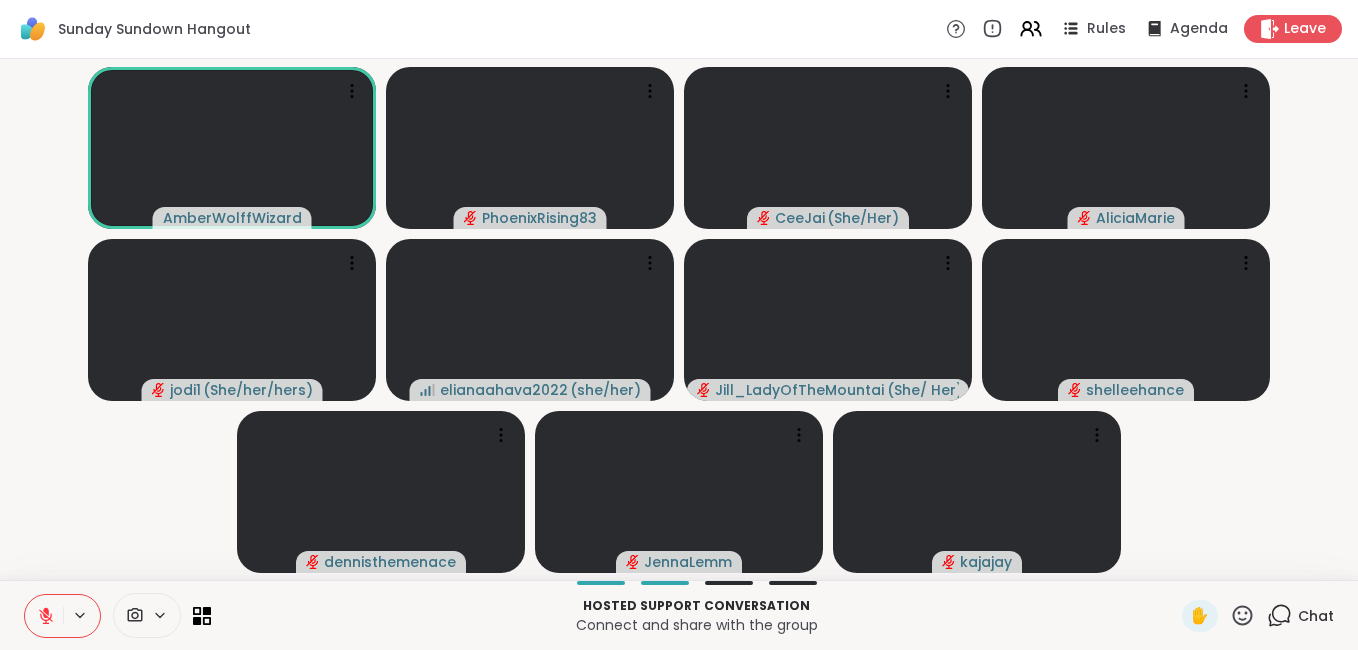 click 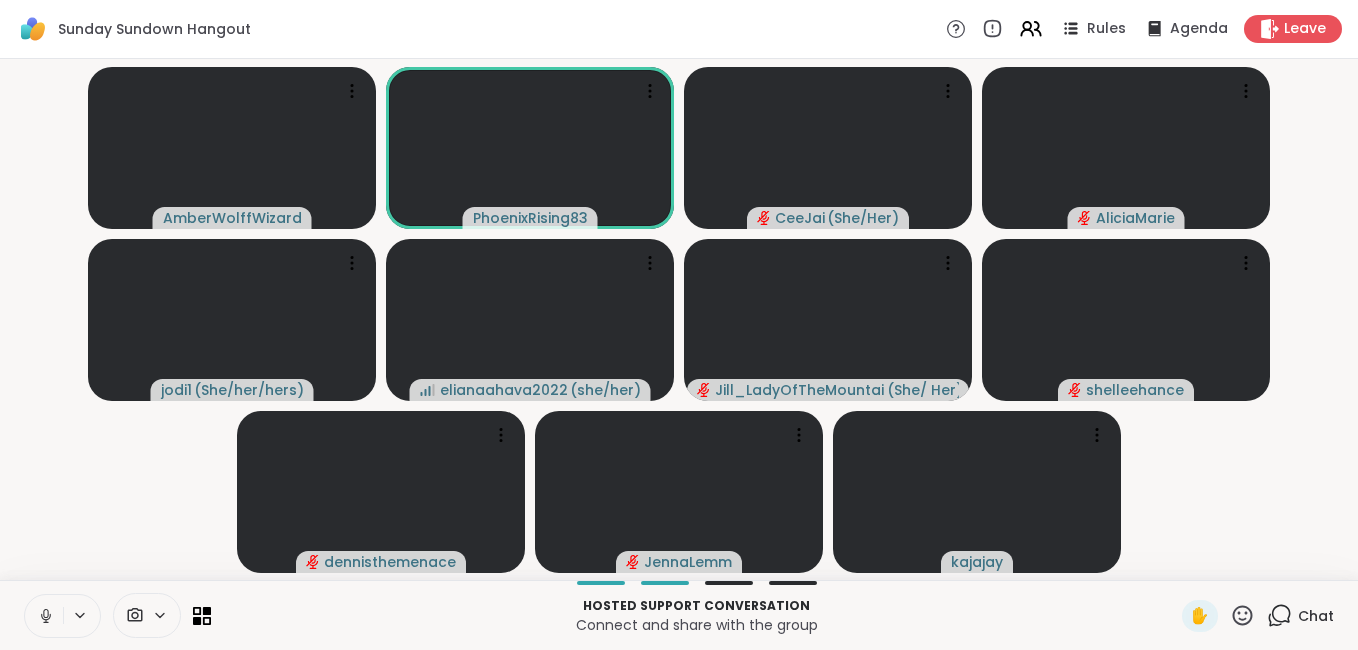 click 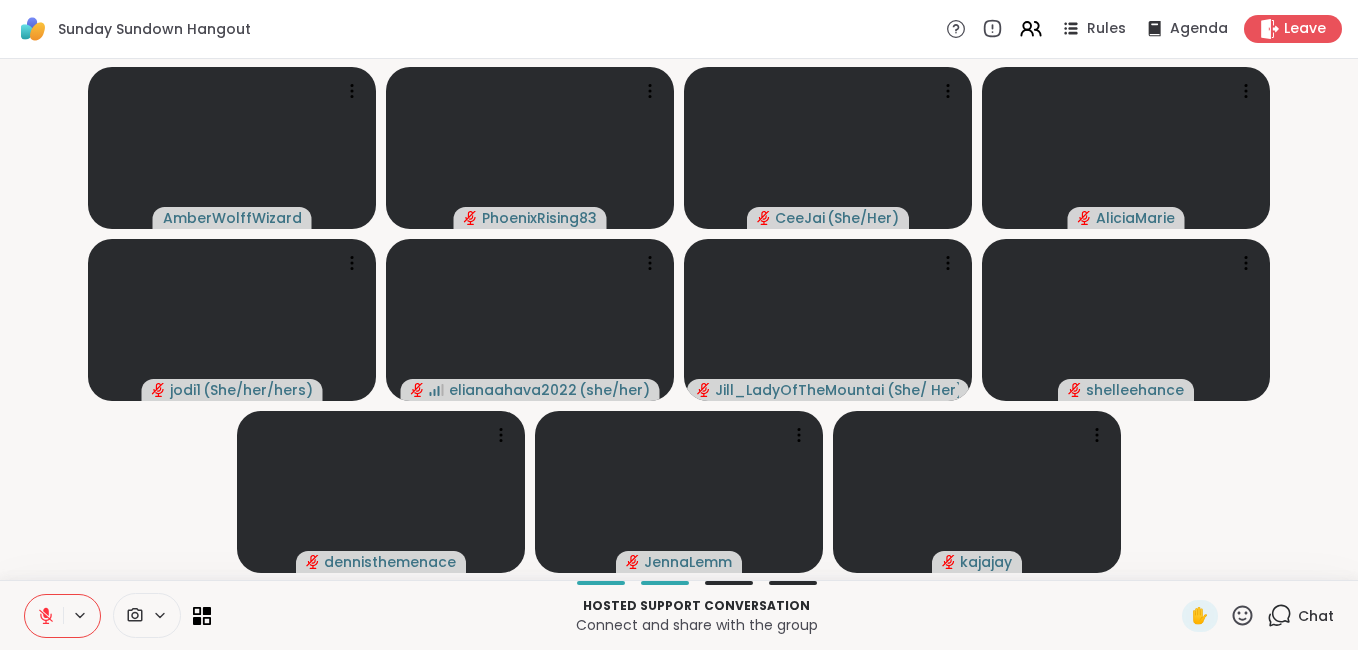 click 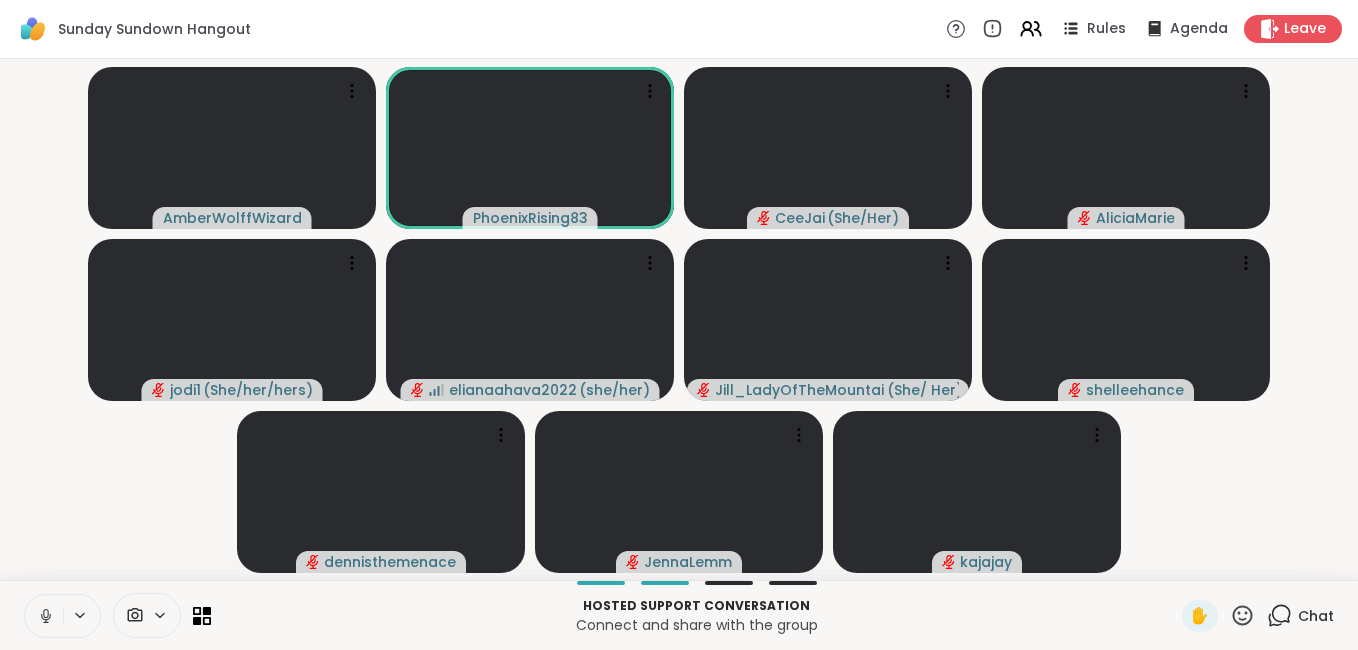click 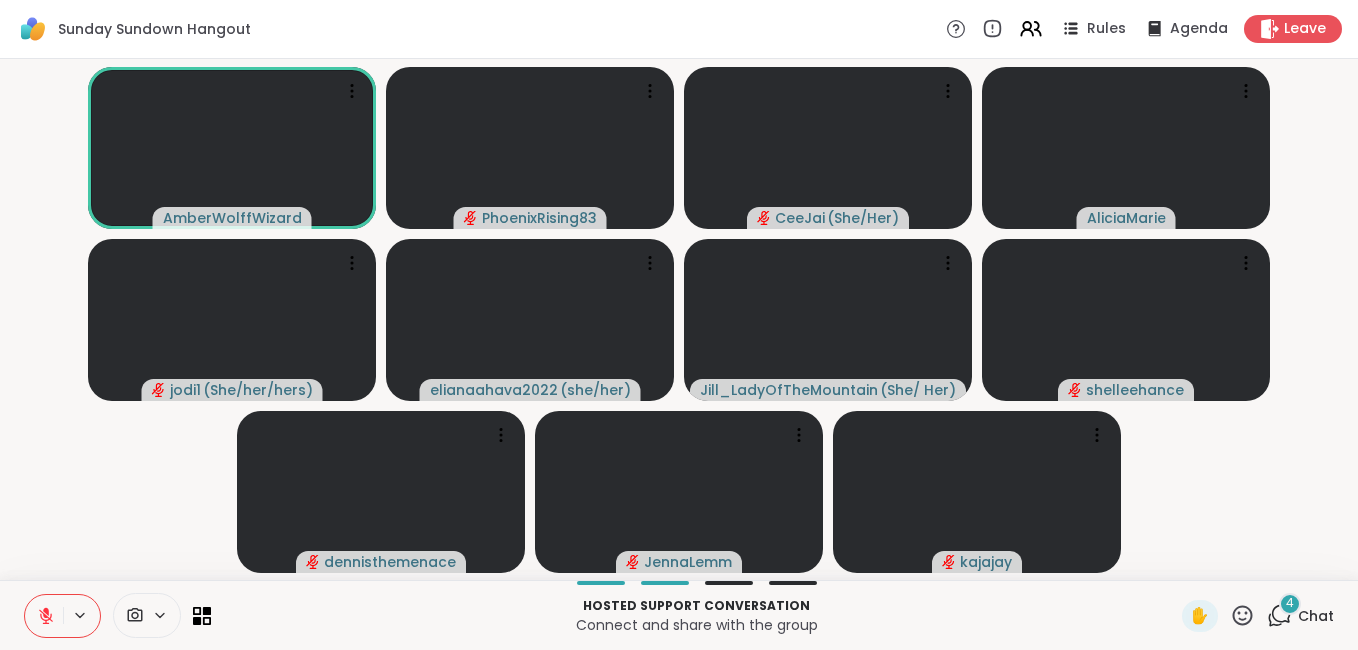 click 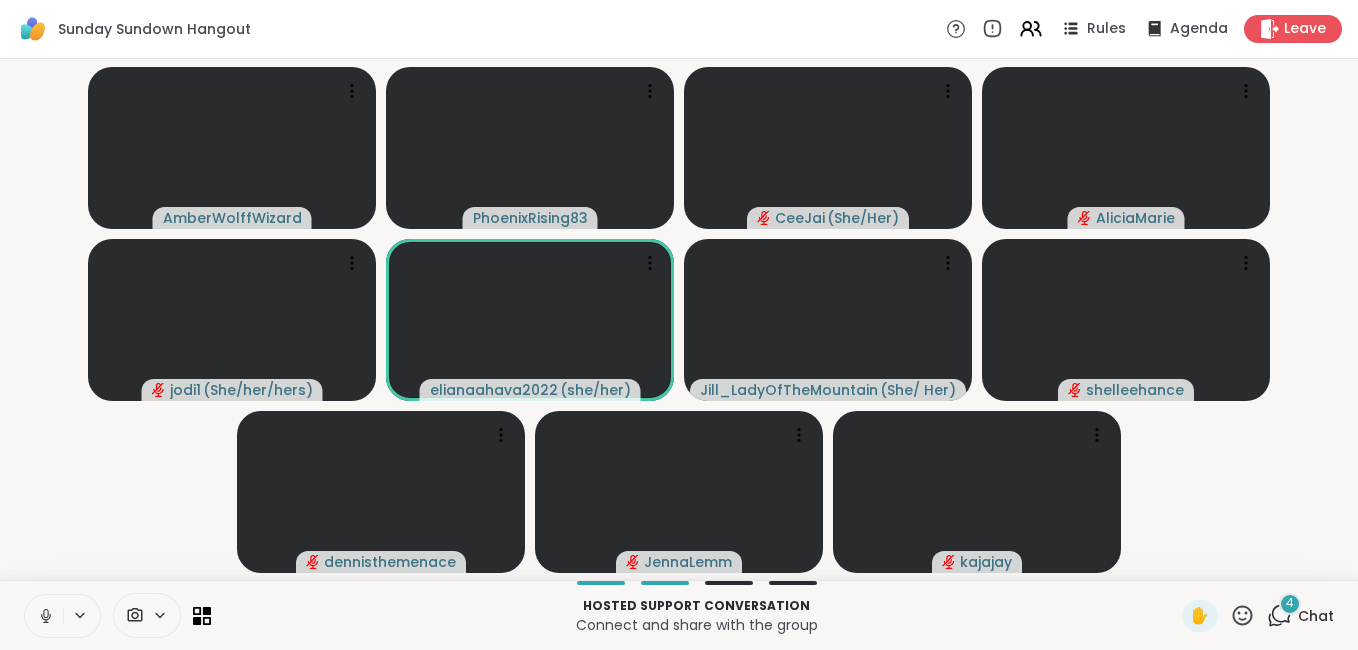 click 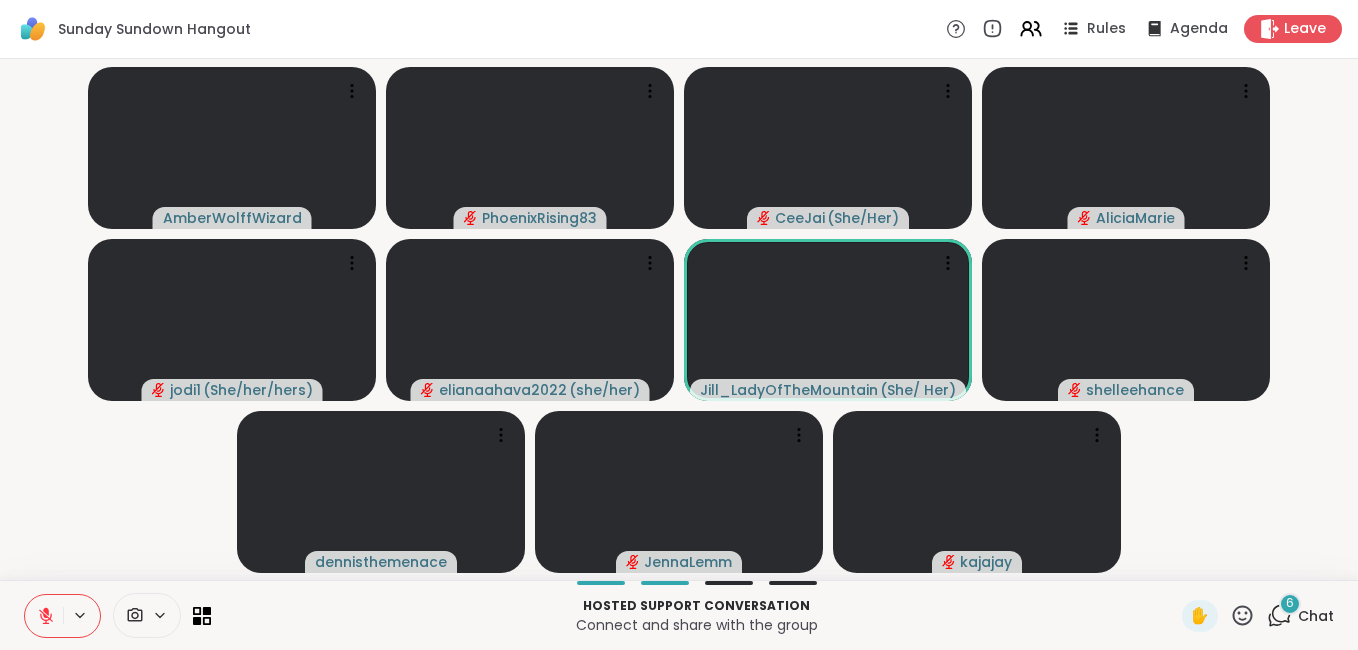 click 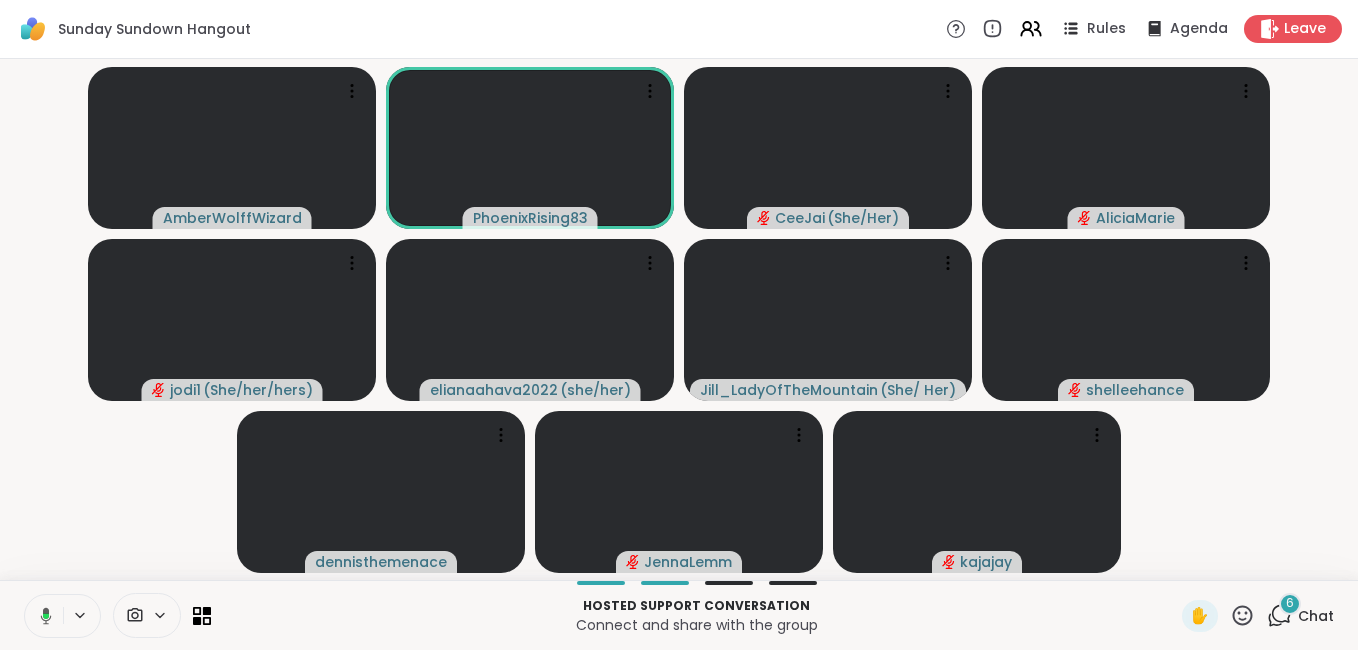 click 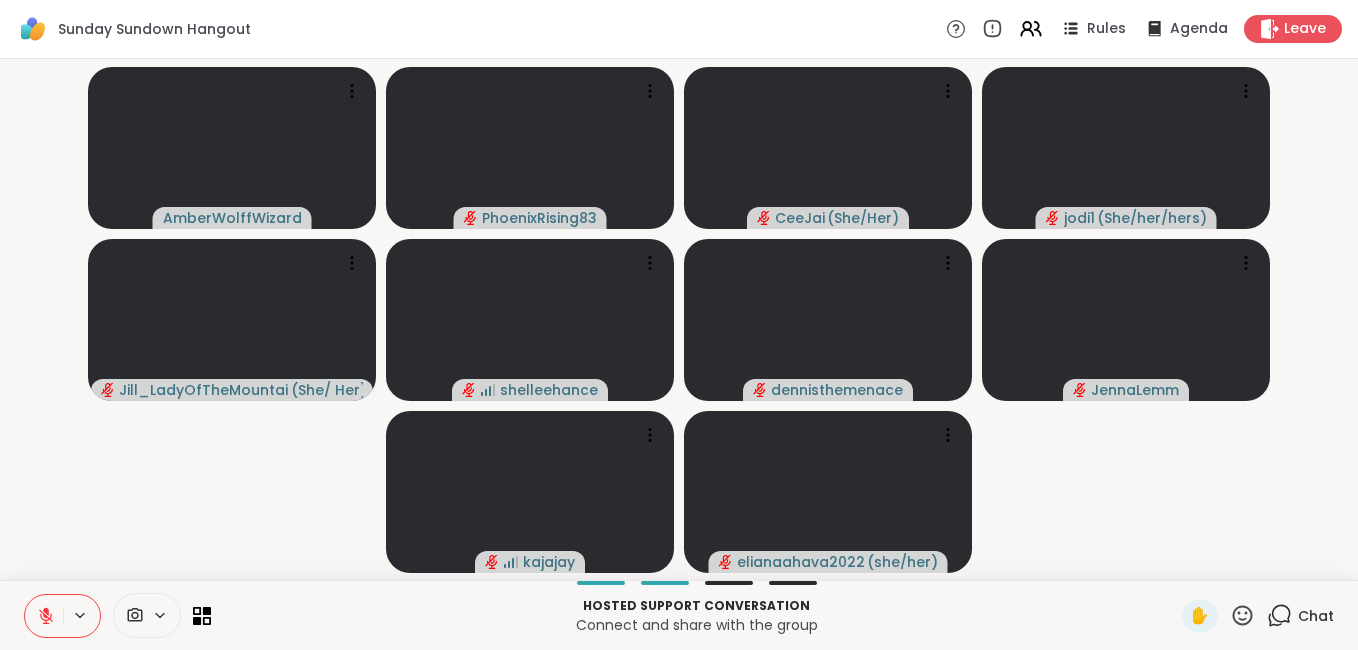 click 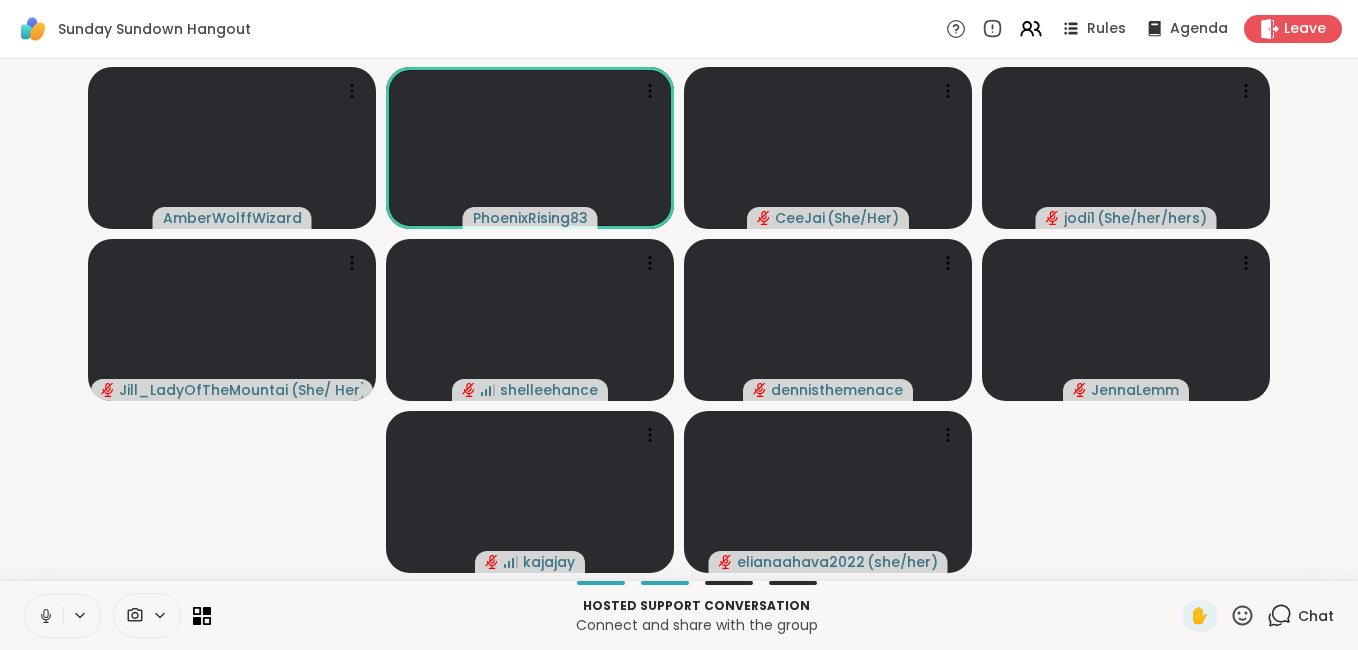 click 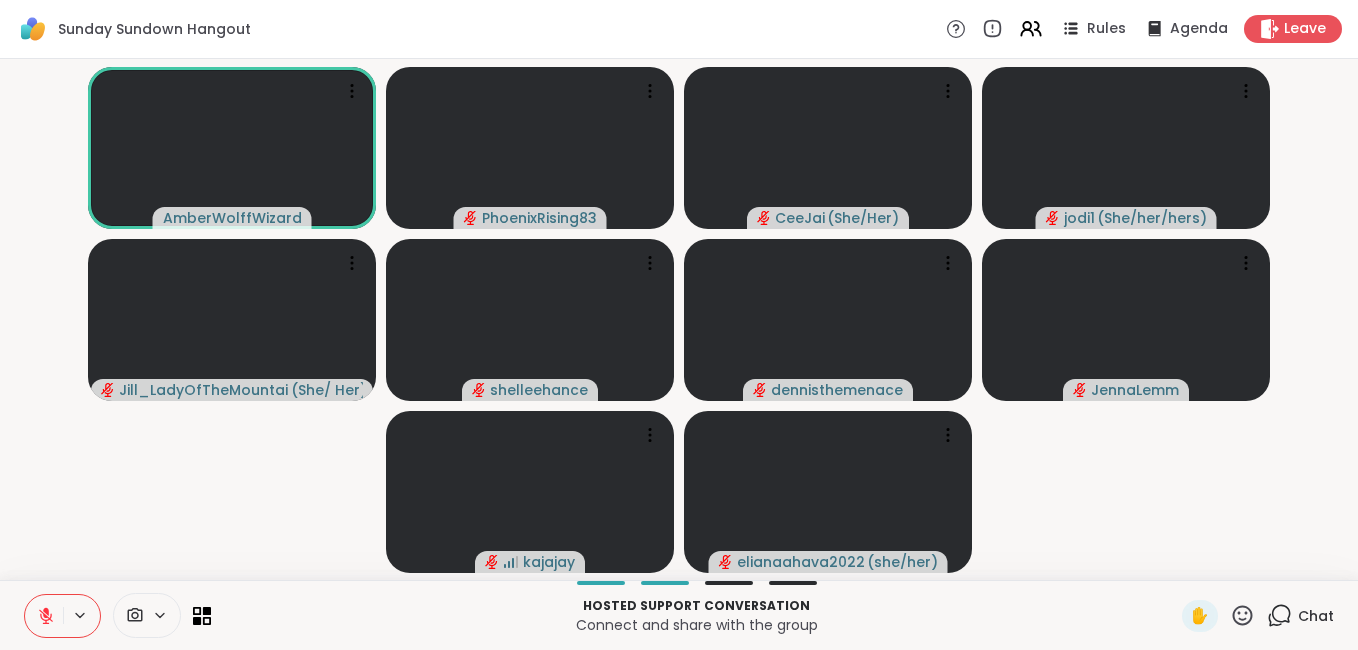 click 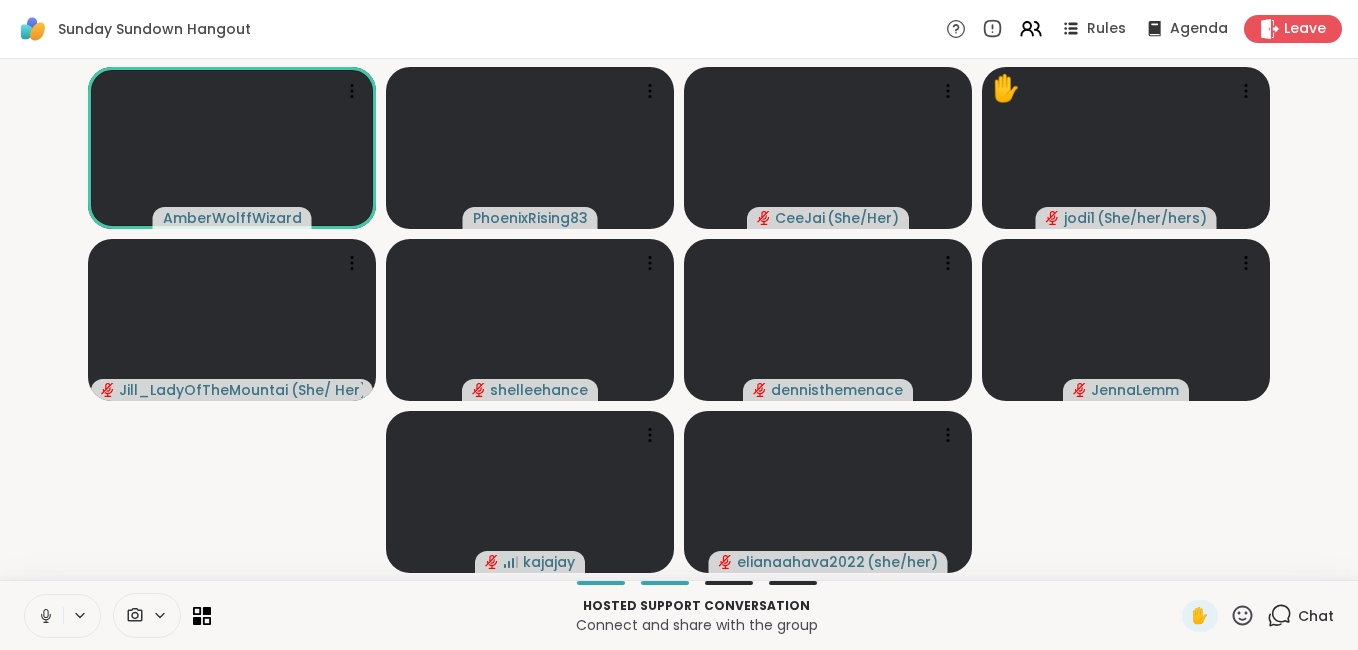 click 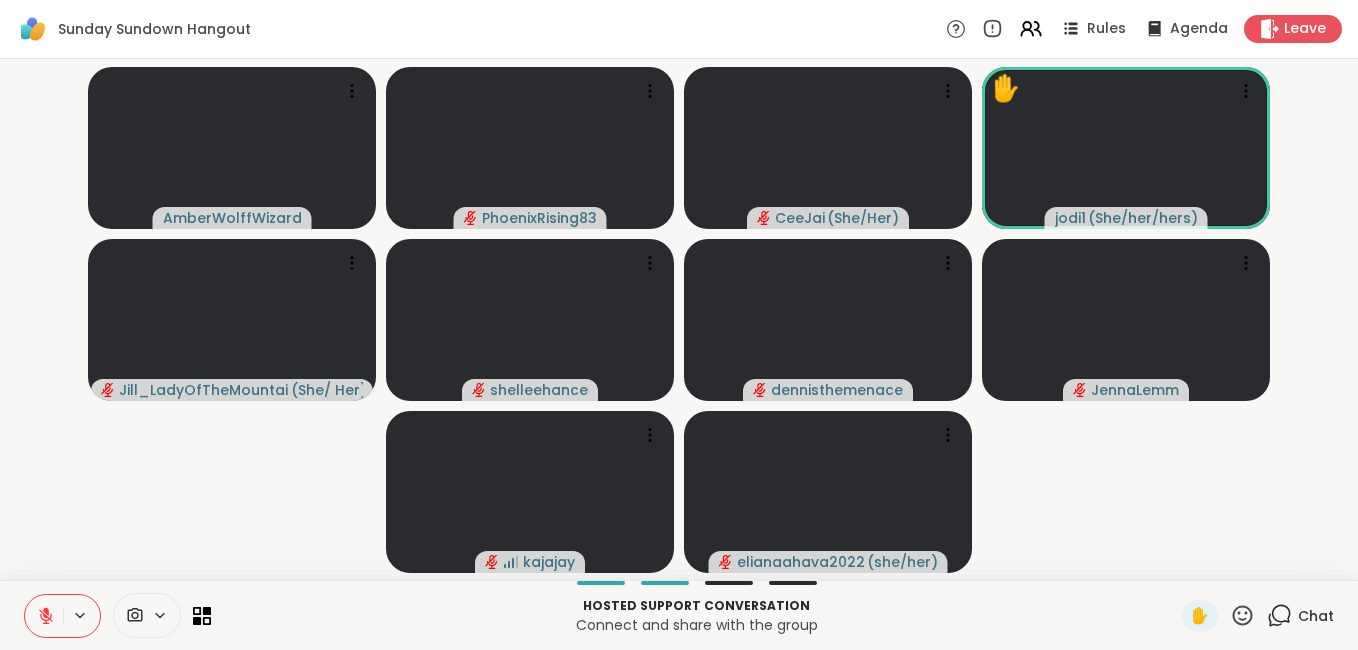 click 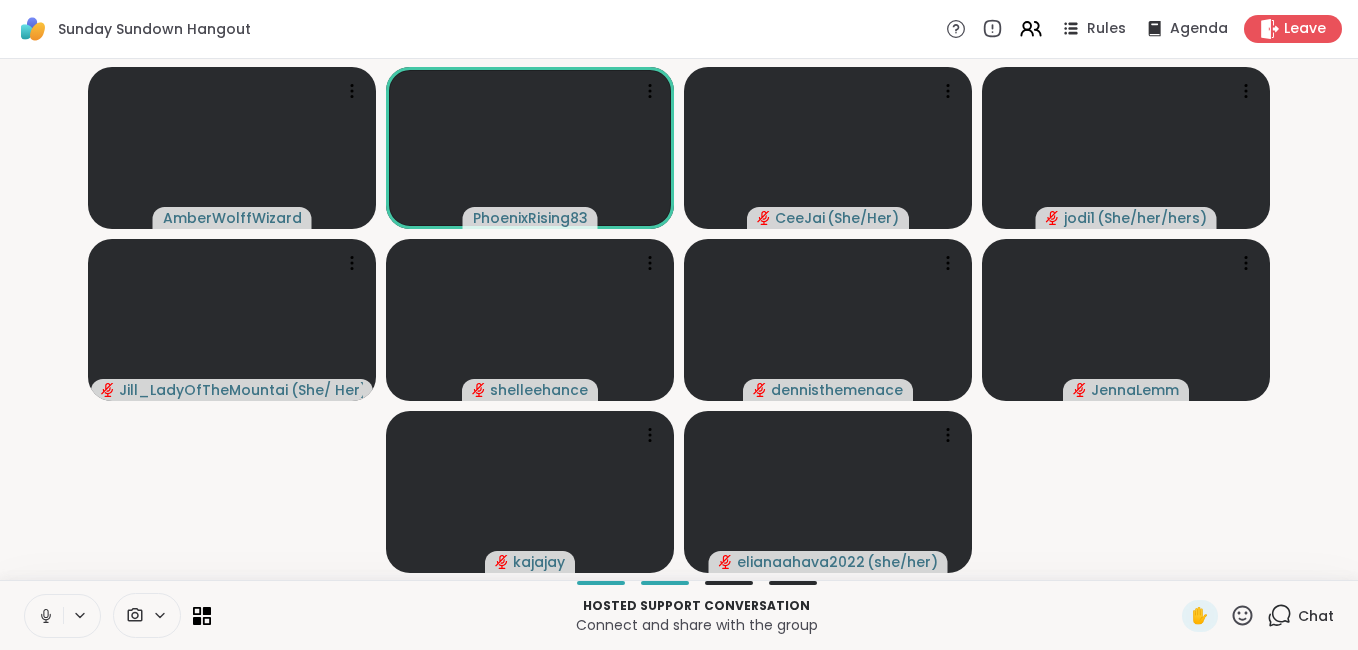 click 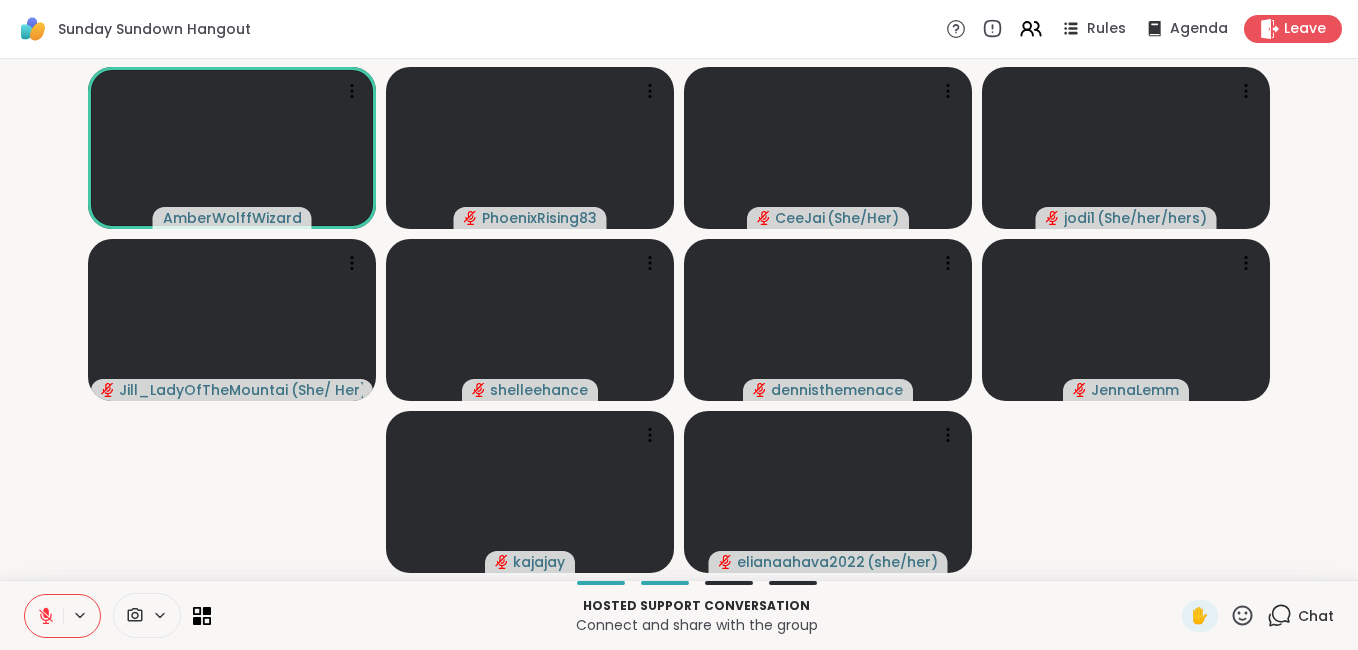 click 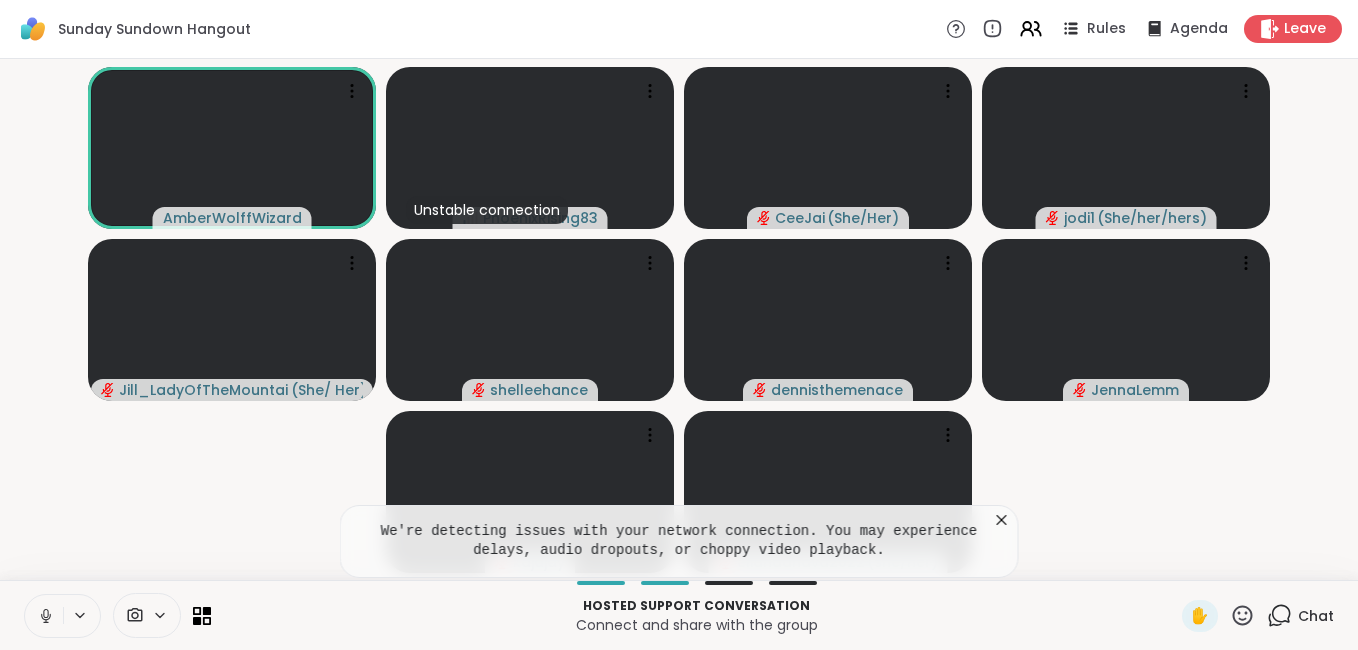 drag, startPoint x: 395, startPoint y: 16, endPoint x: 547, endPoint y: 19, distance: 152.0296 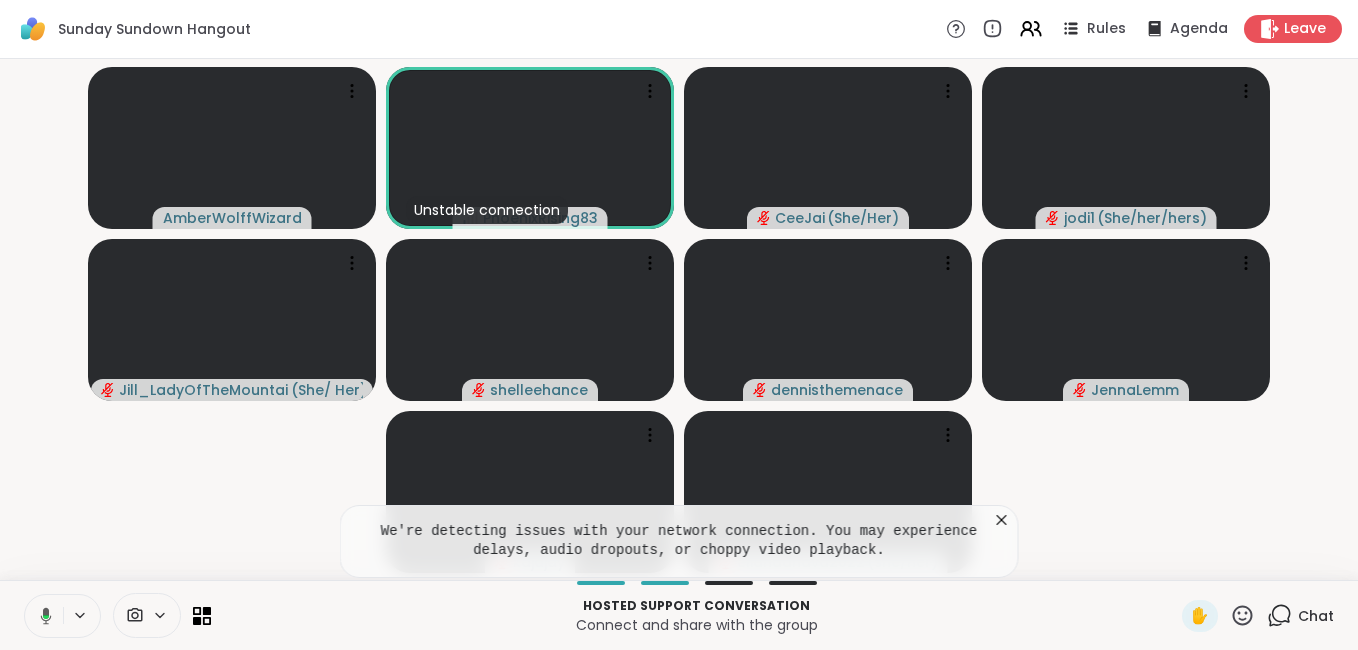 click 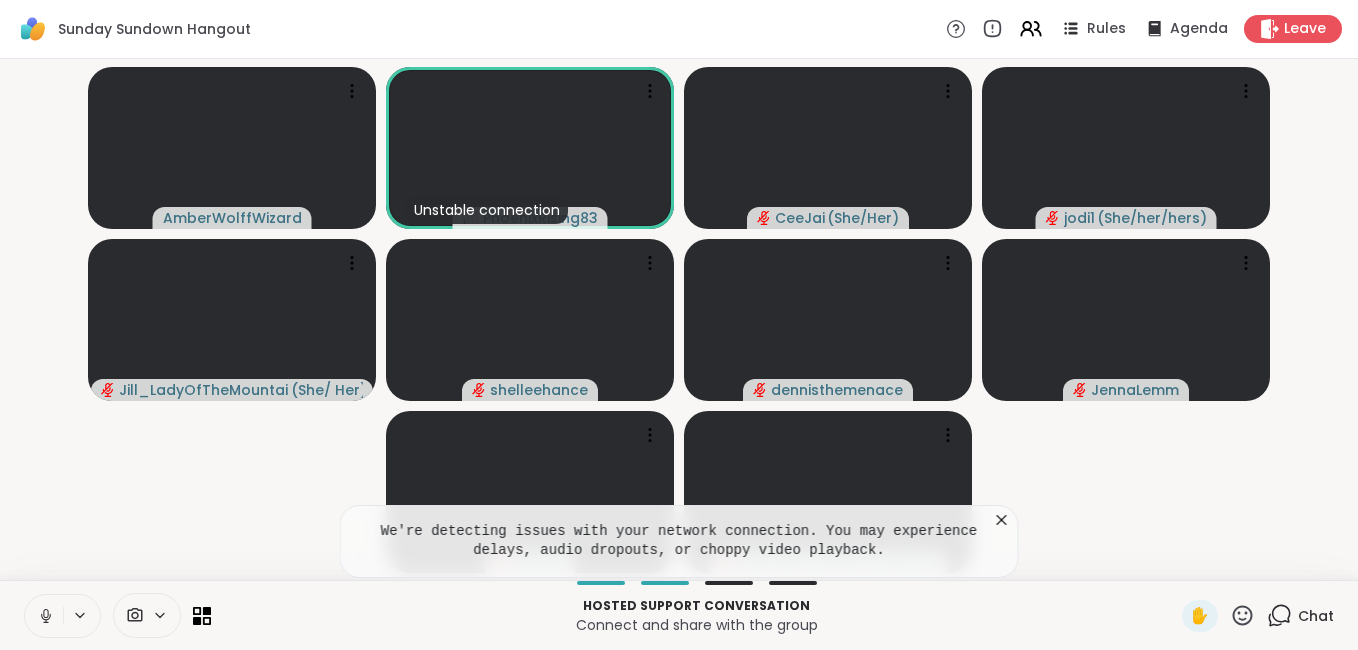 click 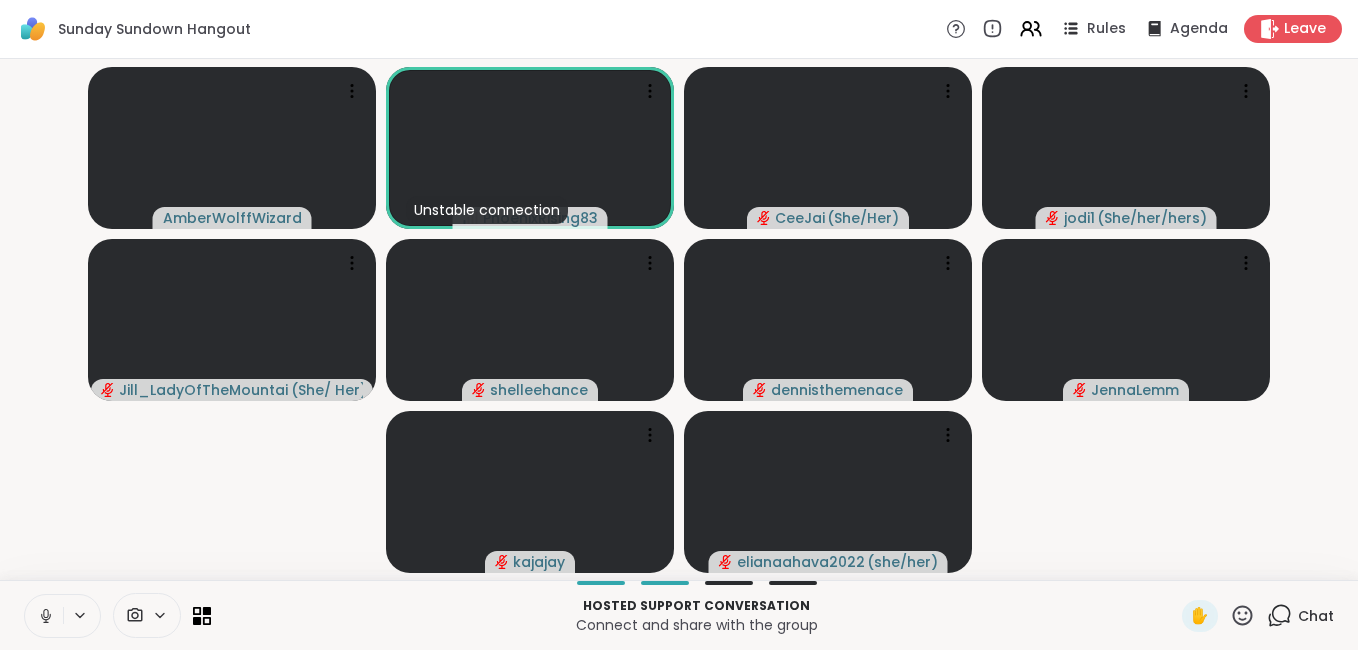 click 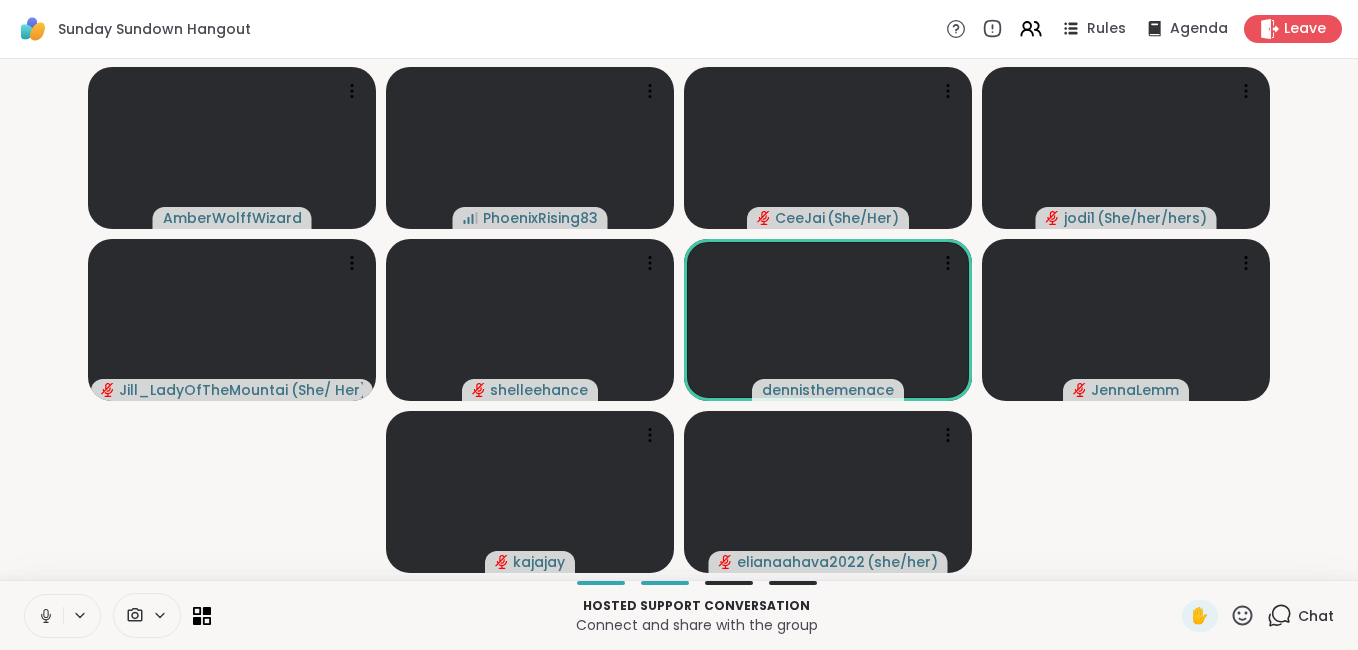click 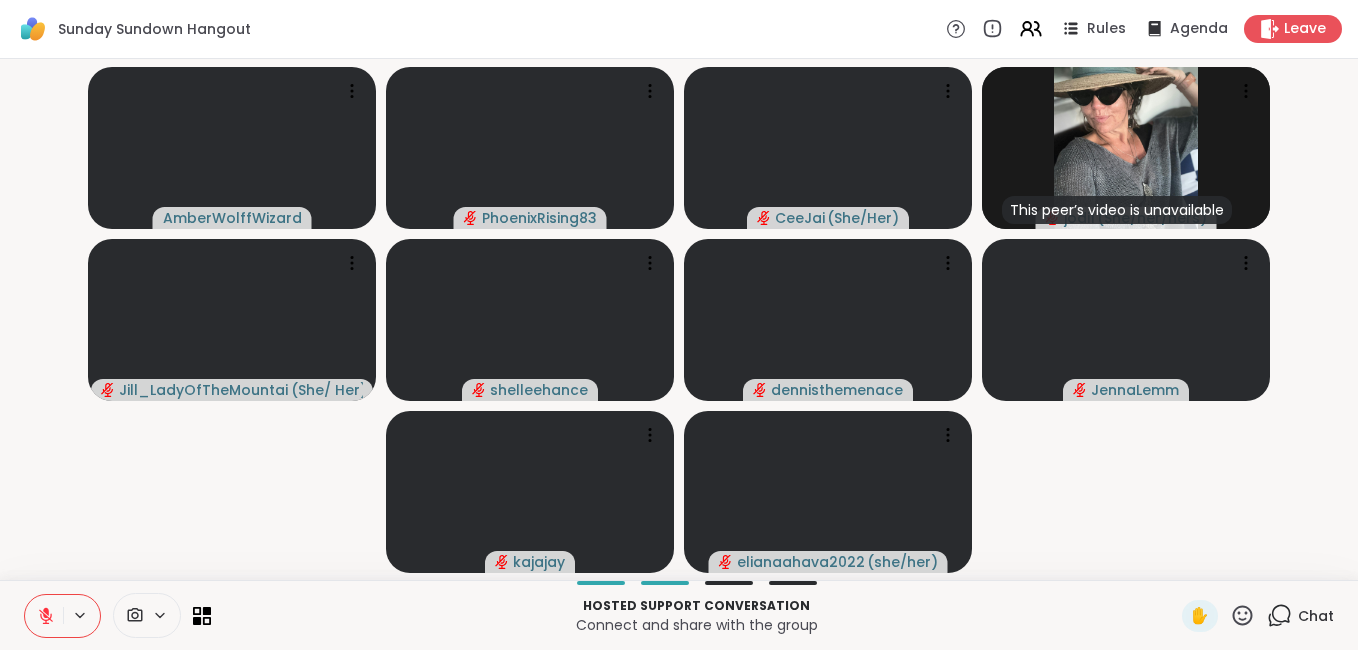click 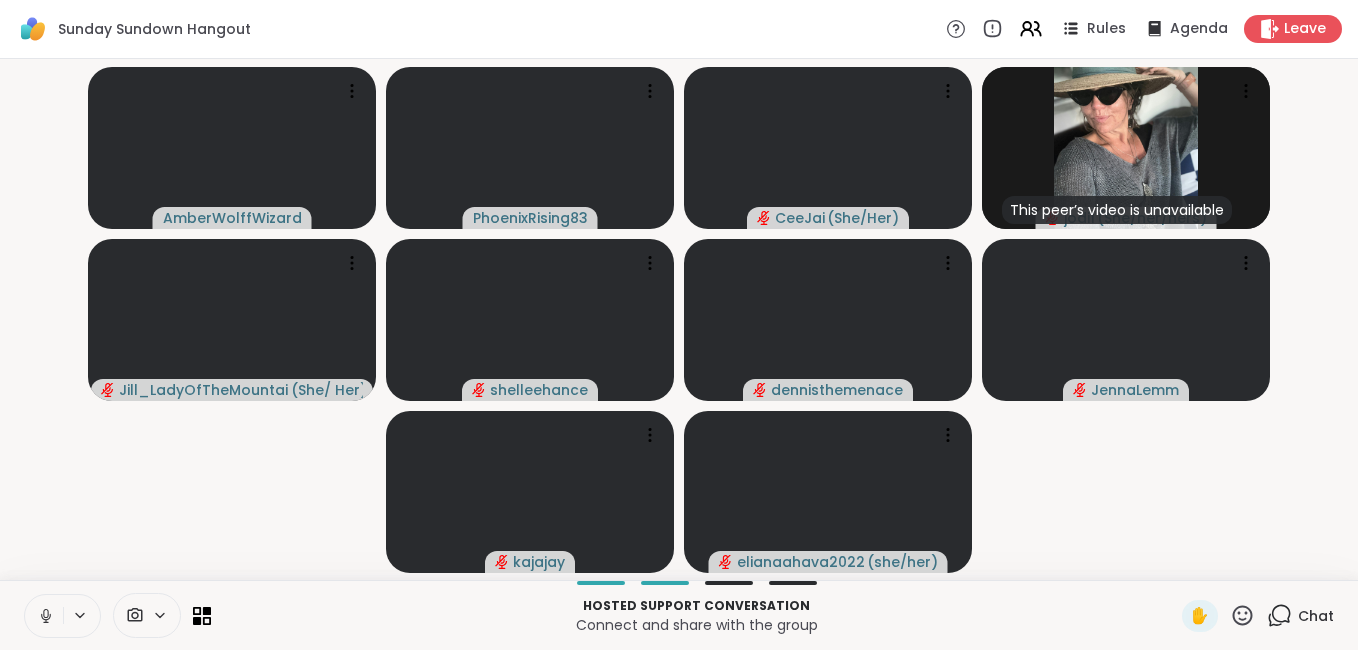 click 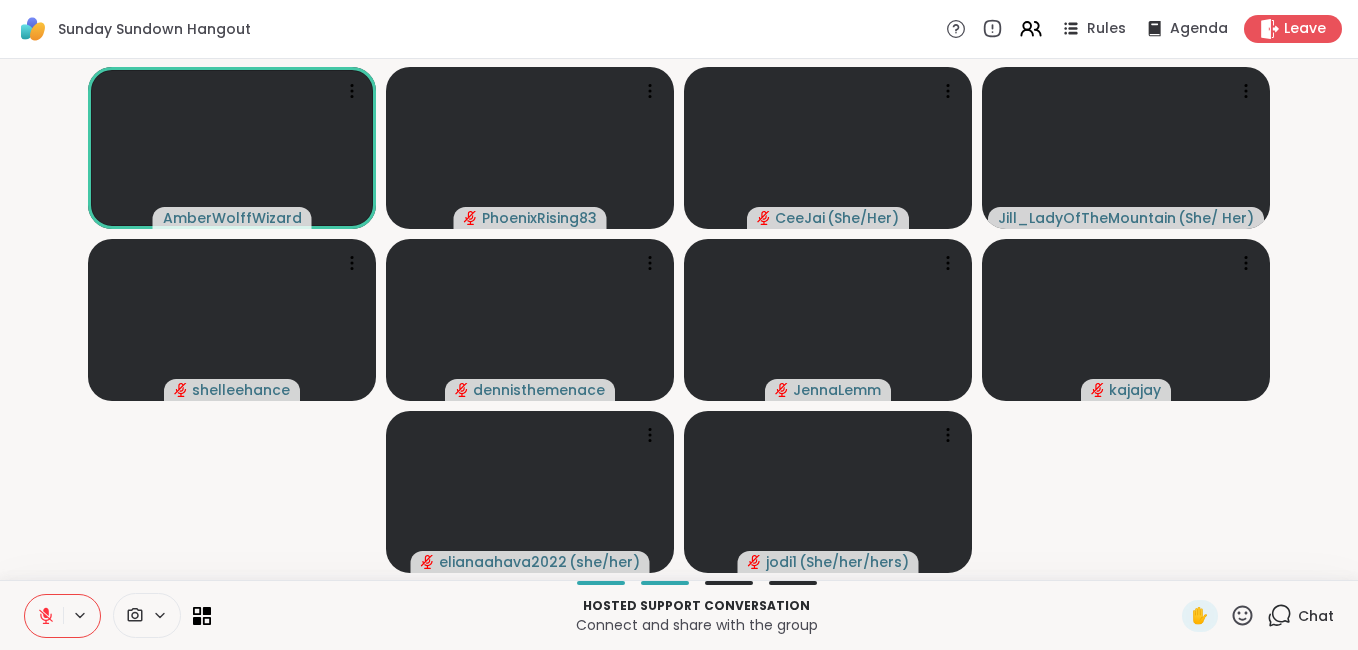 click 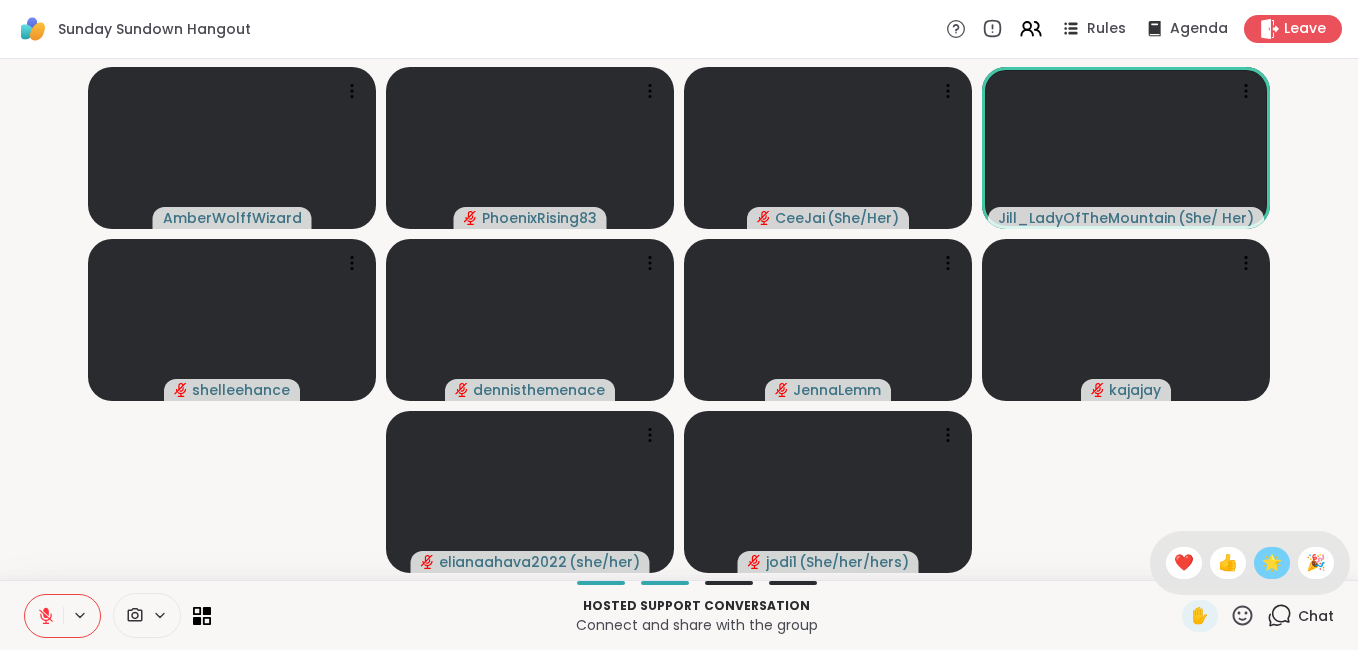 click on "🌟" at bounding box center [1272, 563] 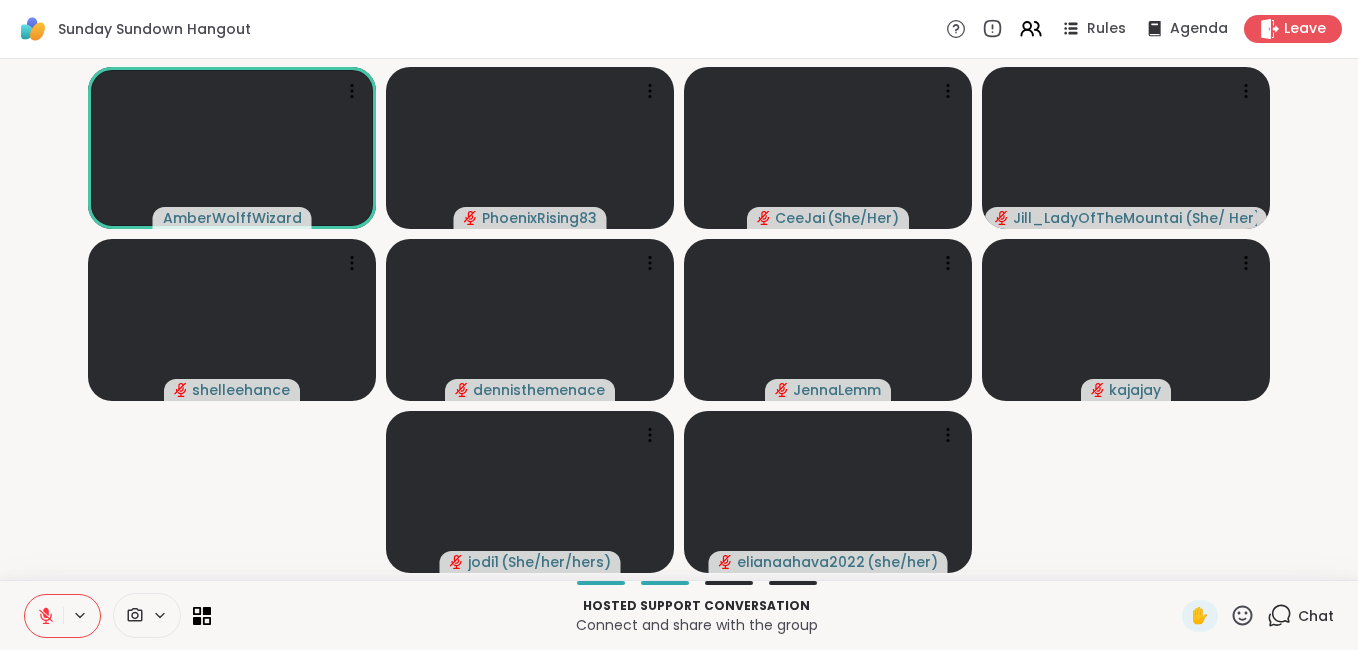 click 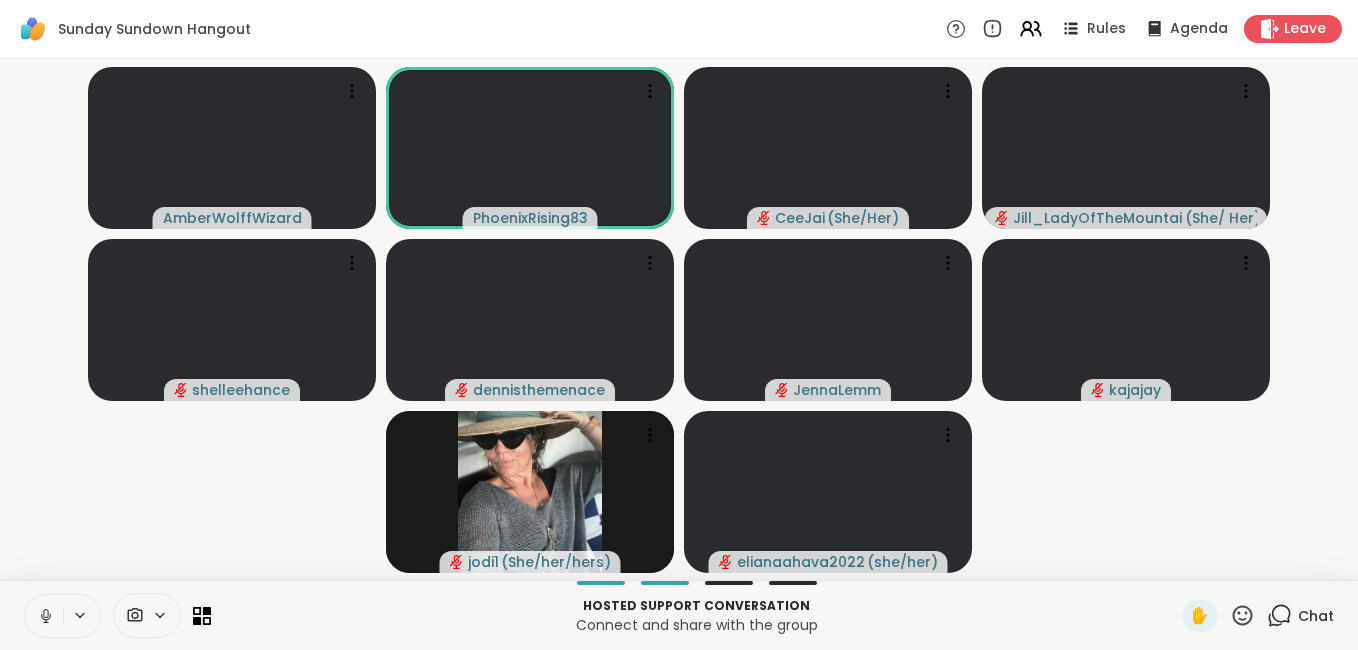 click 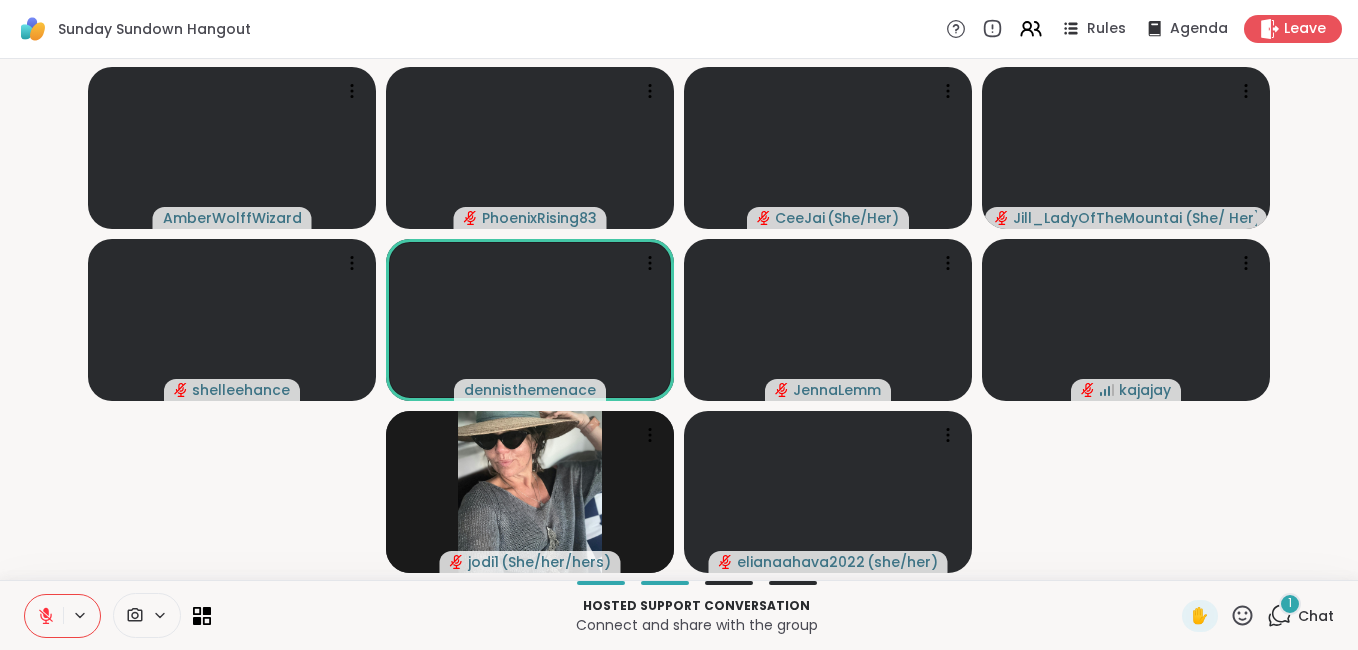 click 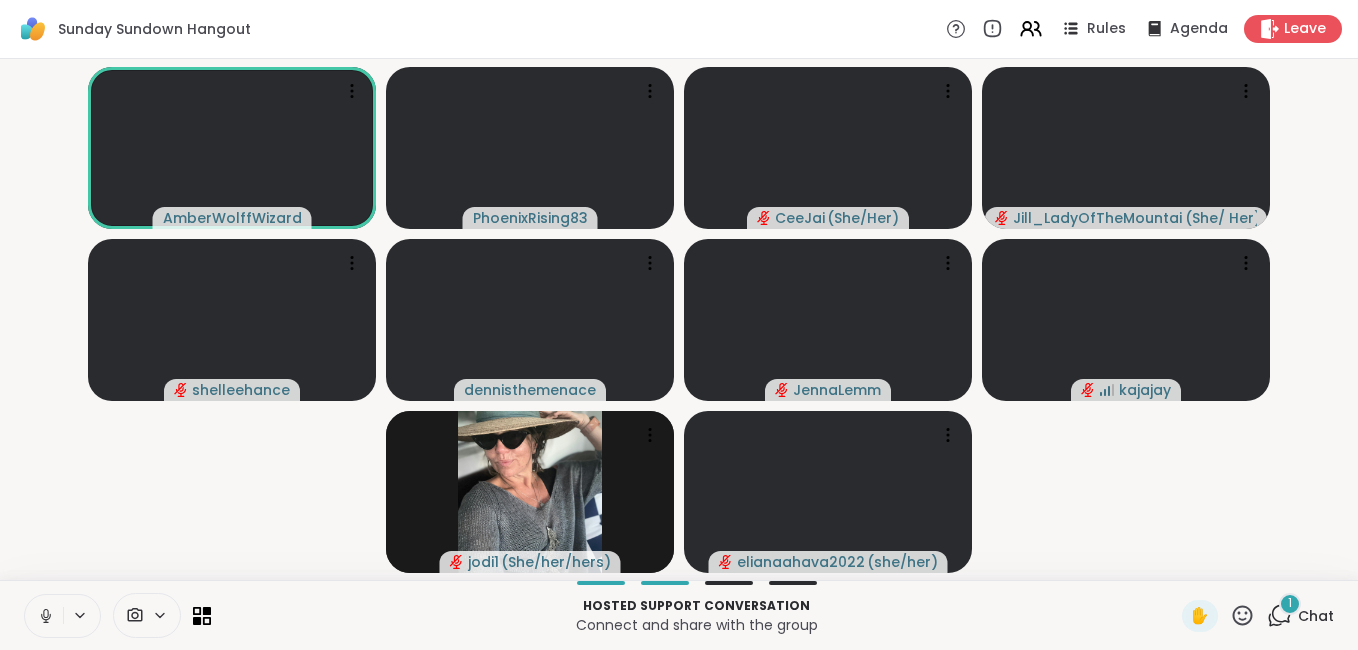 click 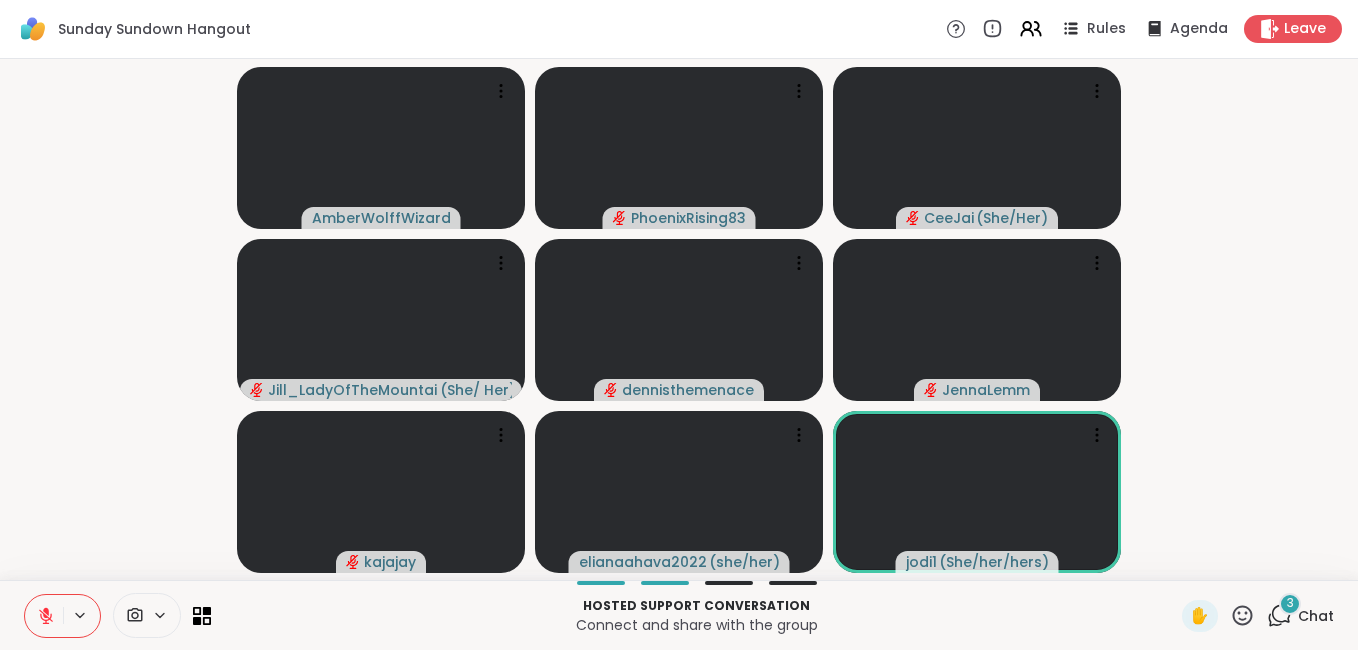 click 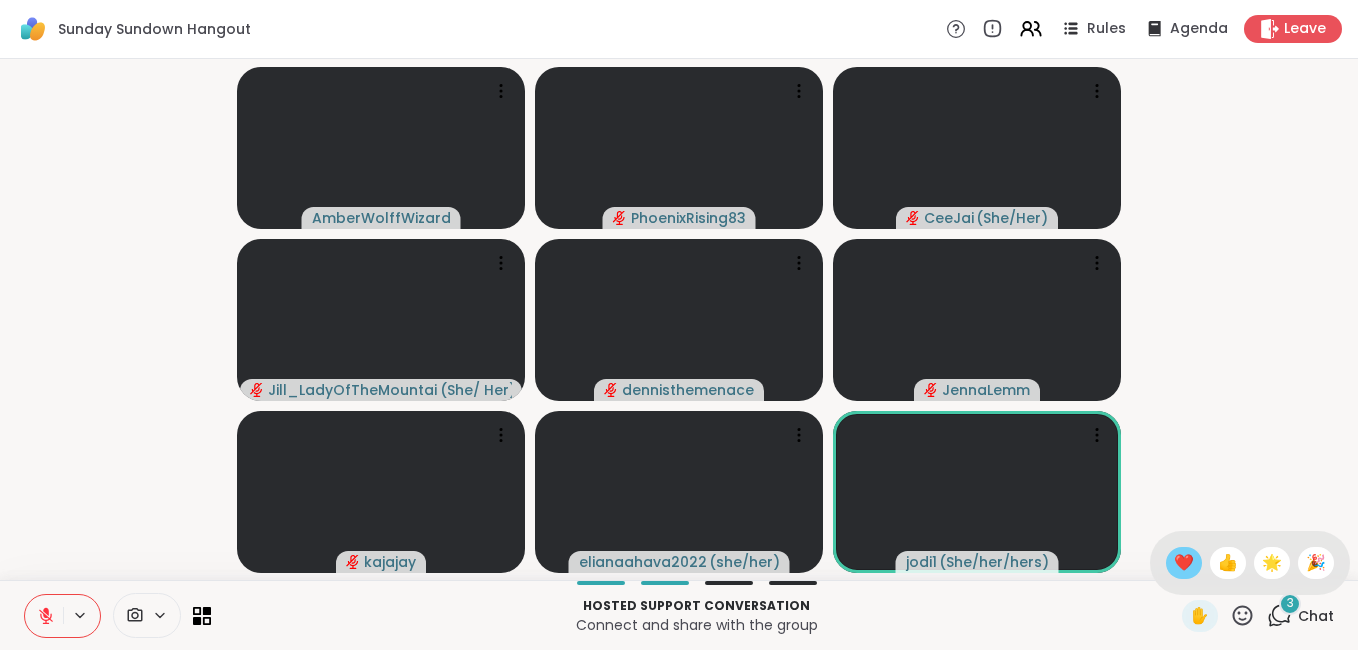 click on "❤️" at bounding box center (1184, 563) 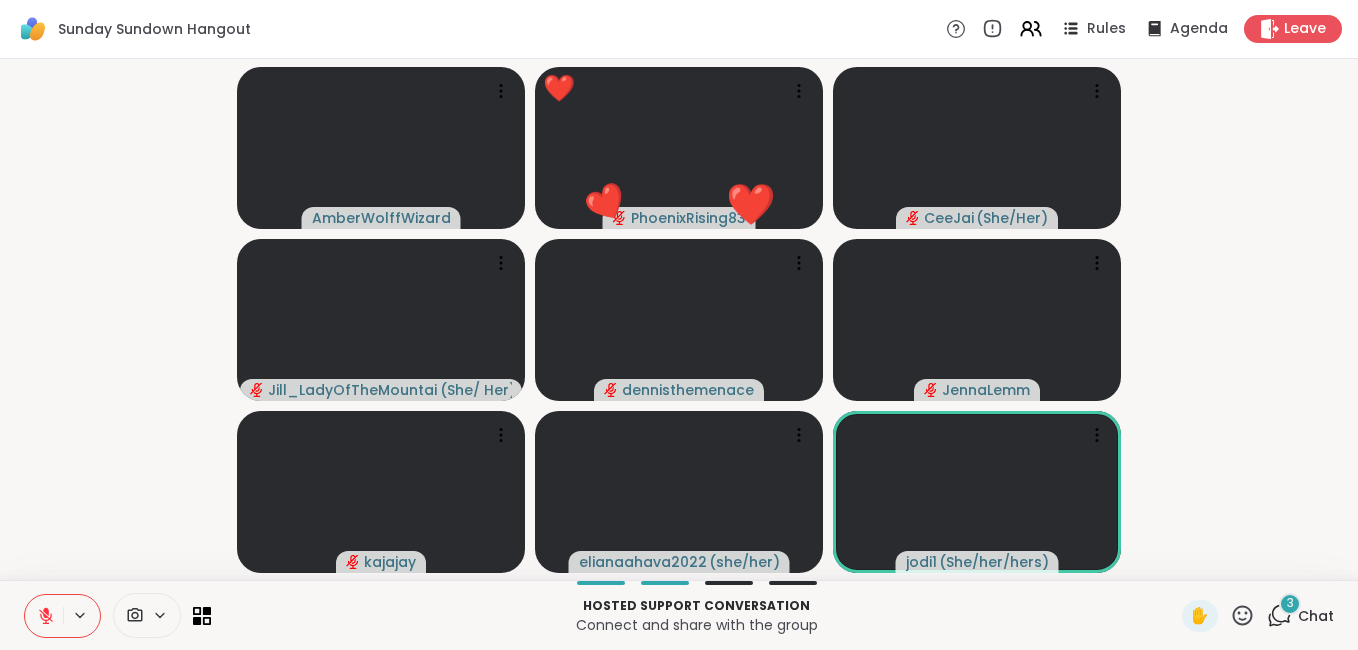click 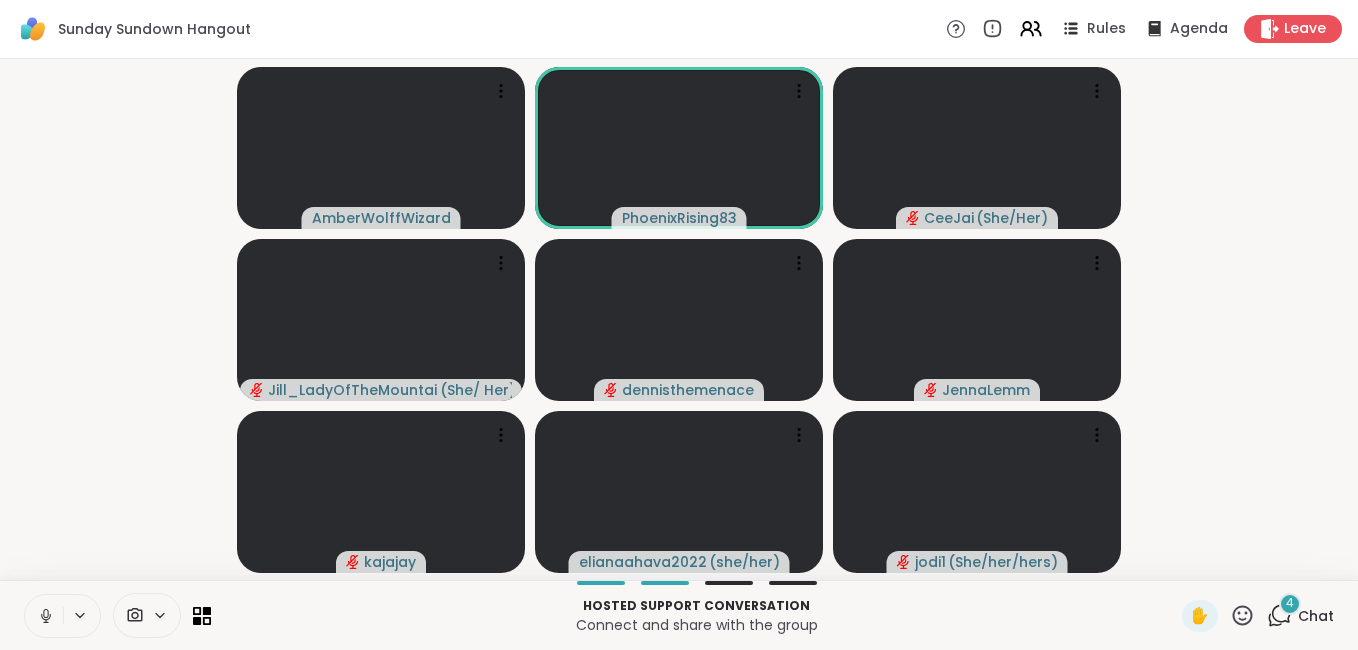 click 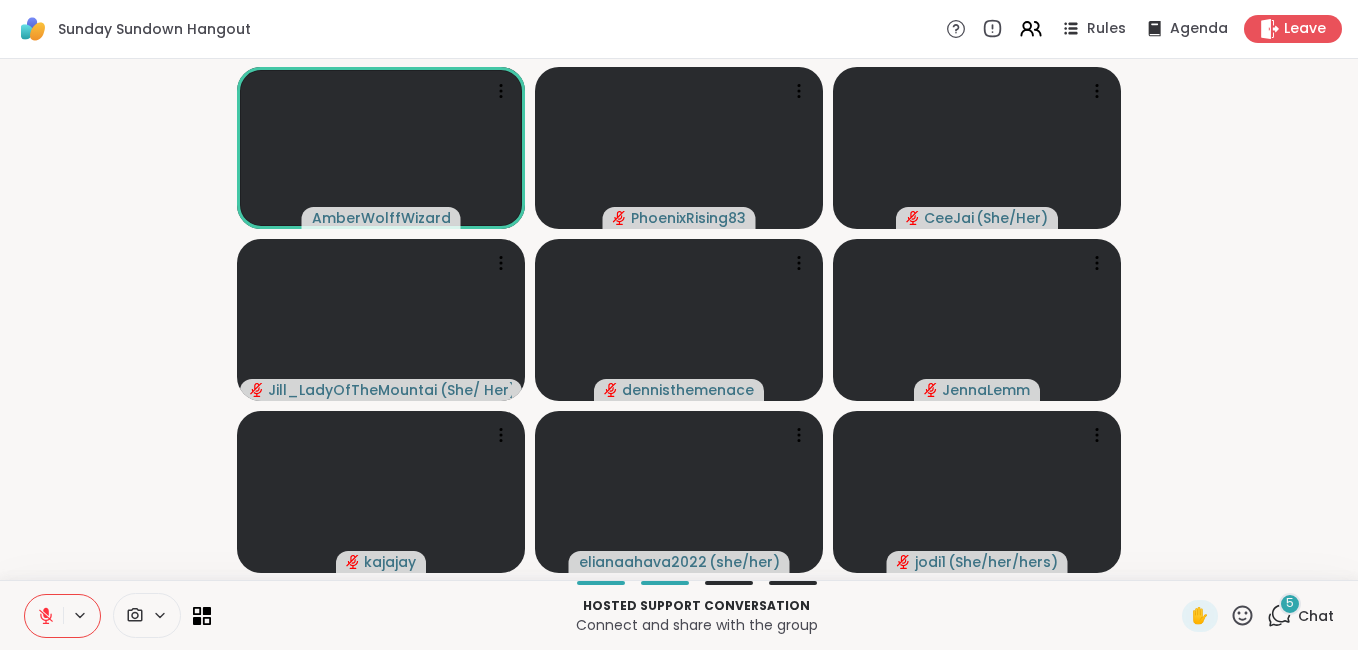 click 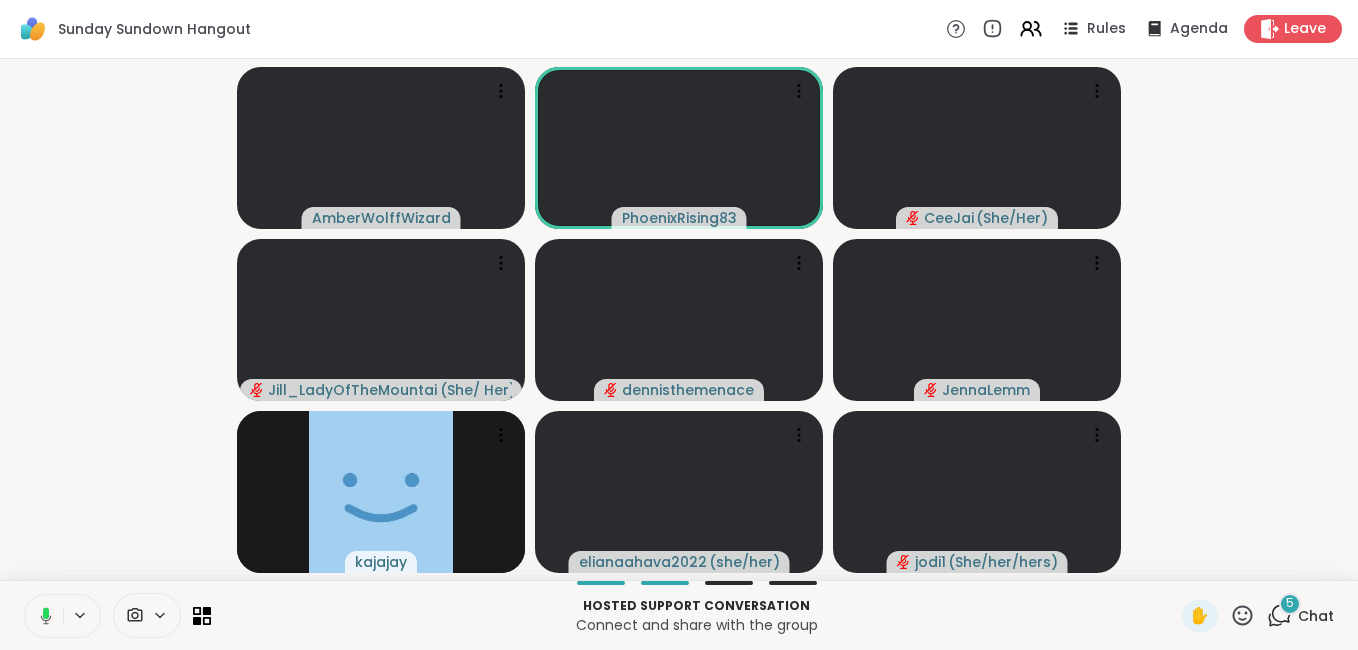 click 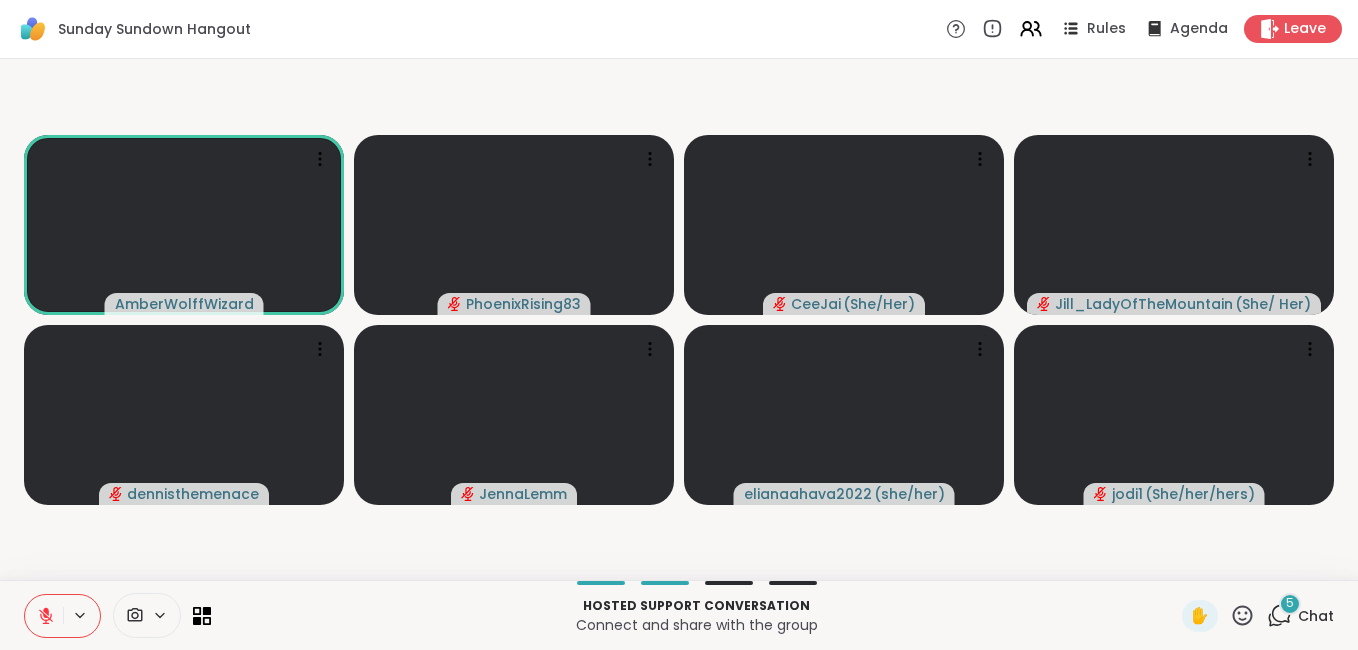 click 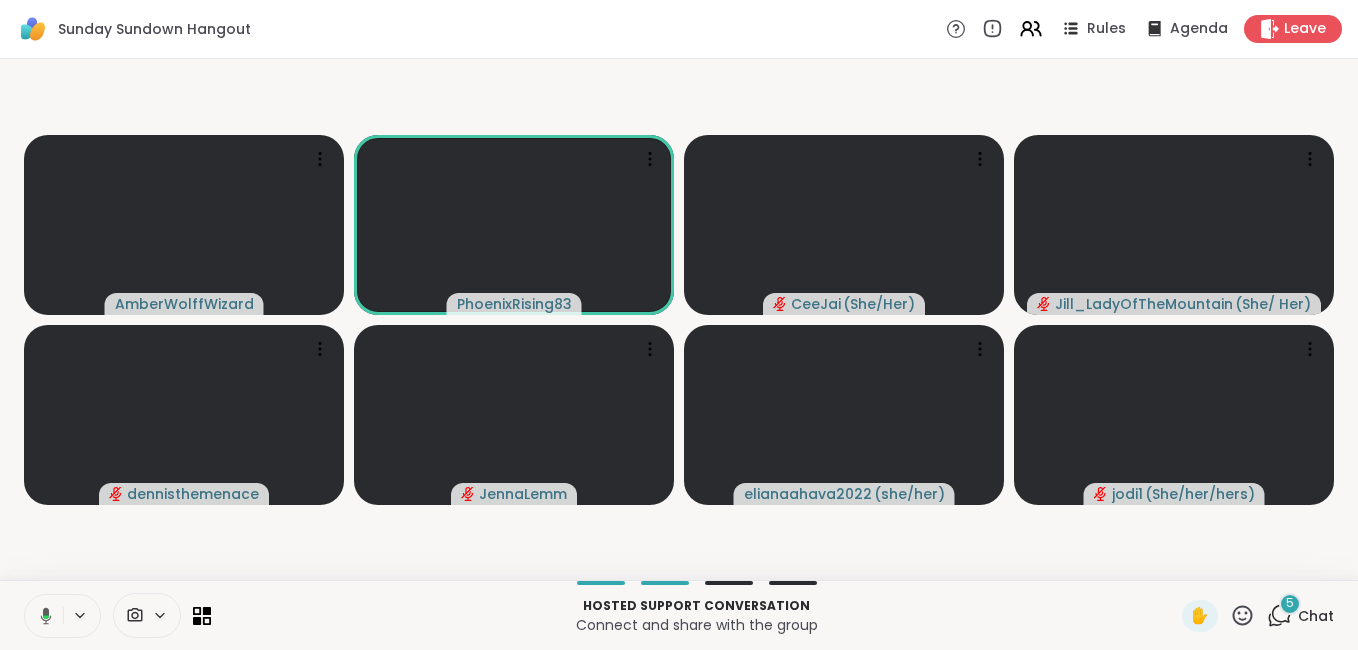 click 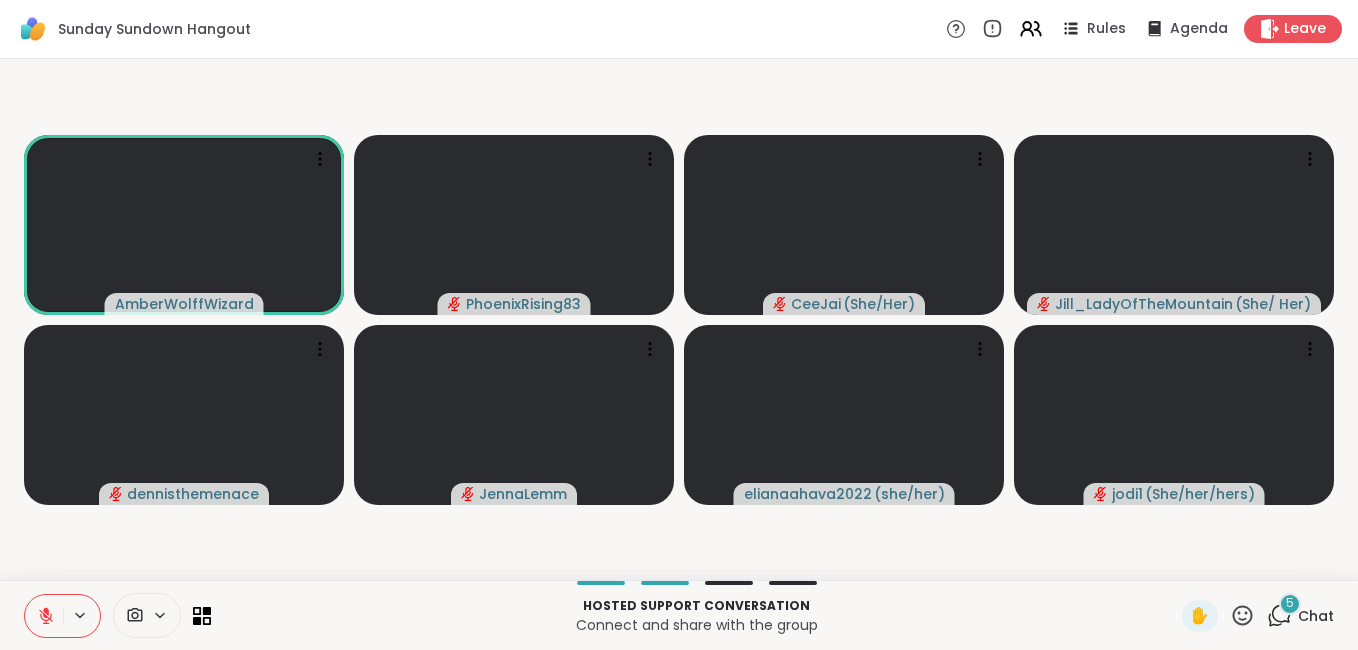 click 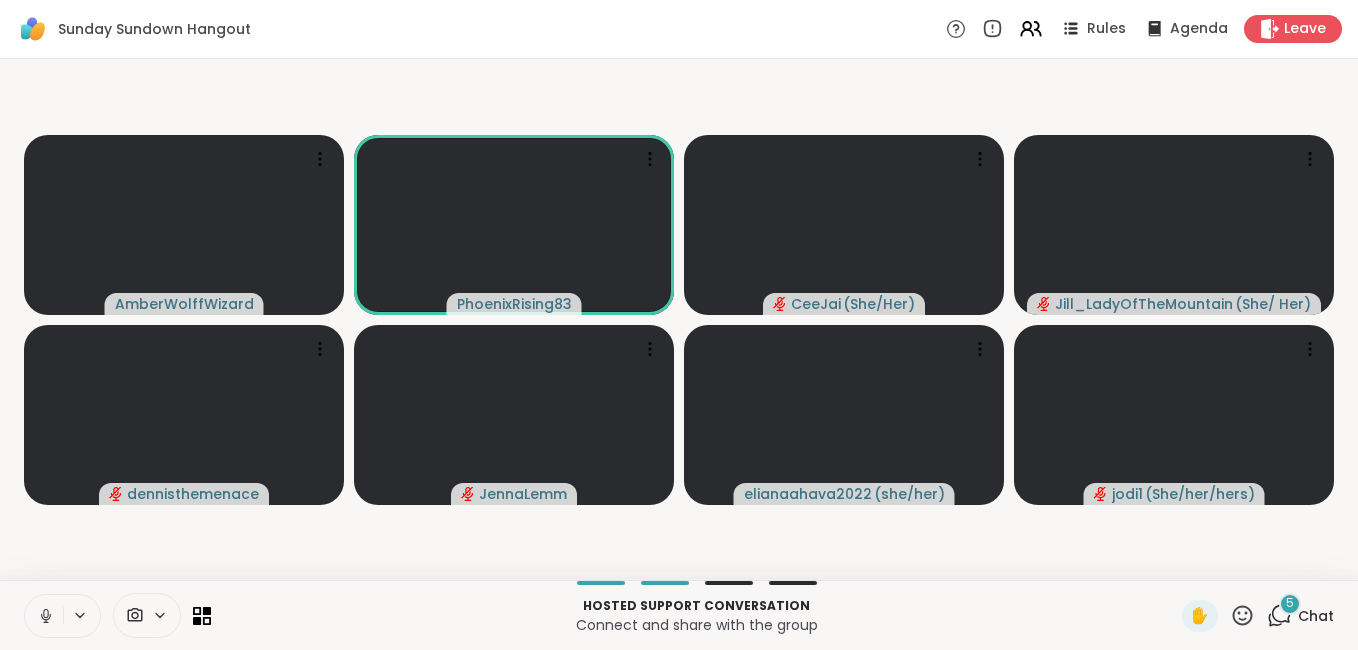 click 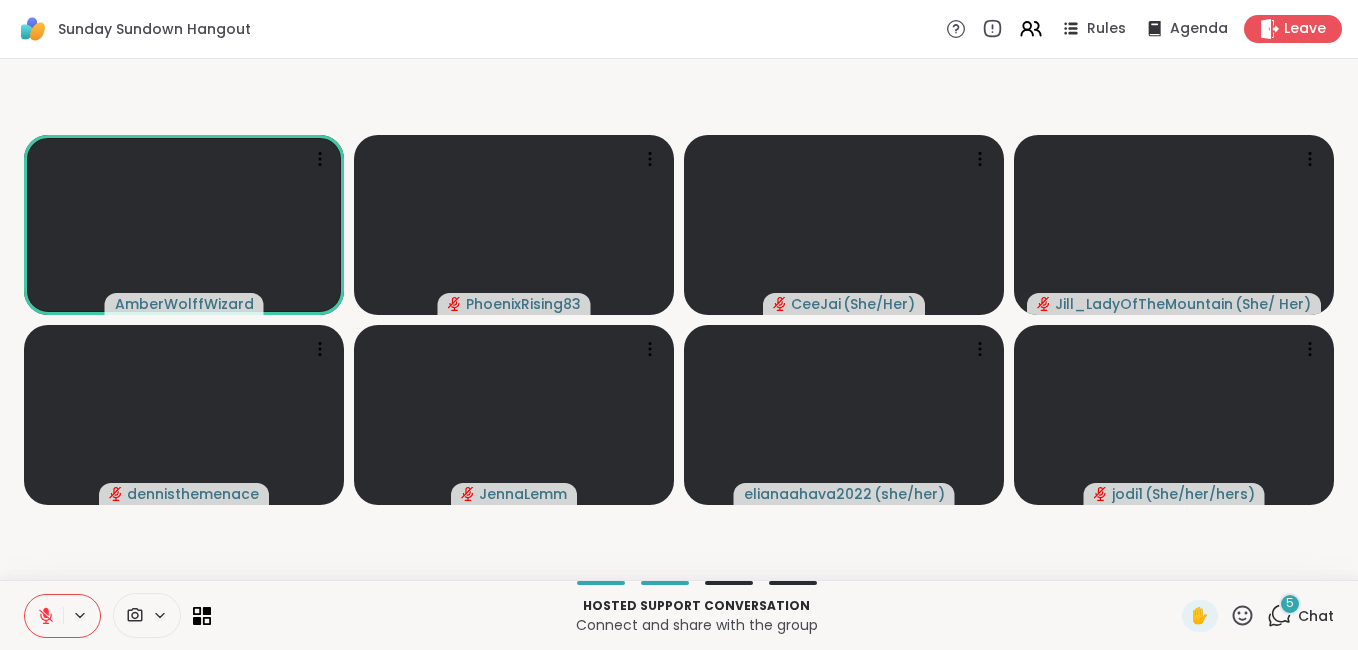 click 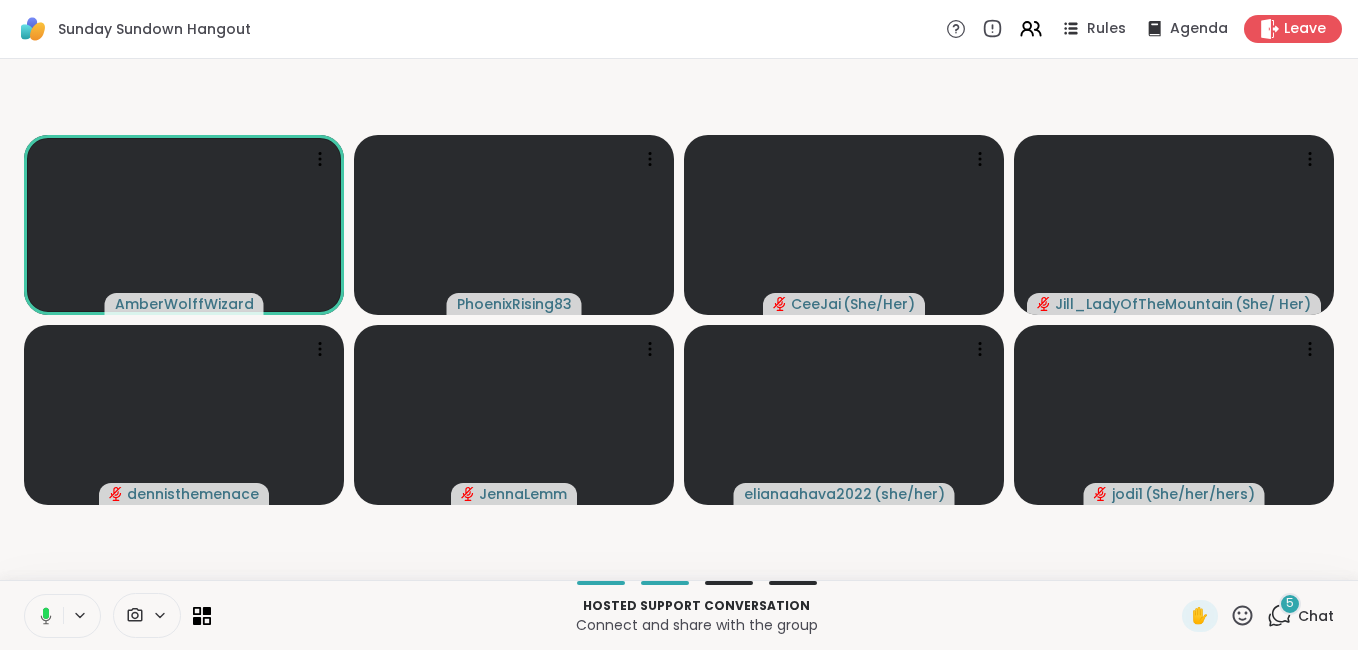 click 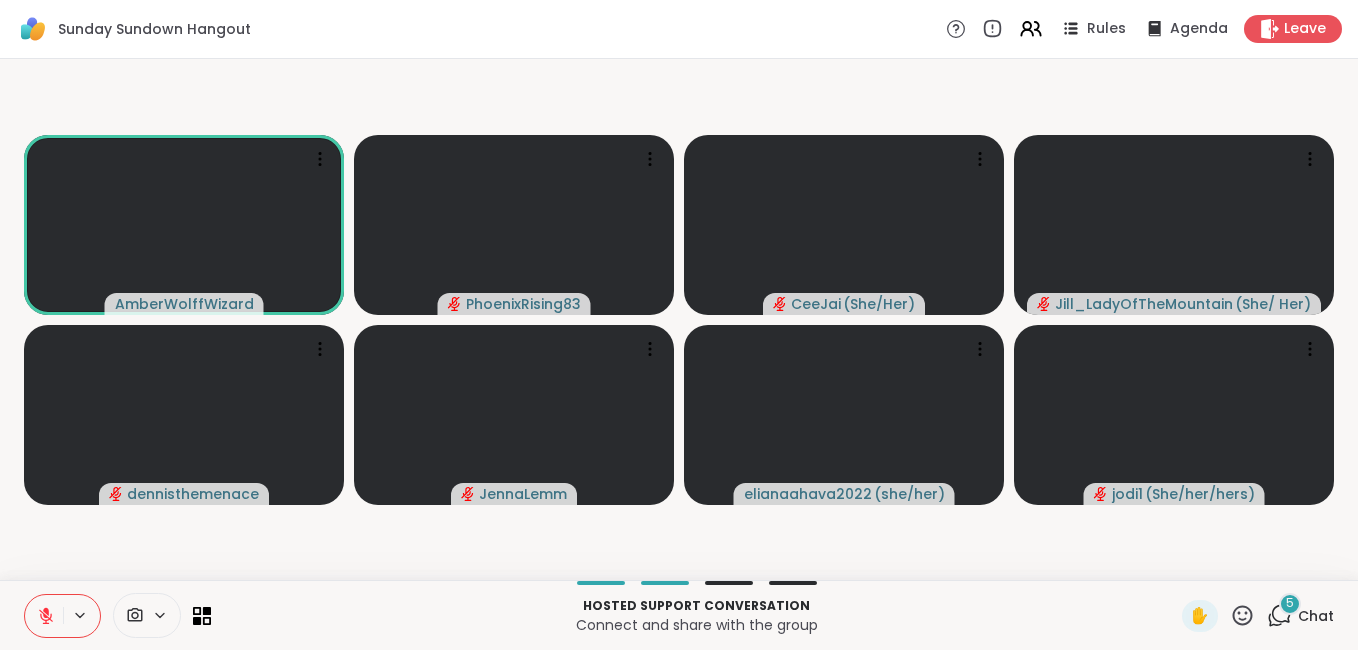 click 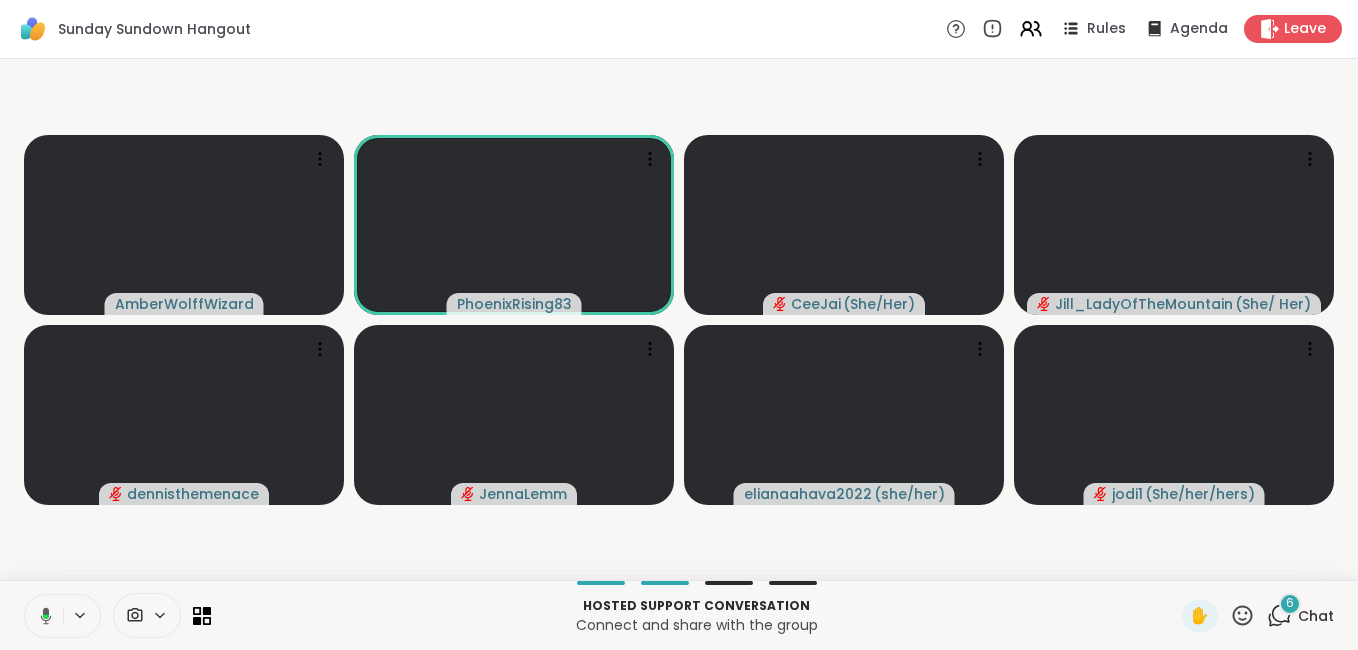 click 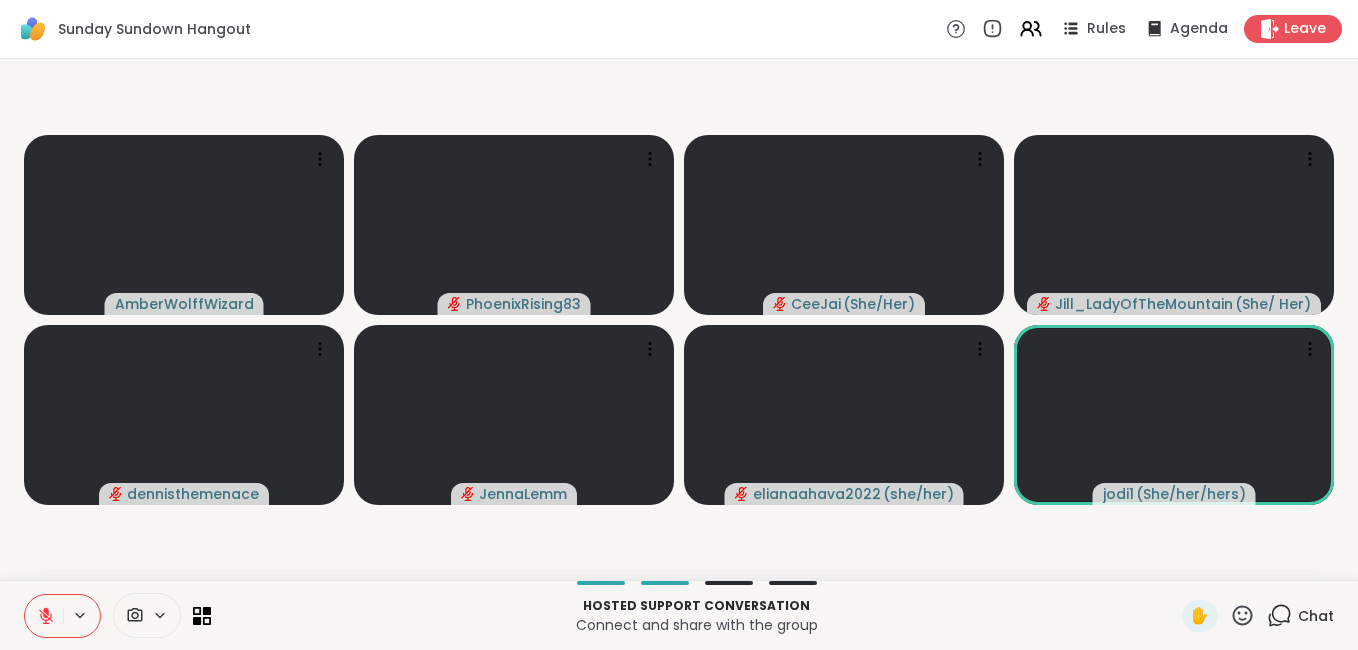 click at bounding box center (44, 616) 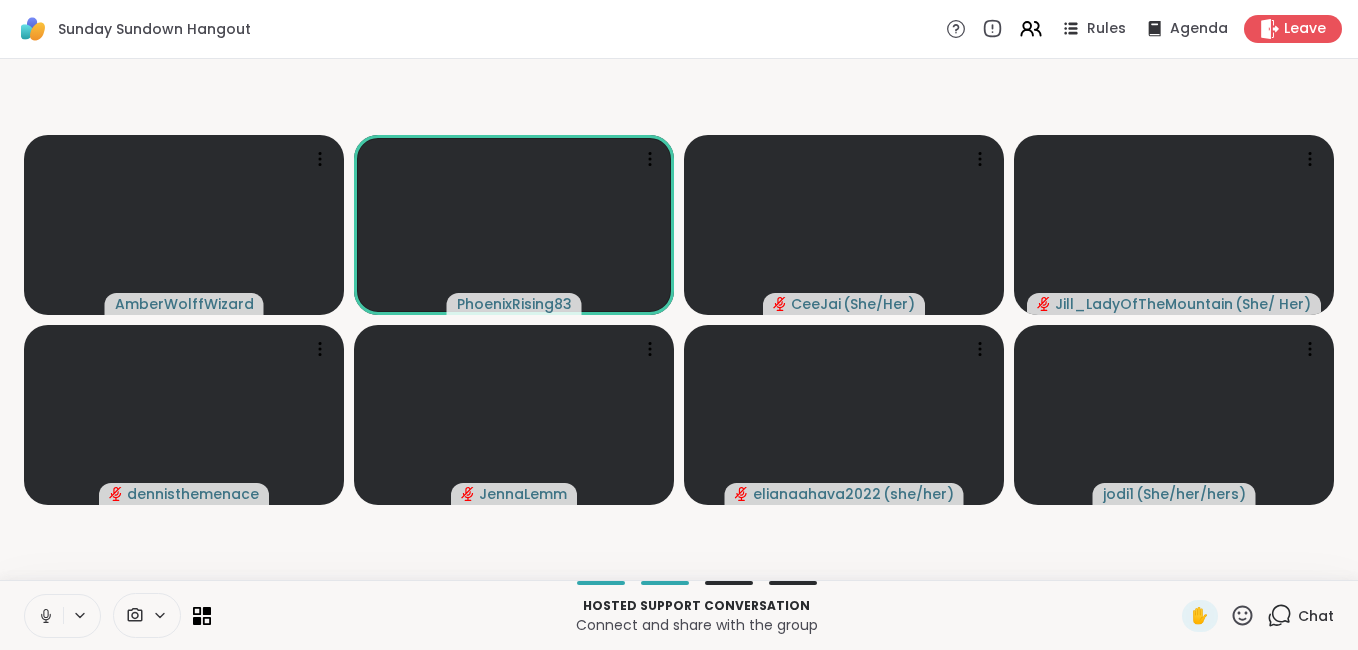 click at bounding box center [44, 616] 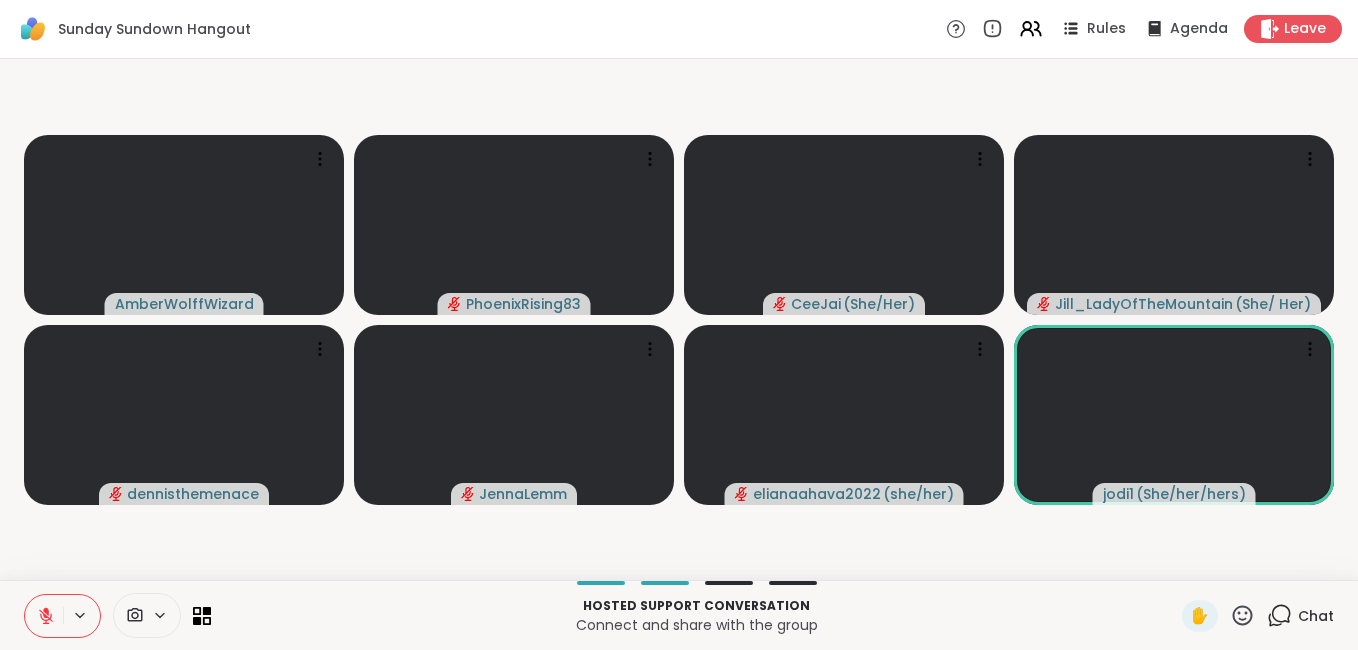 click at bounding box center (44, 616) 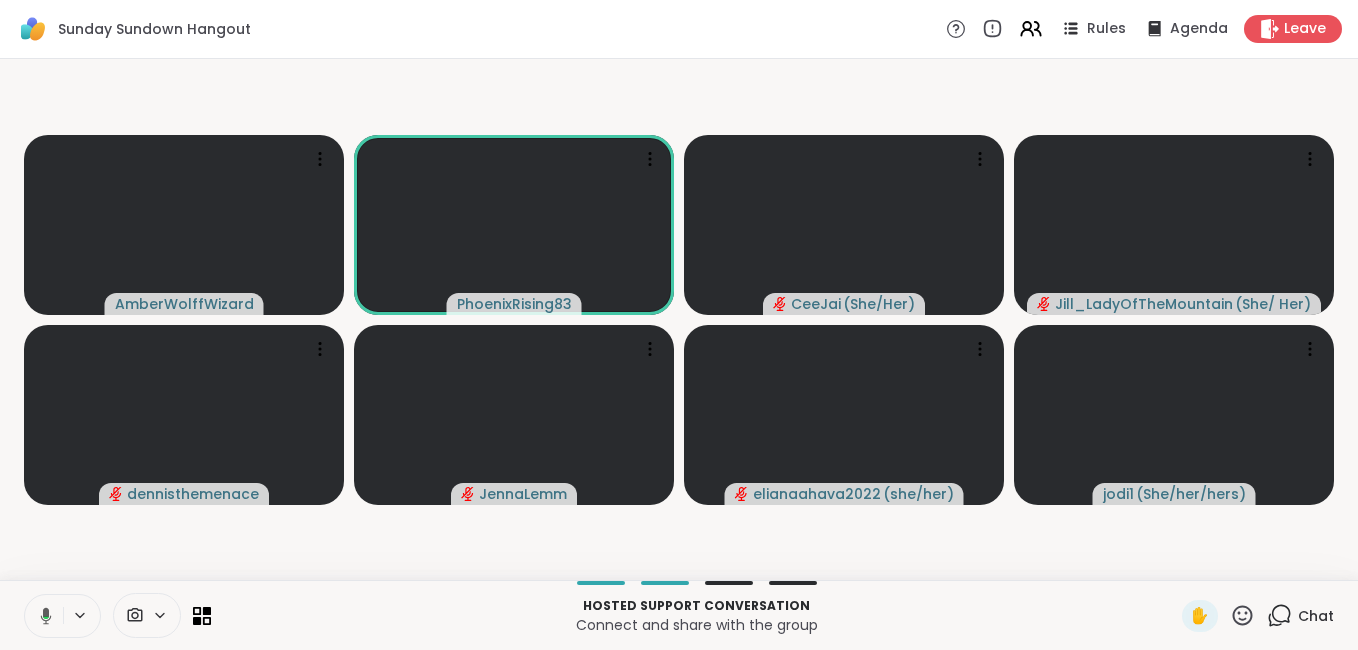 click at bounding box center [42, 616] 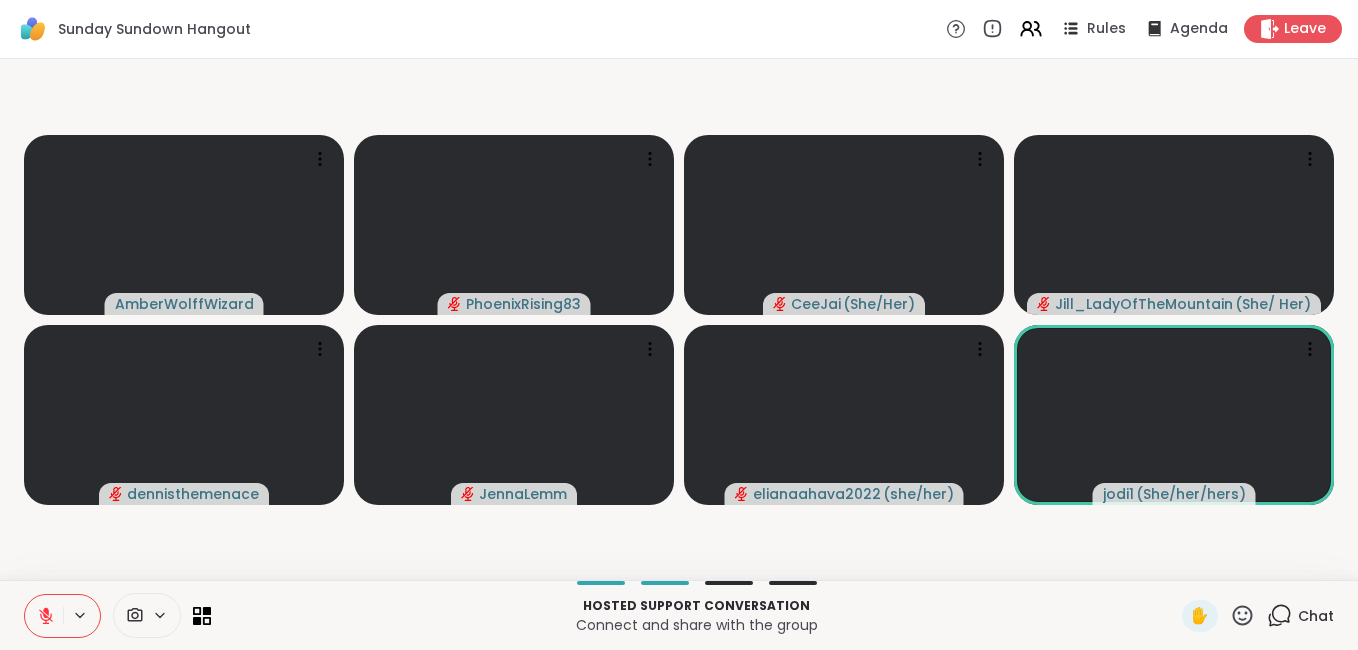 click at bounding box center [44, 616] 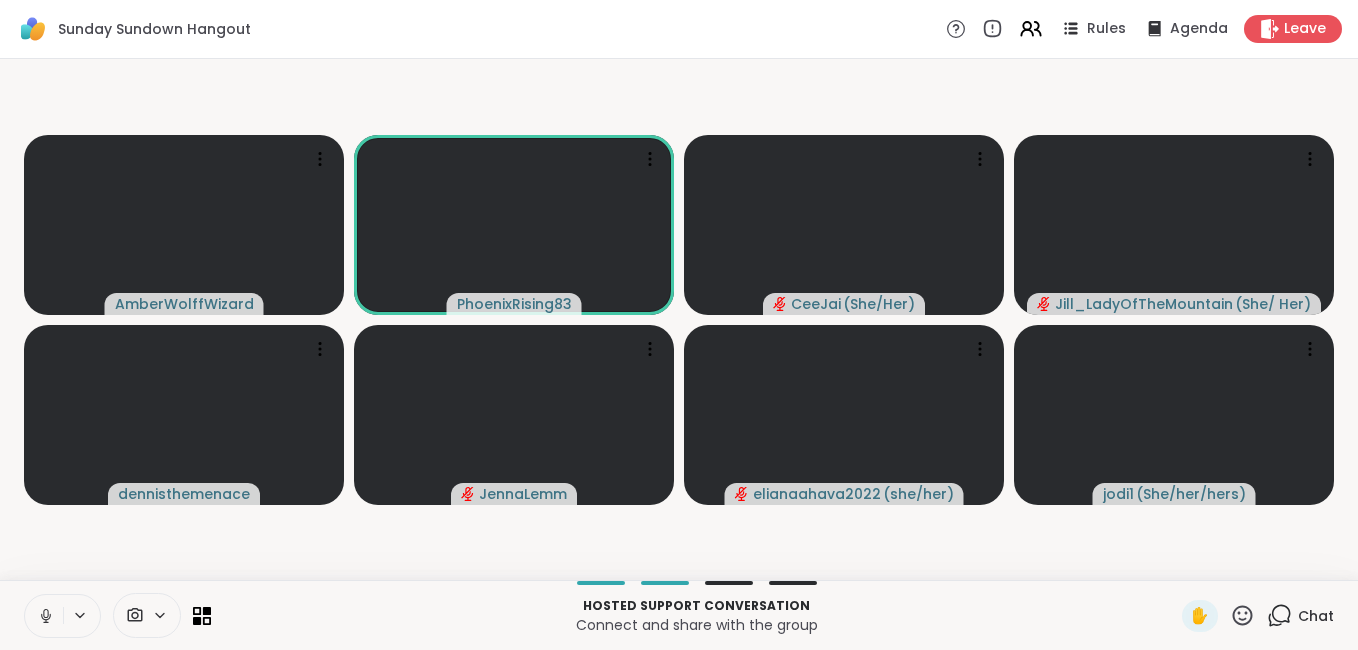 click at bounding box center (44, 616) 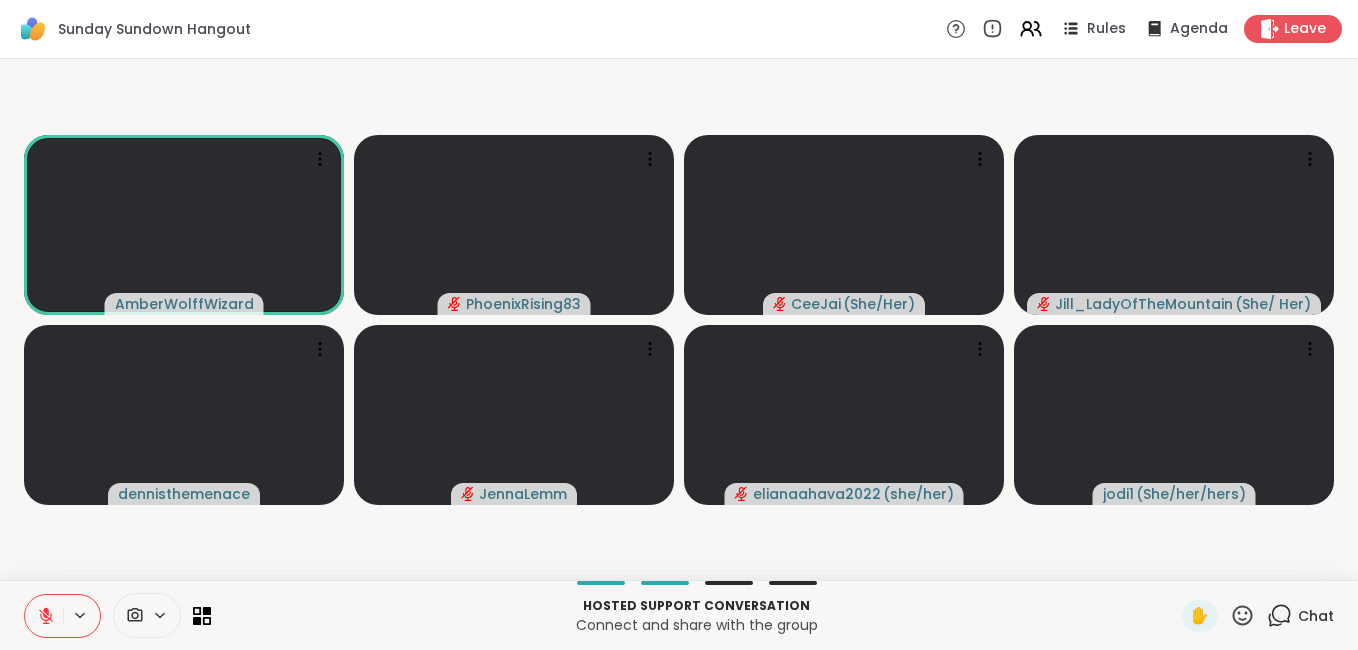 click at bounding box center [44, 616] 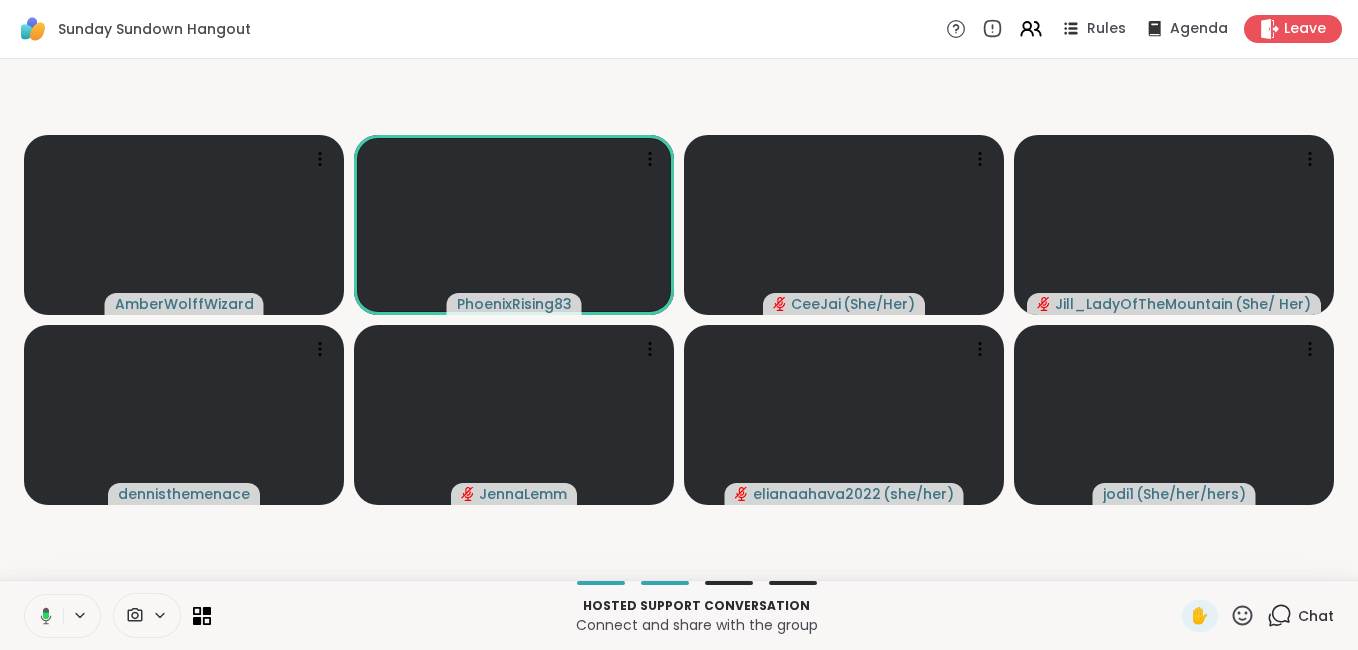 click at bounding box center [42, 616] 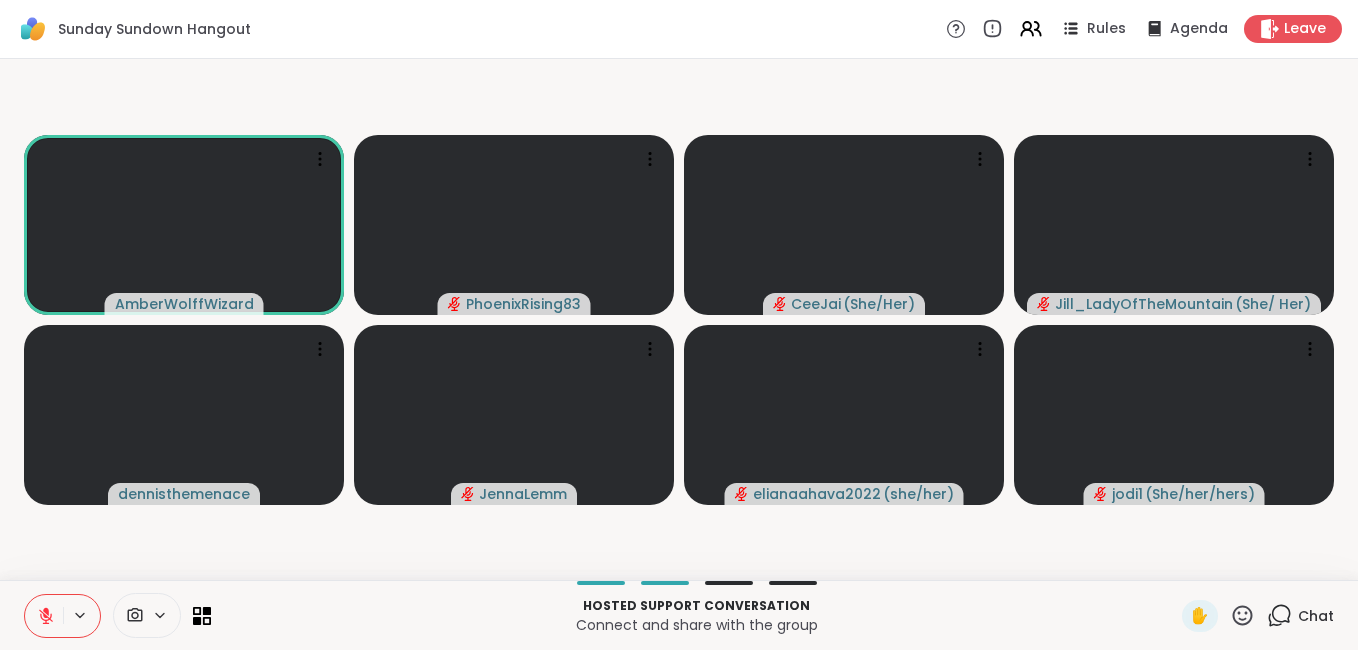 click at bounding box center (44, 616) 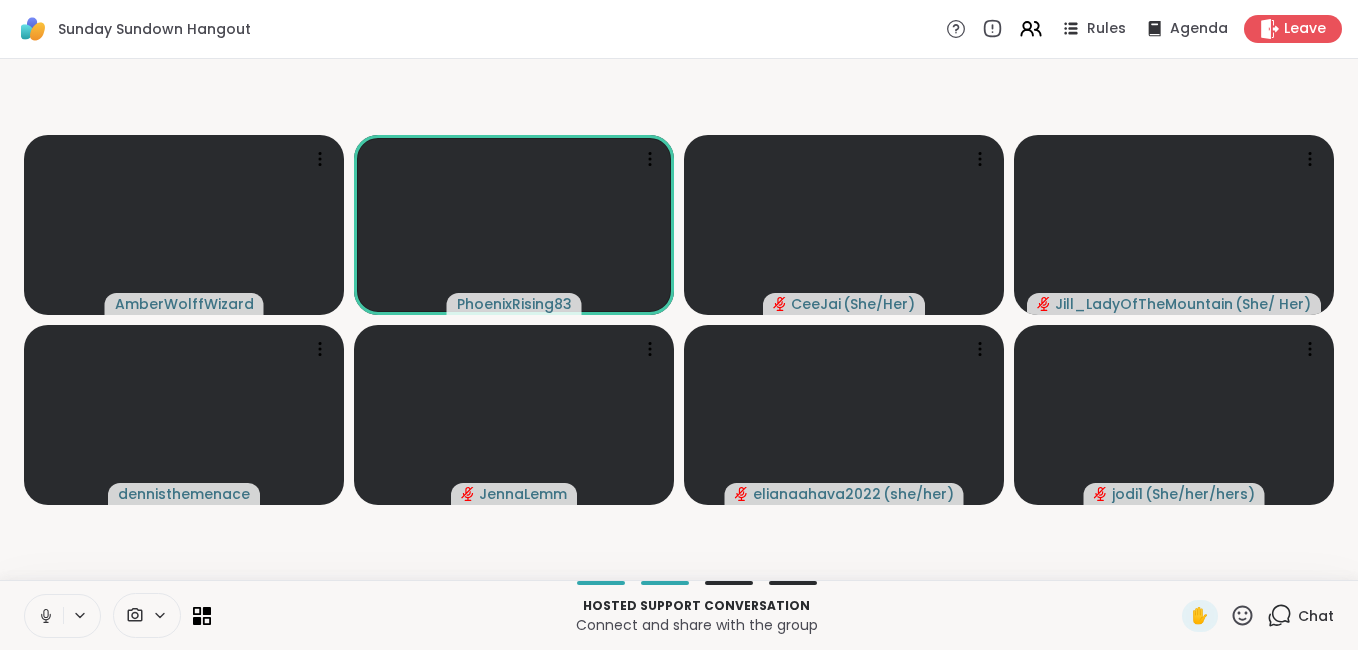 click at bounding box center [44, 616] 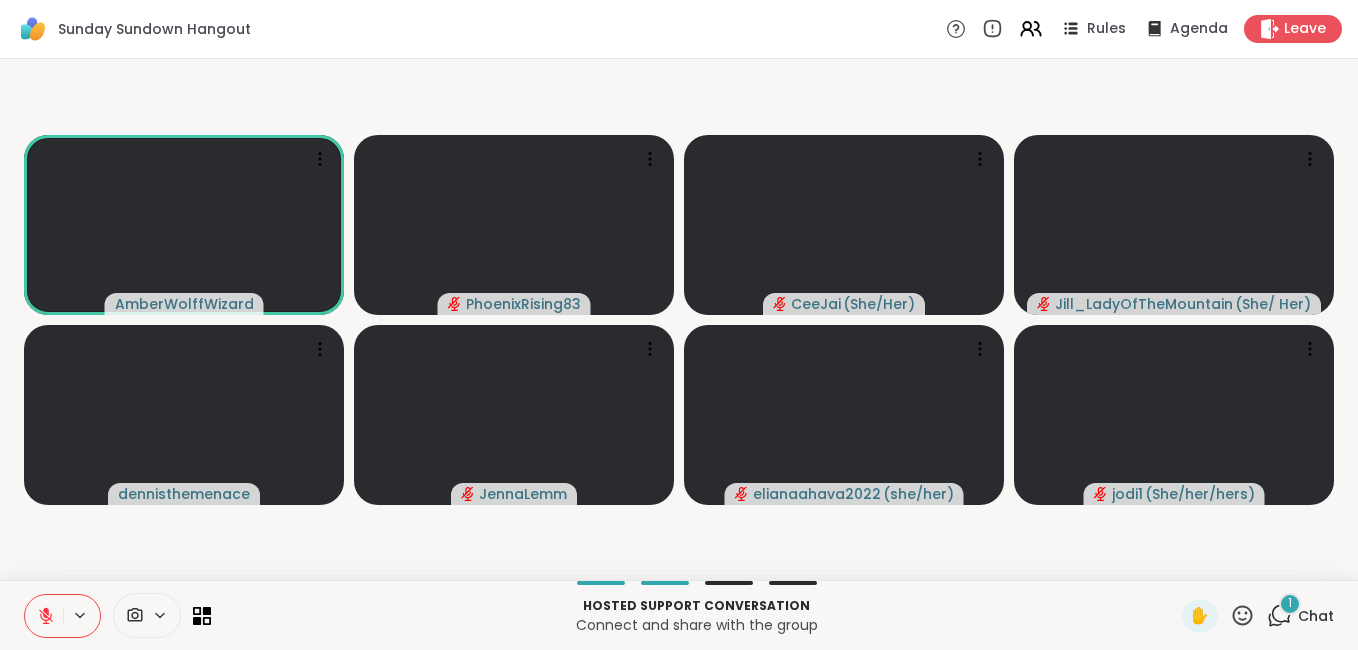 click 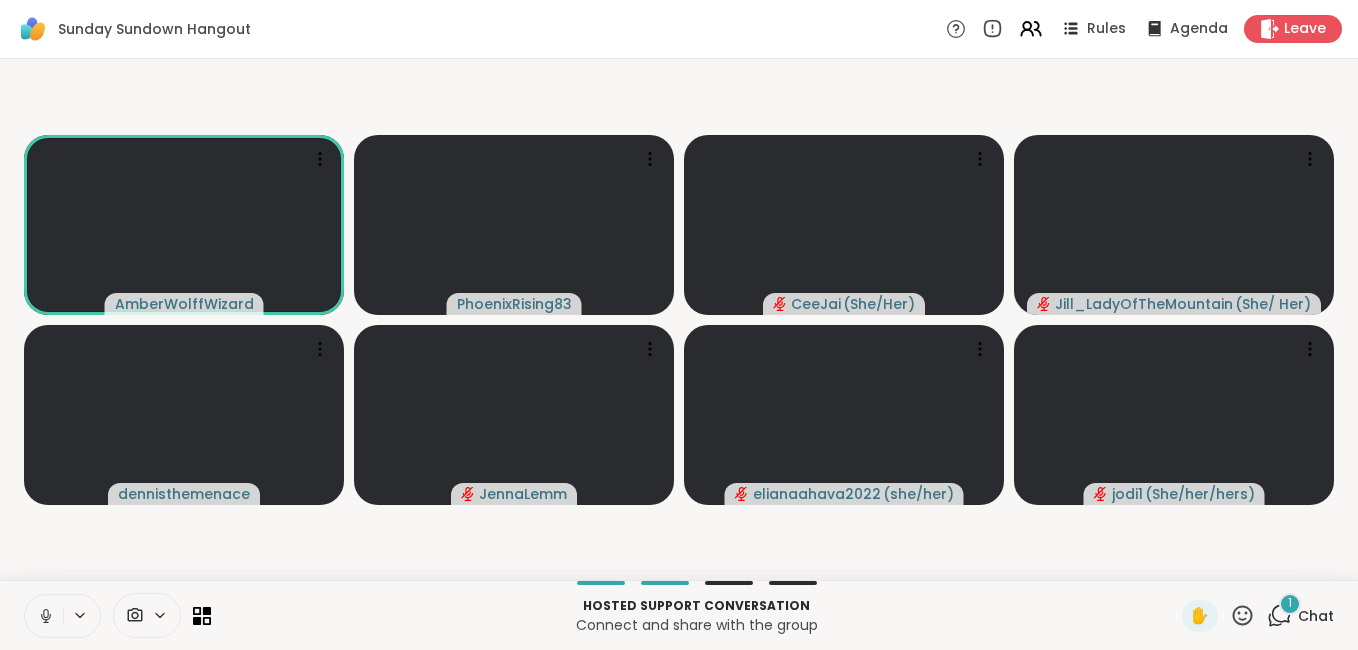 click 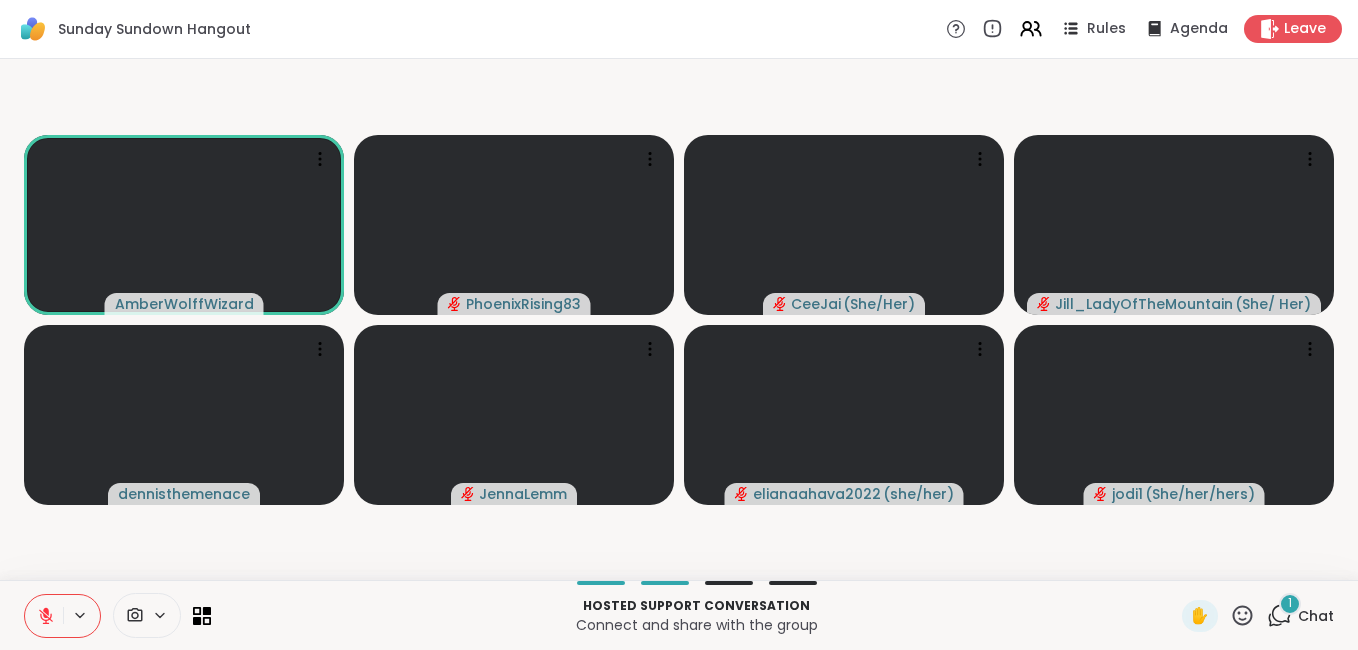 click 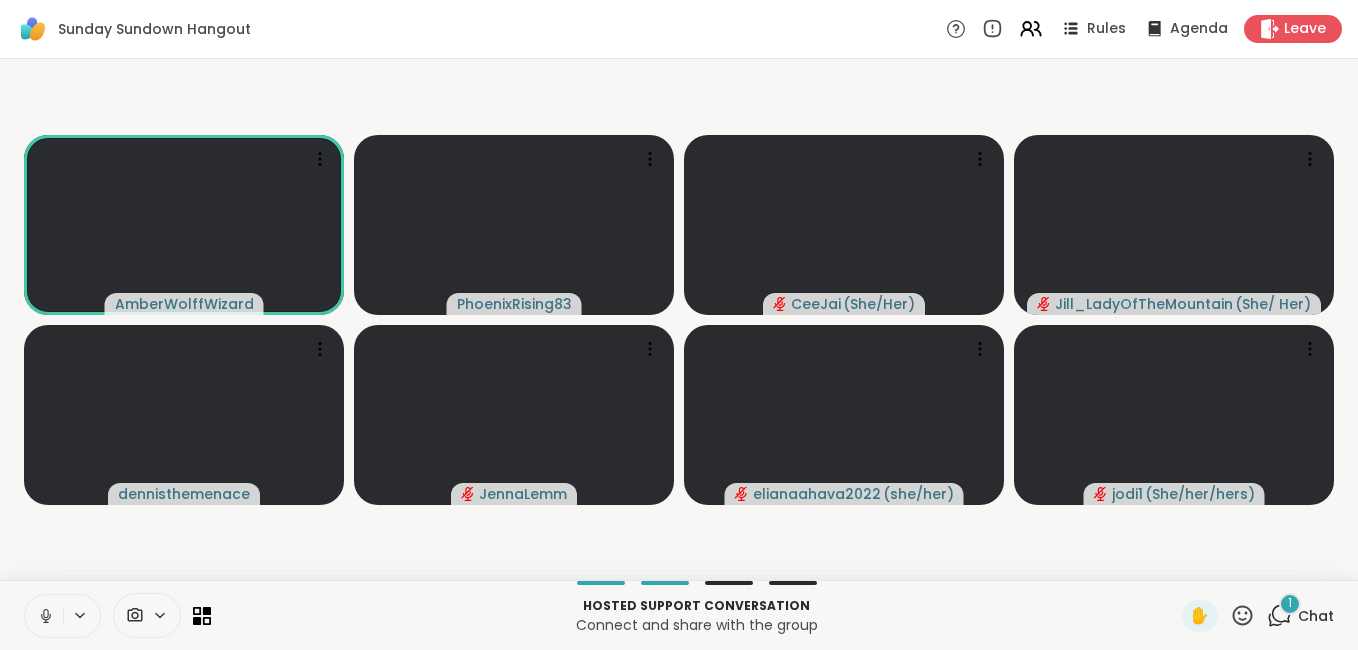 click 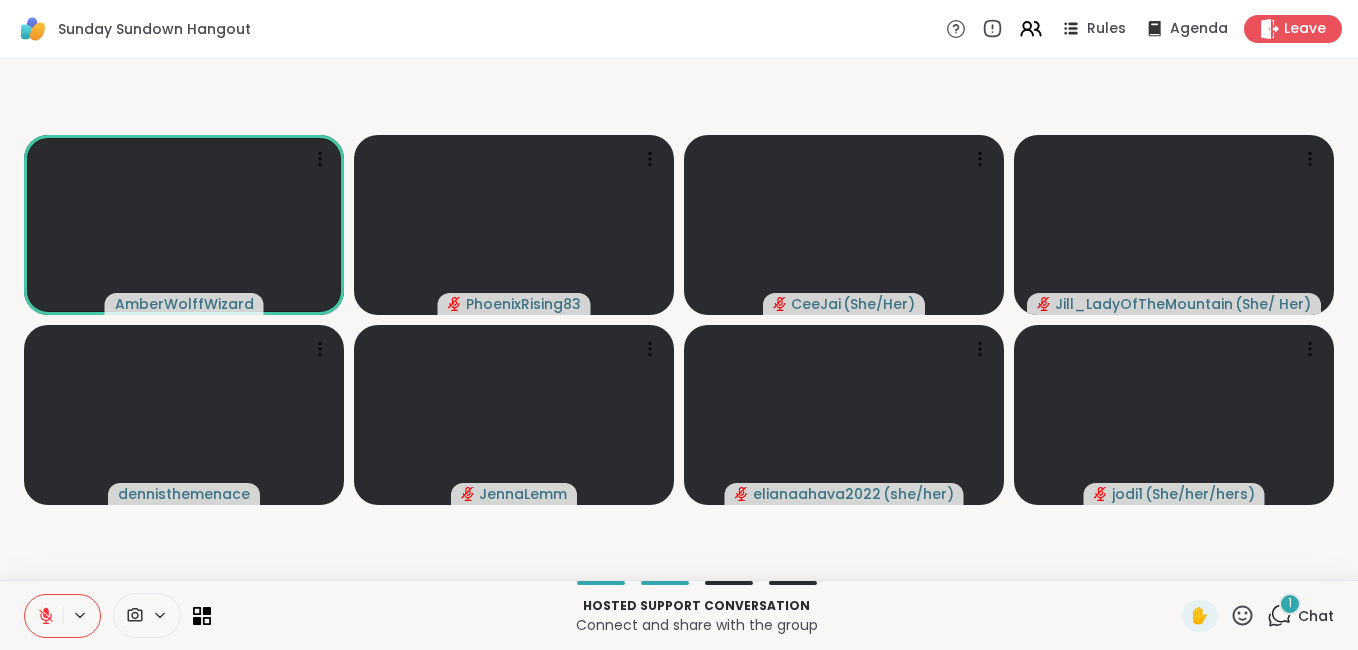 click 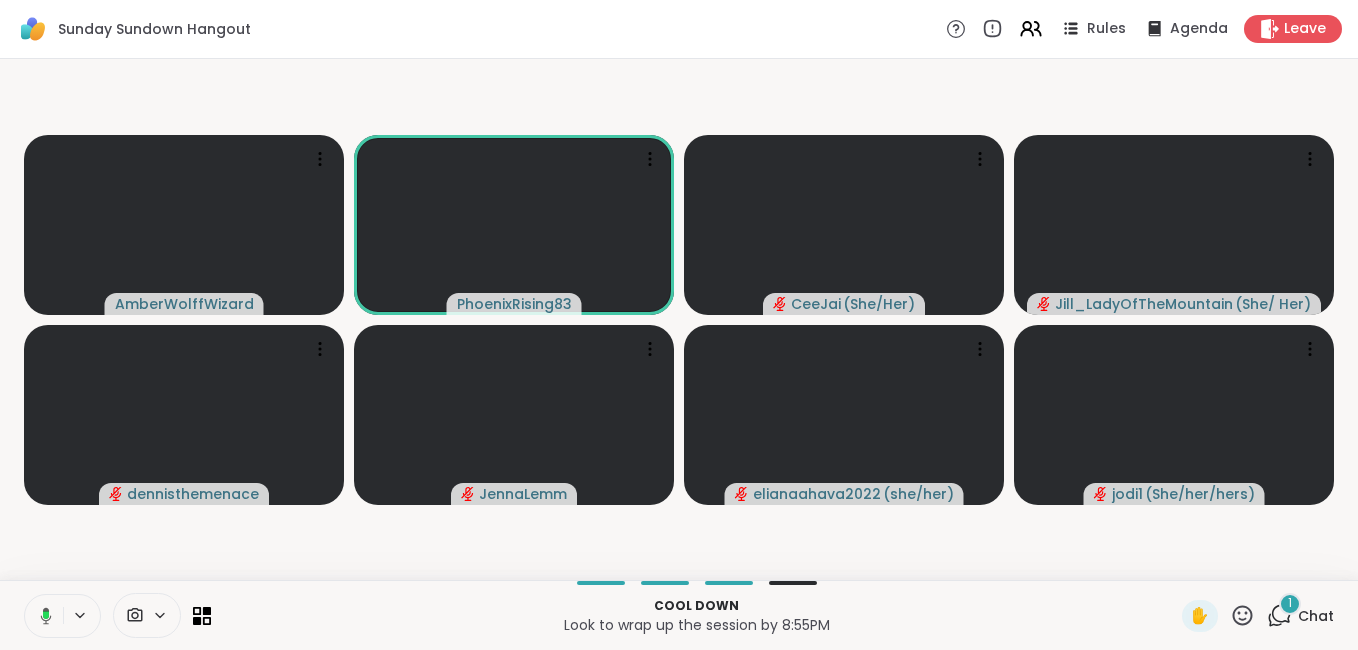 click 